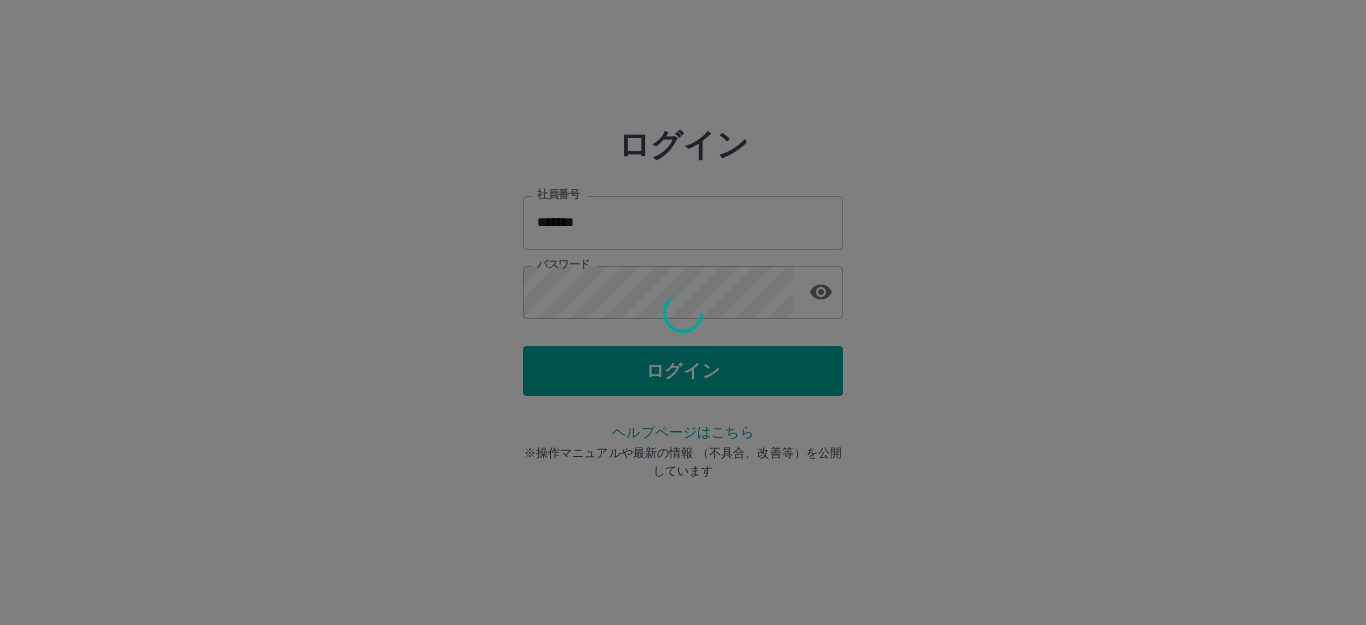 scroll, scrollTop: 0, scrollLeft: 0, axis: both 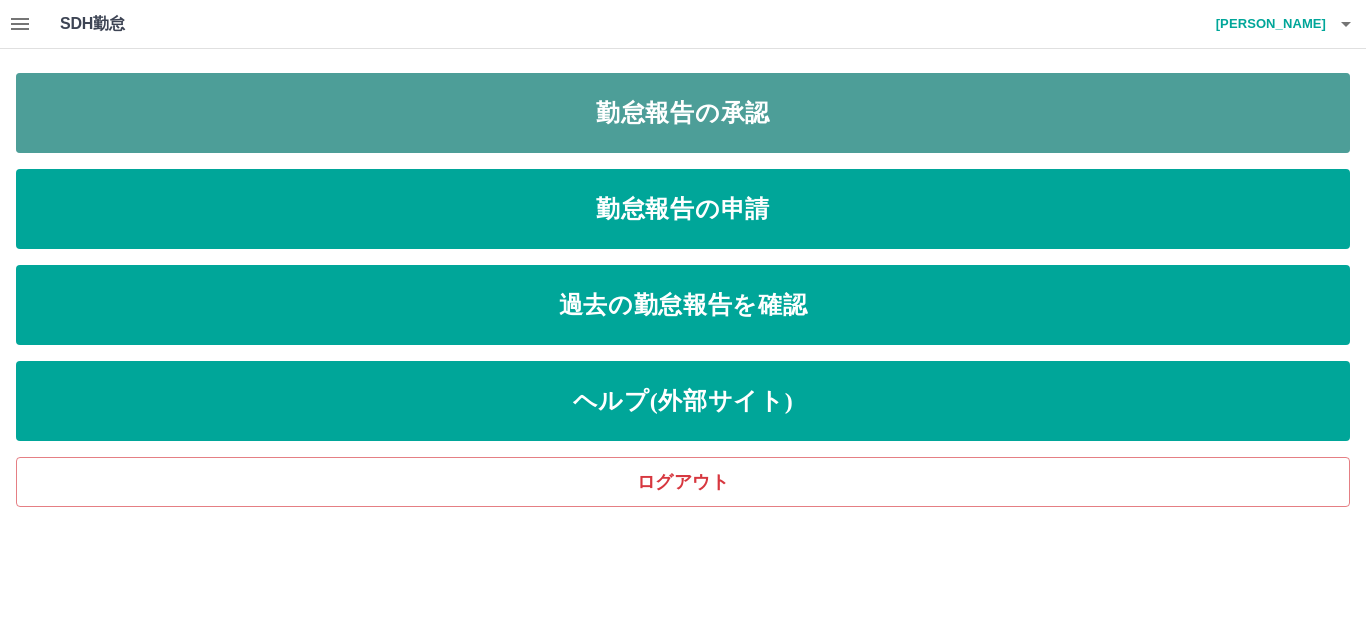 click on "勤怠報告の承認" at bounding box center [683, 113] 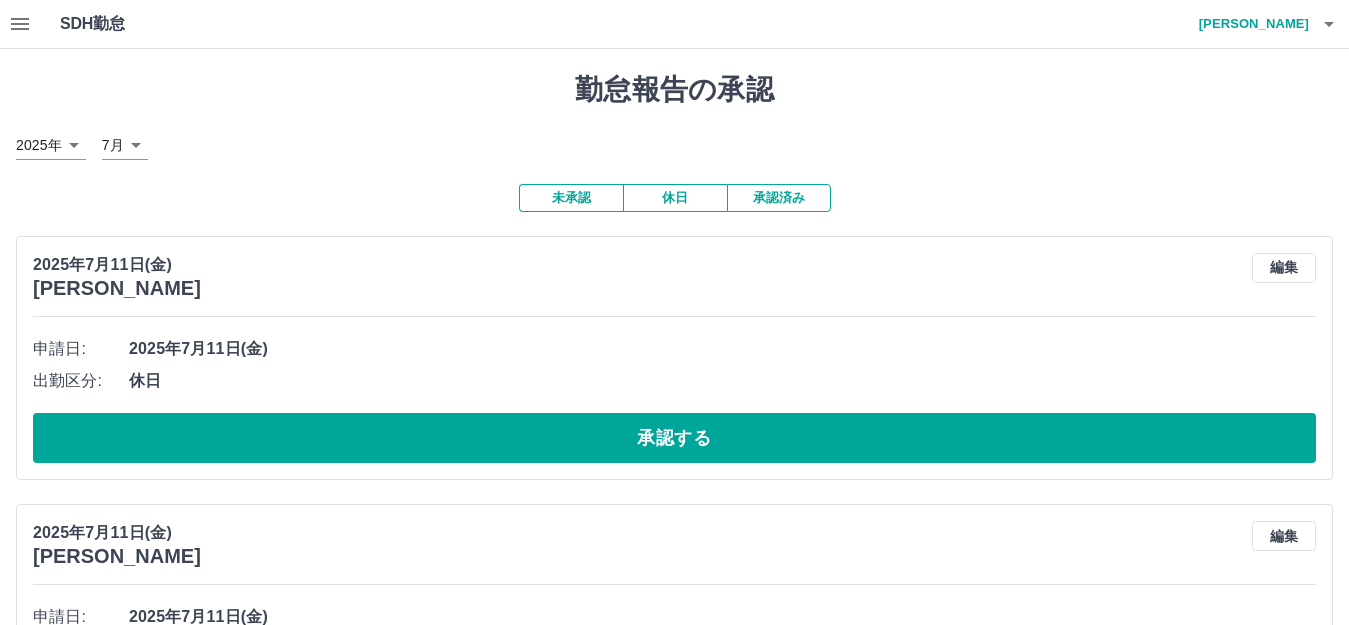 click on "休日" at bounding box center [675, 198] 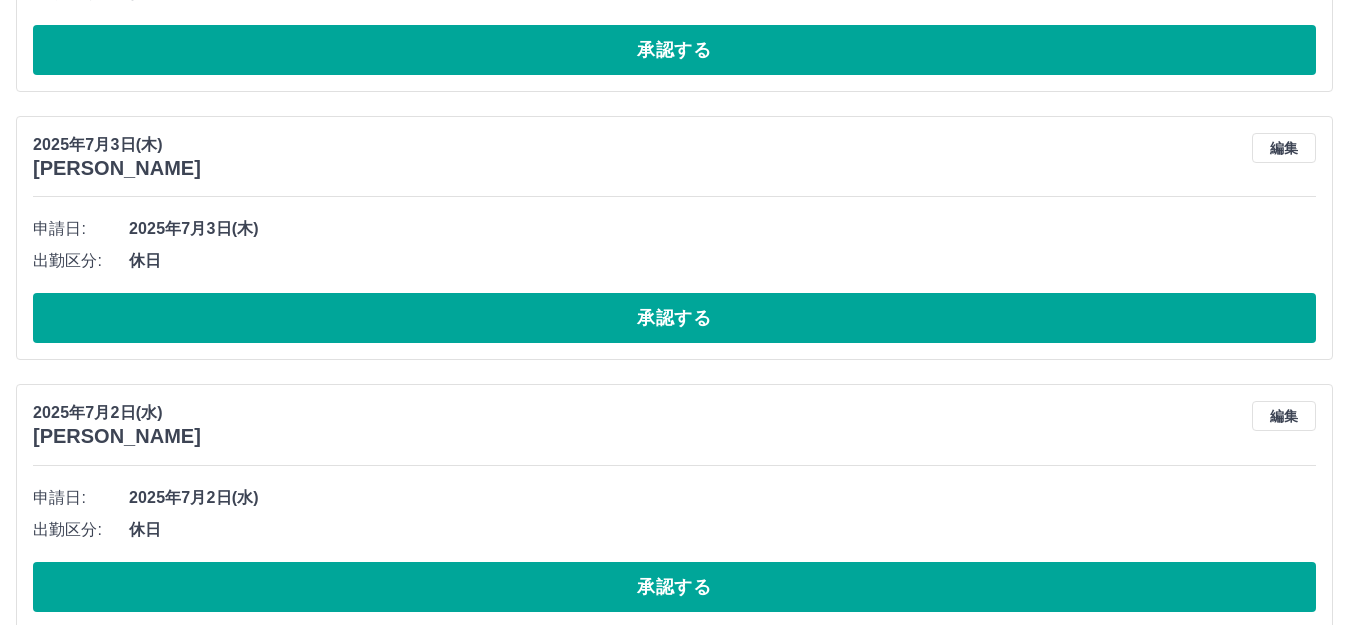 scroll, scrollTop: 2032, scrollLeft: 0, axis: vertical 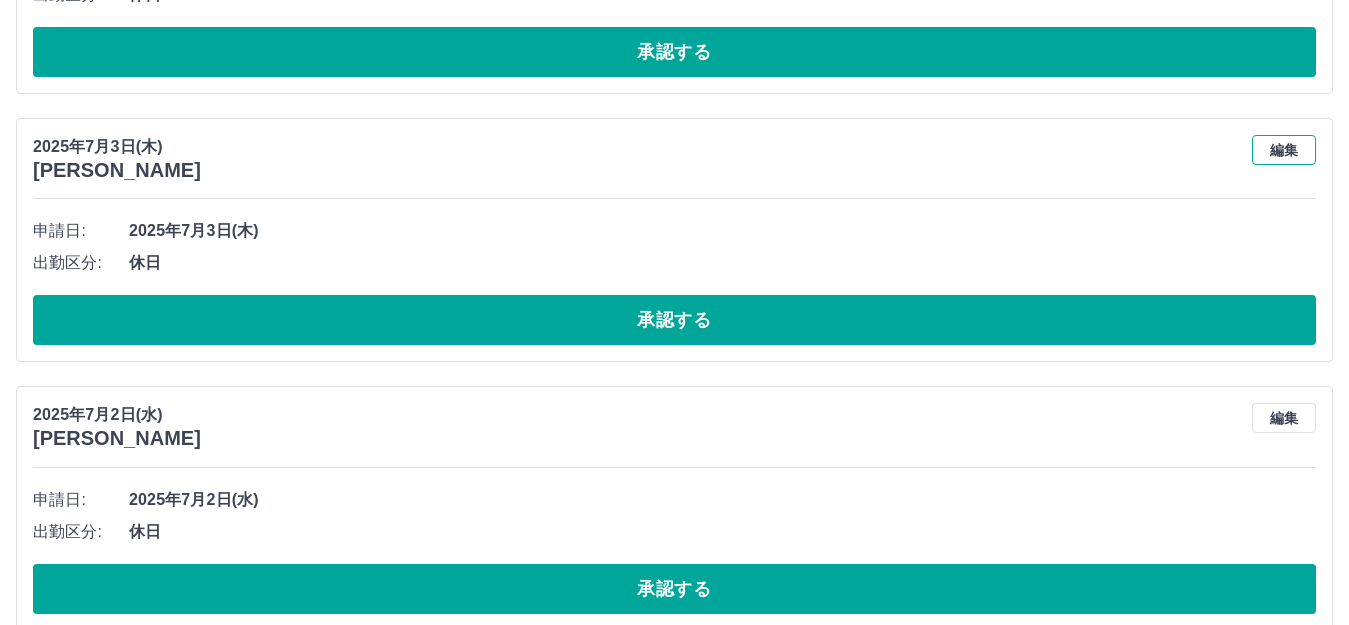 click on "編集" at bounding box center [1284, 150] 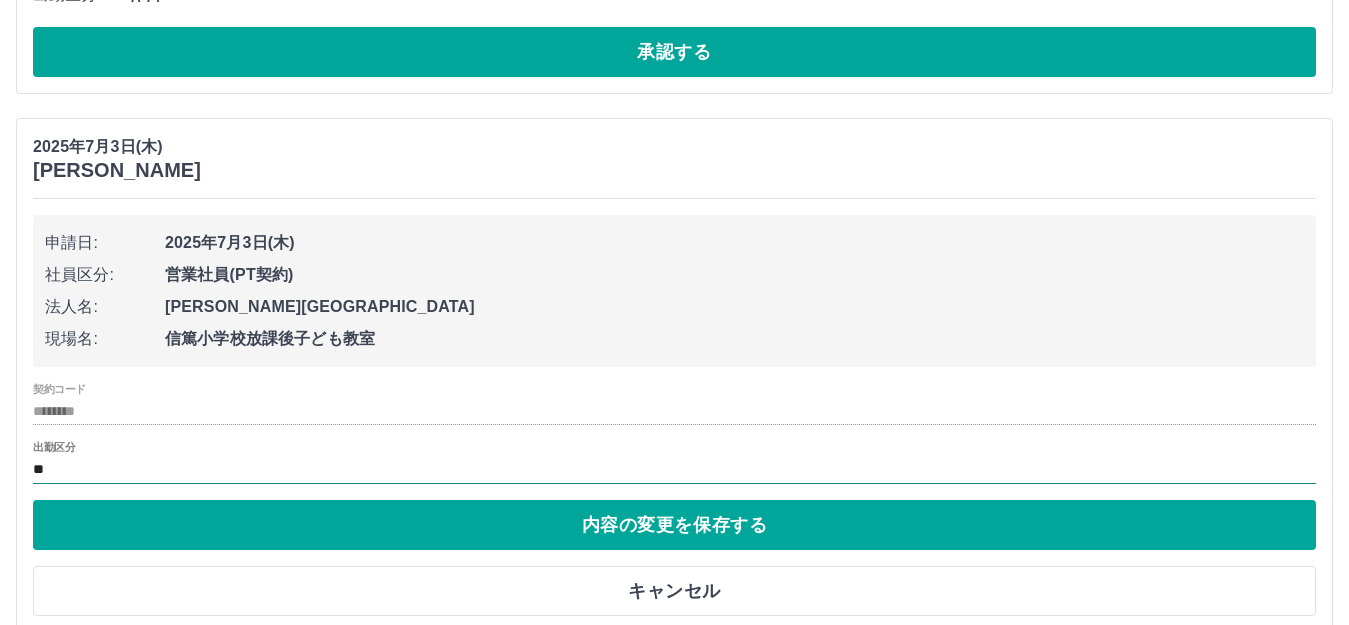 click on "**" at bounding box center (674, 469) 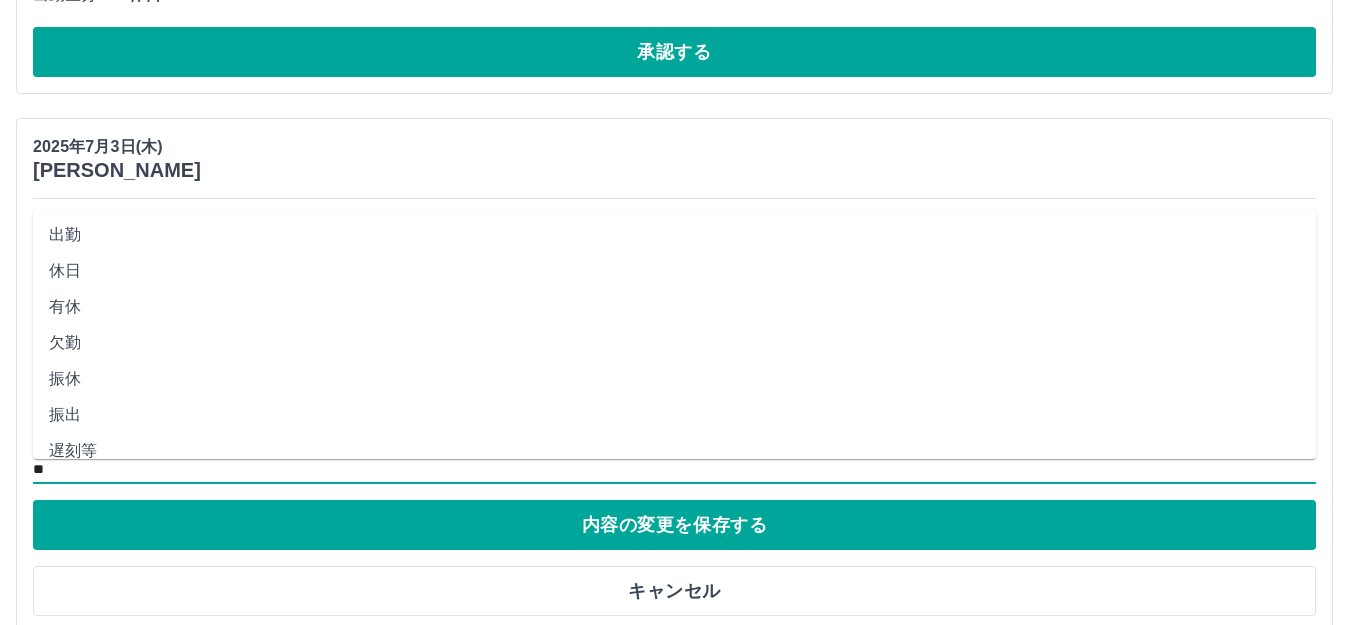 click on "出勤" at bounding box center [674, 235] 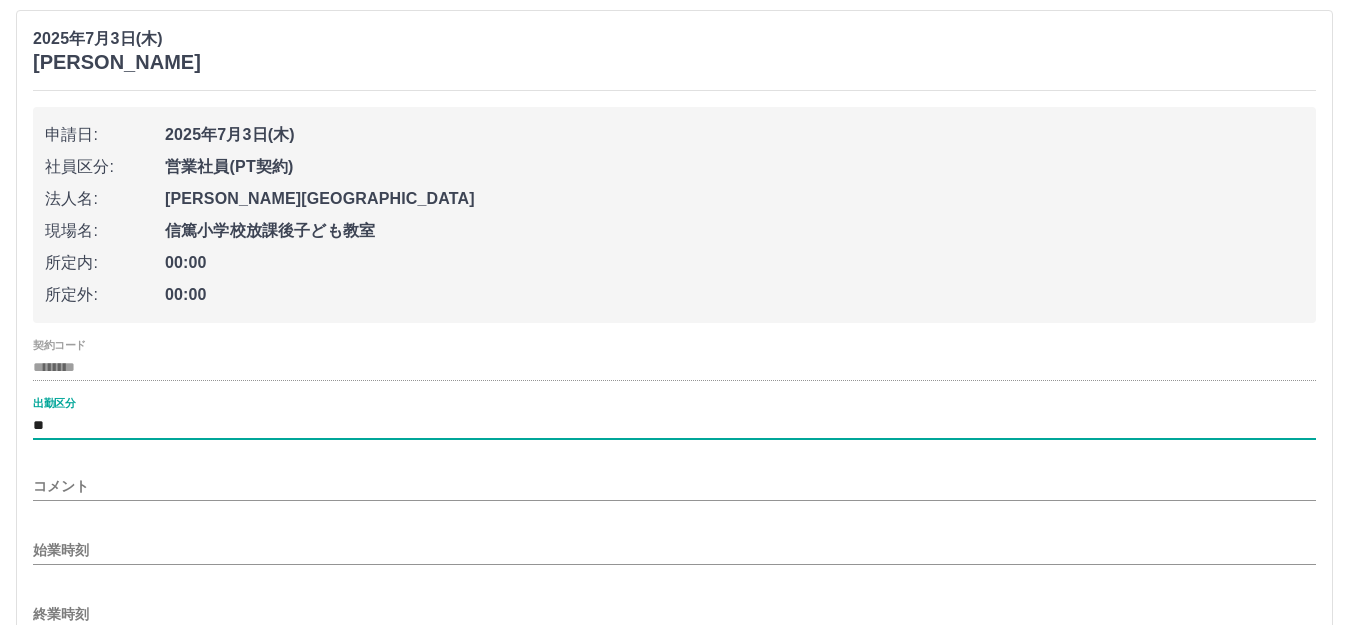 scroll, scrollTop: 2332, scrollLeft: 0, axis: vertical 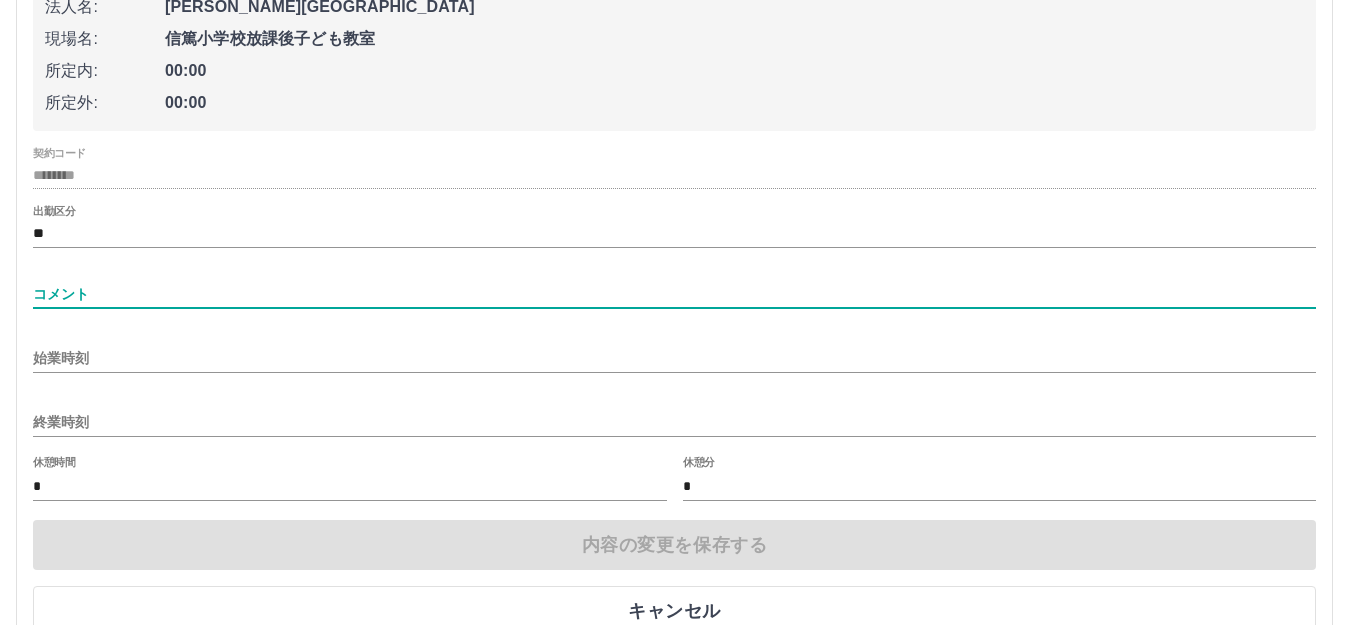 click on "コメント" at bounding box center [674, 294] 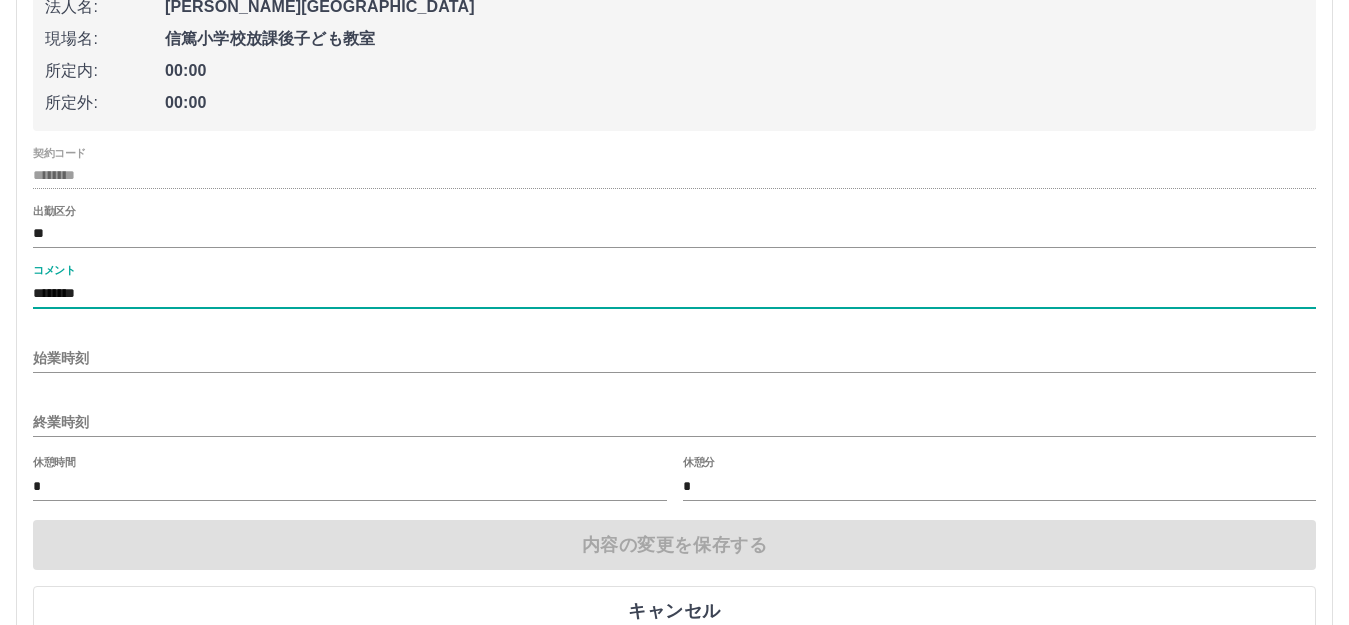 type on "********" 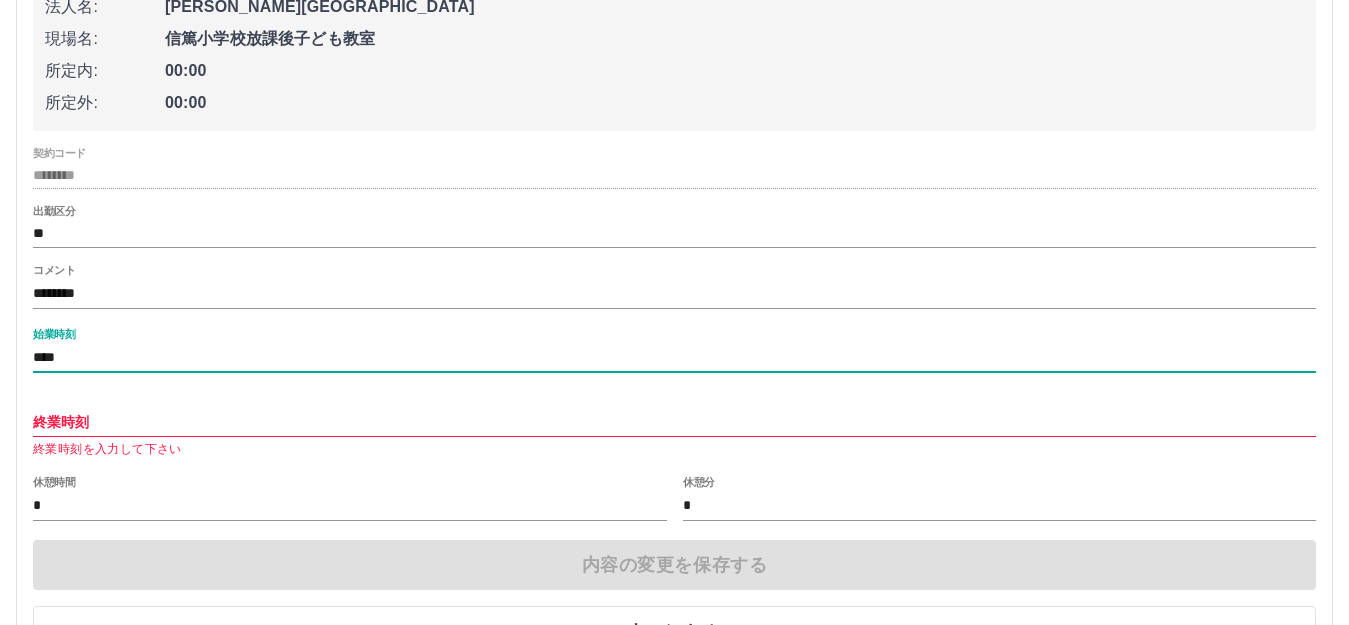 type on "****" 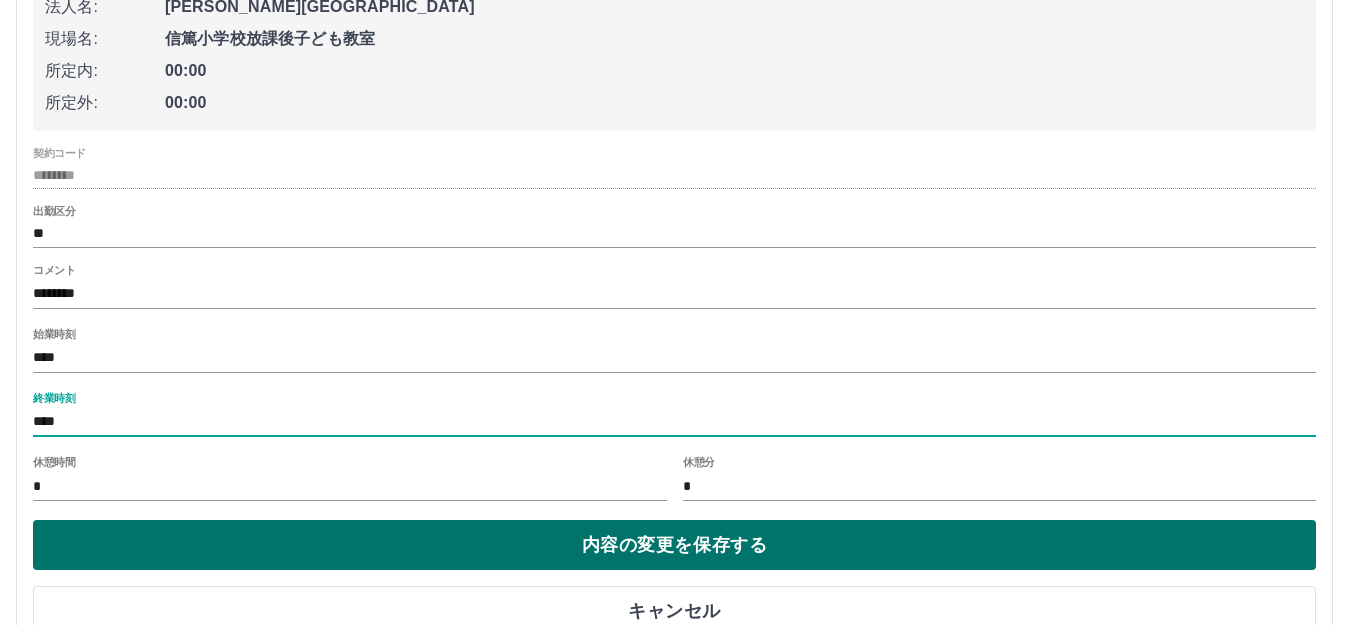 type on "****" 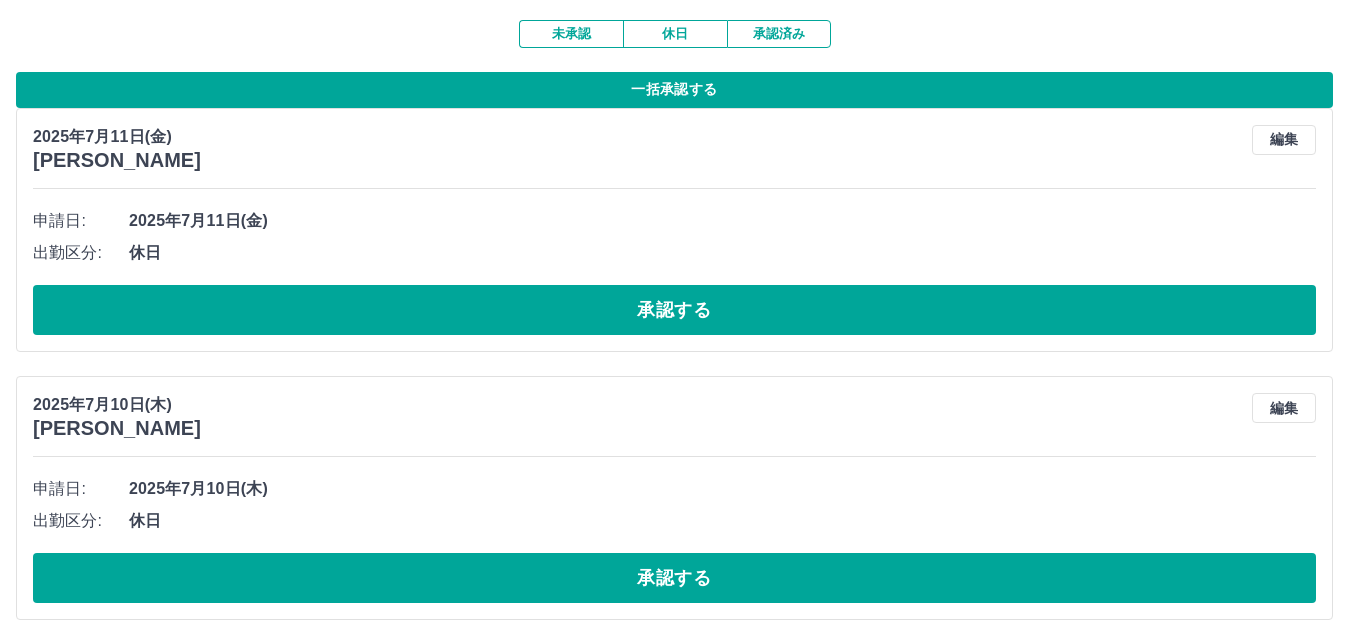 scroll, scrollTop: 0, scrollLeft: 0, axis: both 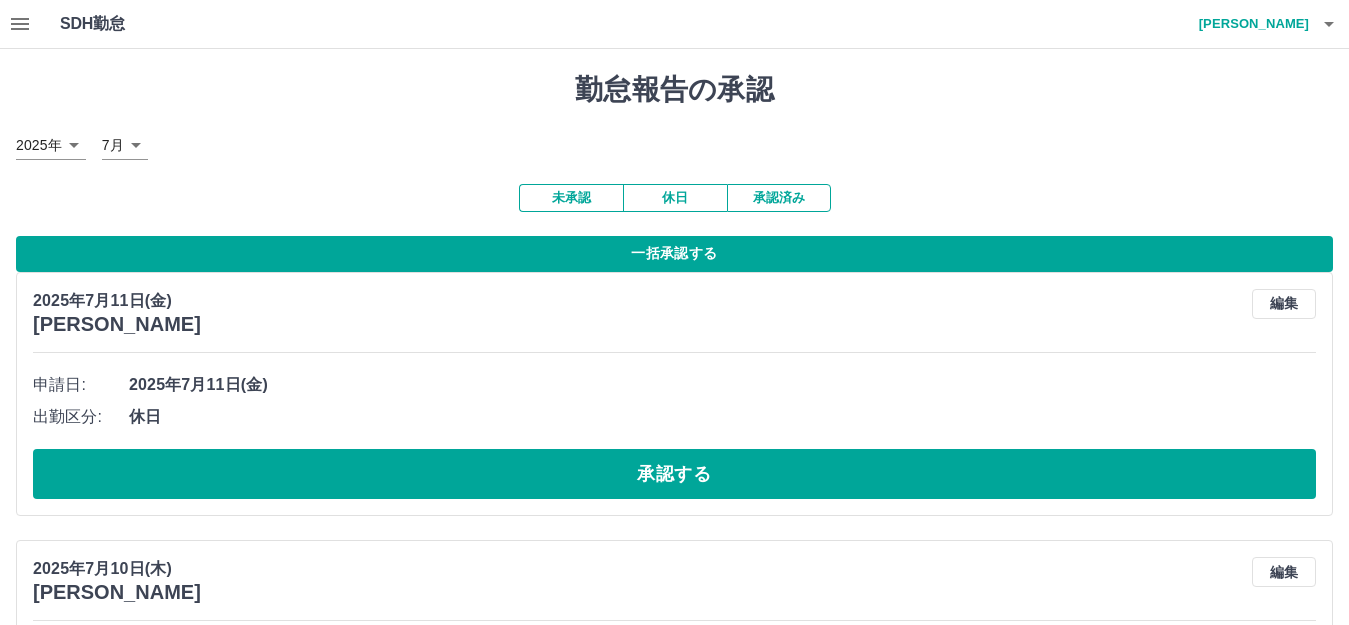 click on "休日" at bounding box center (675, 198) 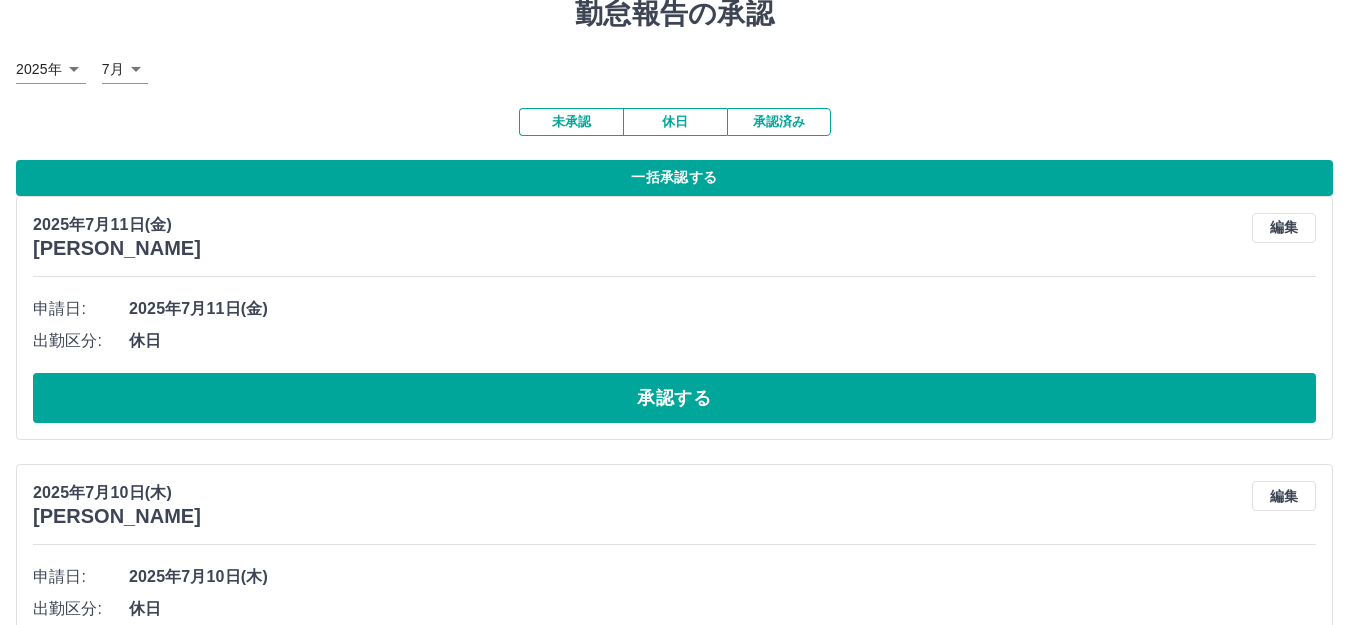 scroll, scrollTop: 0, scrollLeft: 0, axis: both 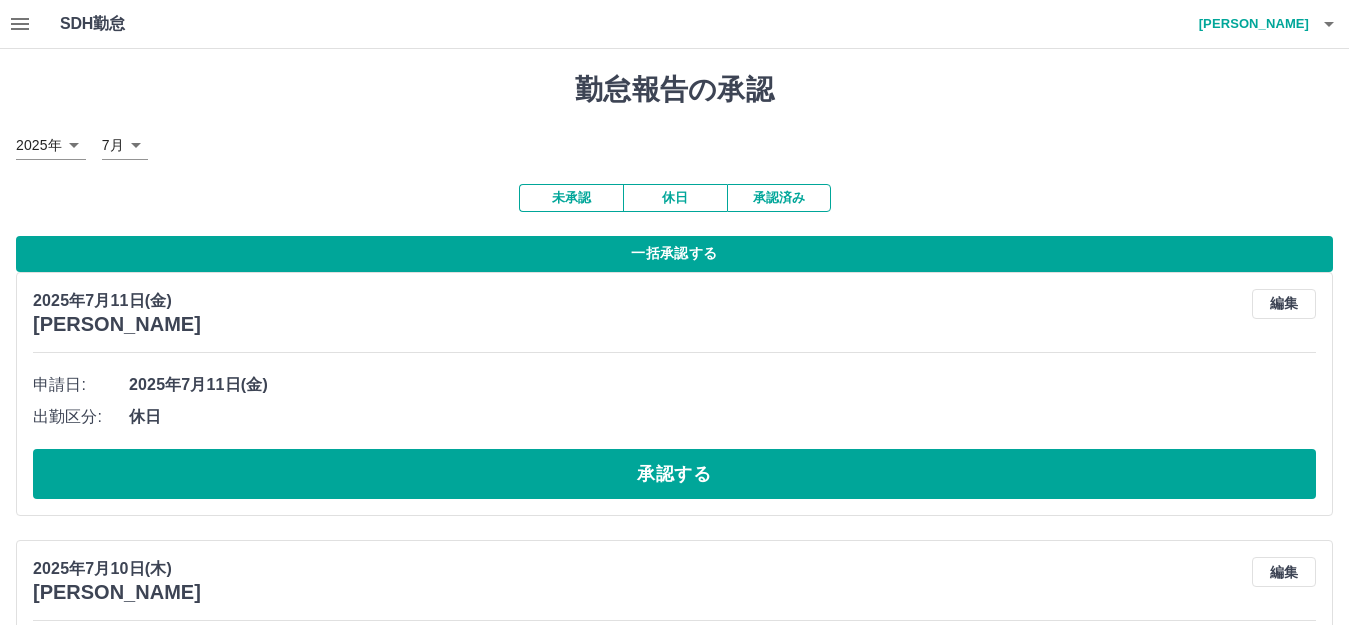 click on "一括承認する" at bounding box center (674, 254) 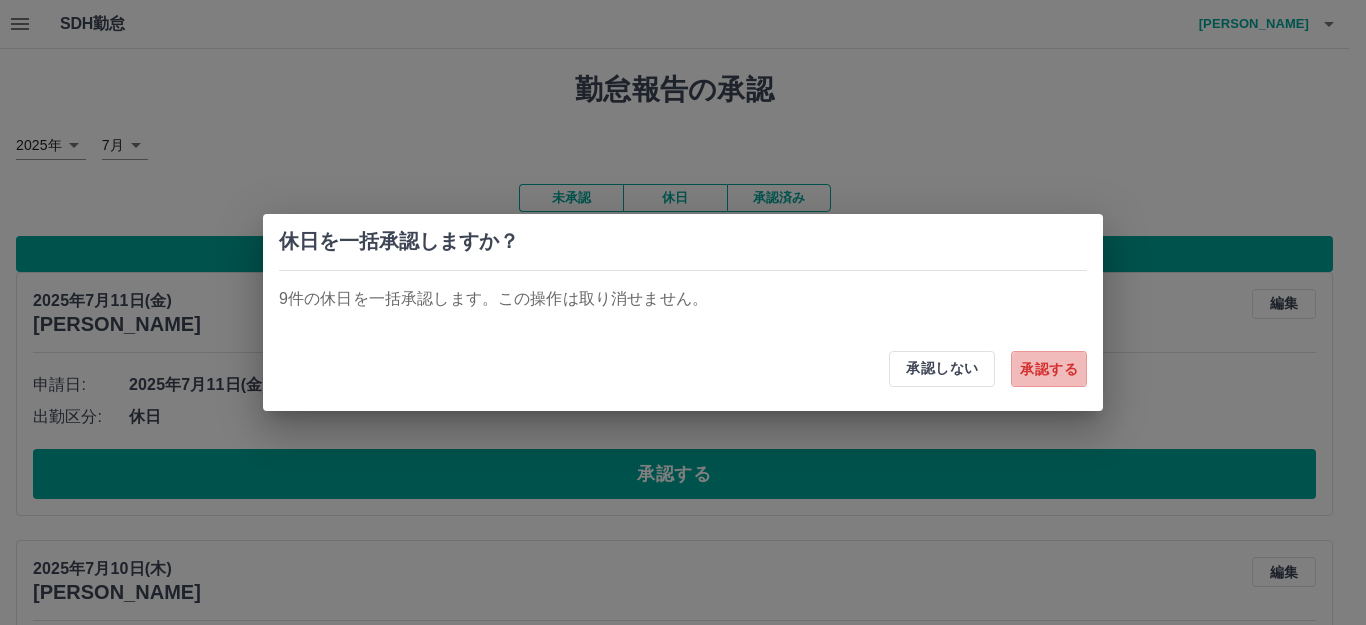 click on "承認する" at bounding box center (1049, 369) 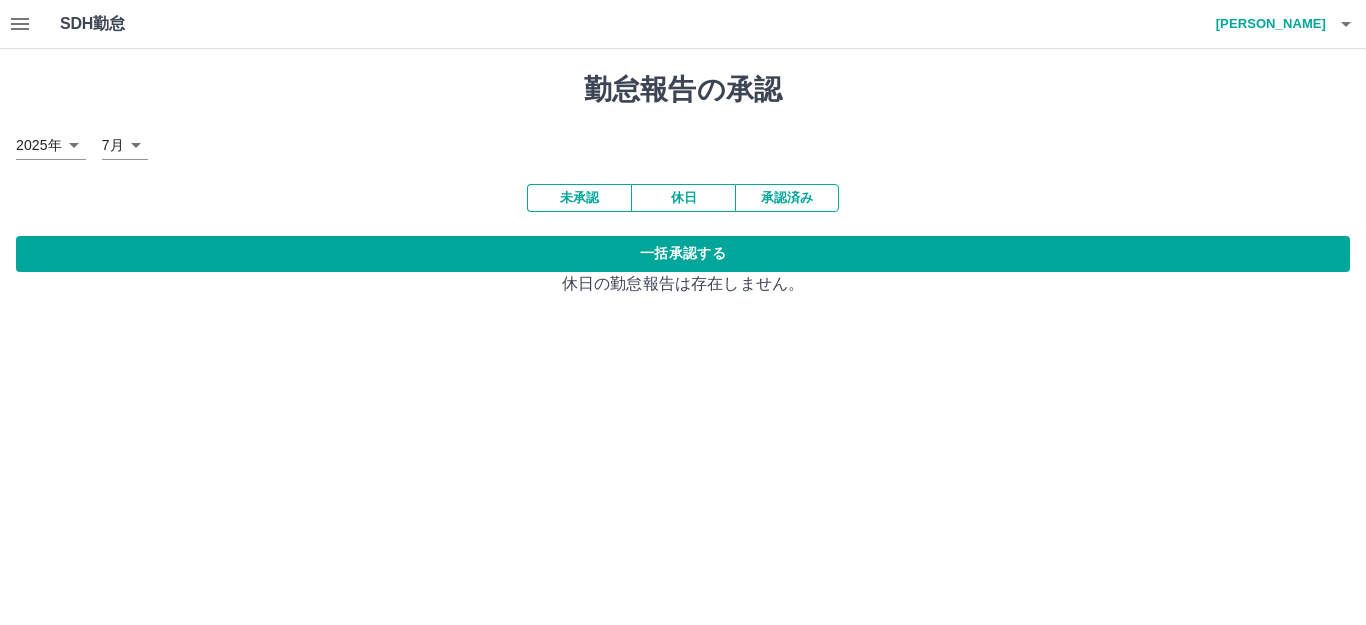click on "未承認" at bounding box center (579, 198) 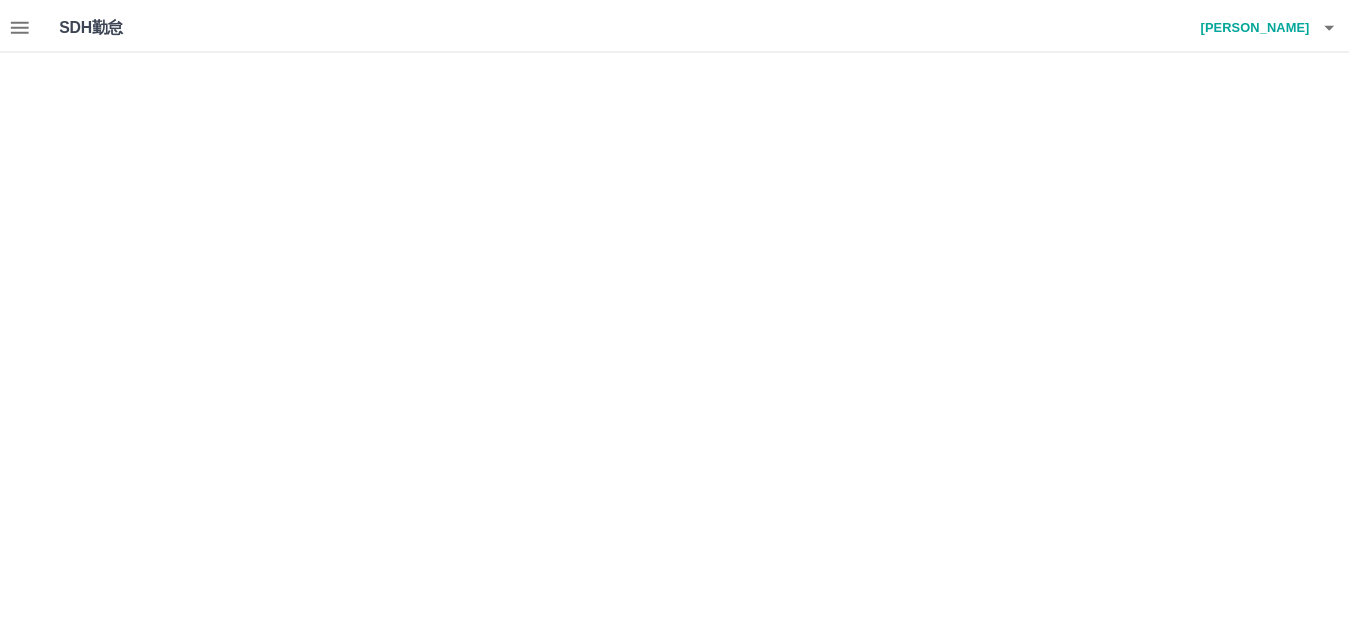 scroll, scrollTop: 0, scrollLeft: 0, axis: both 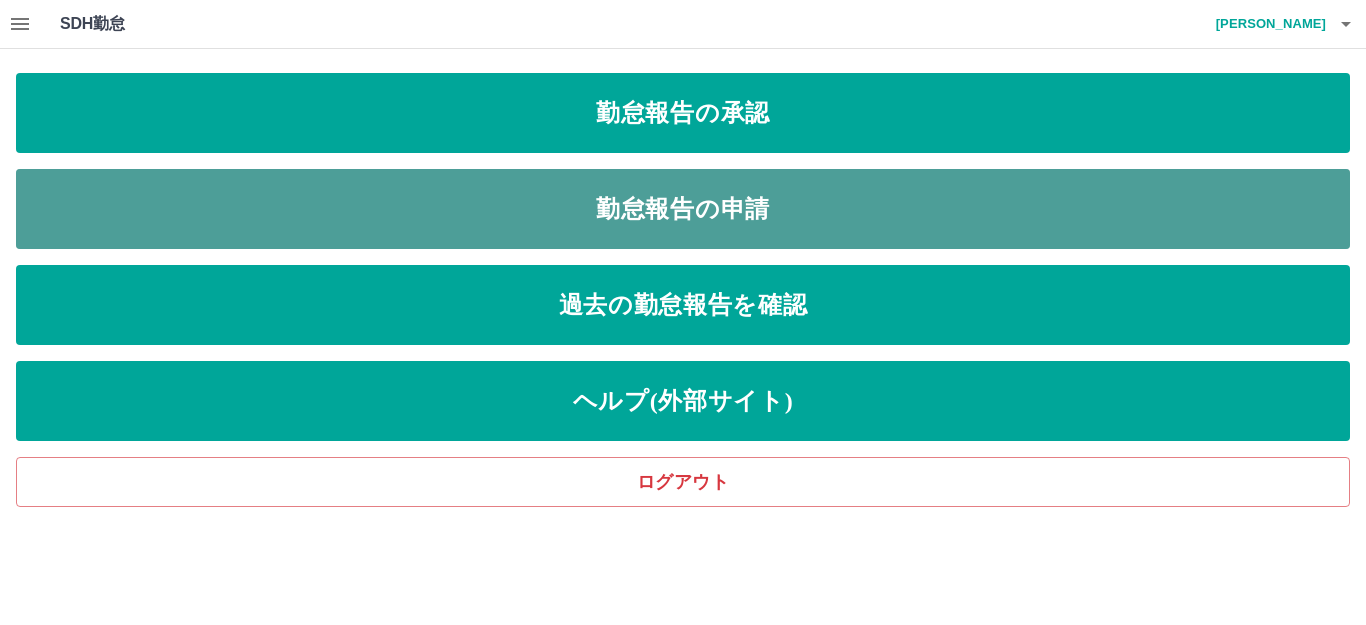 click on "勤怠報告の申請" at bounding box center (683, 209) 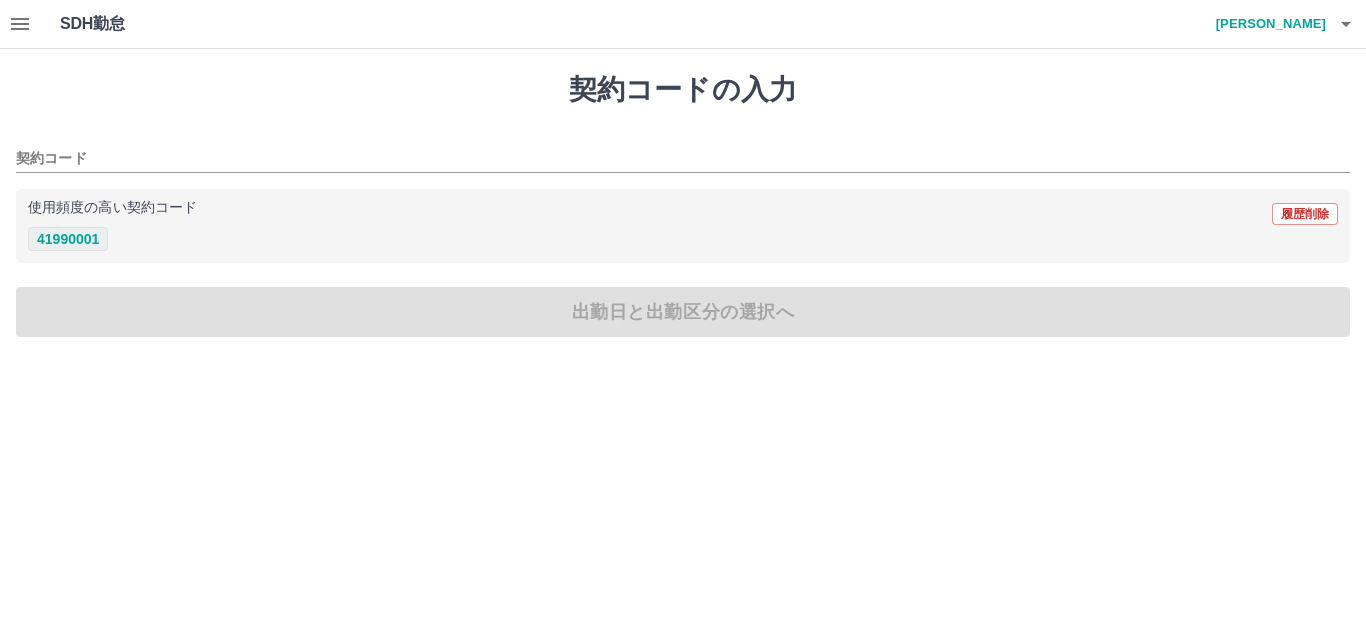 click on "41990001" at bounding box center (68, 239) 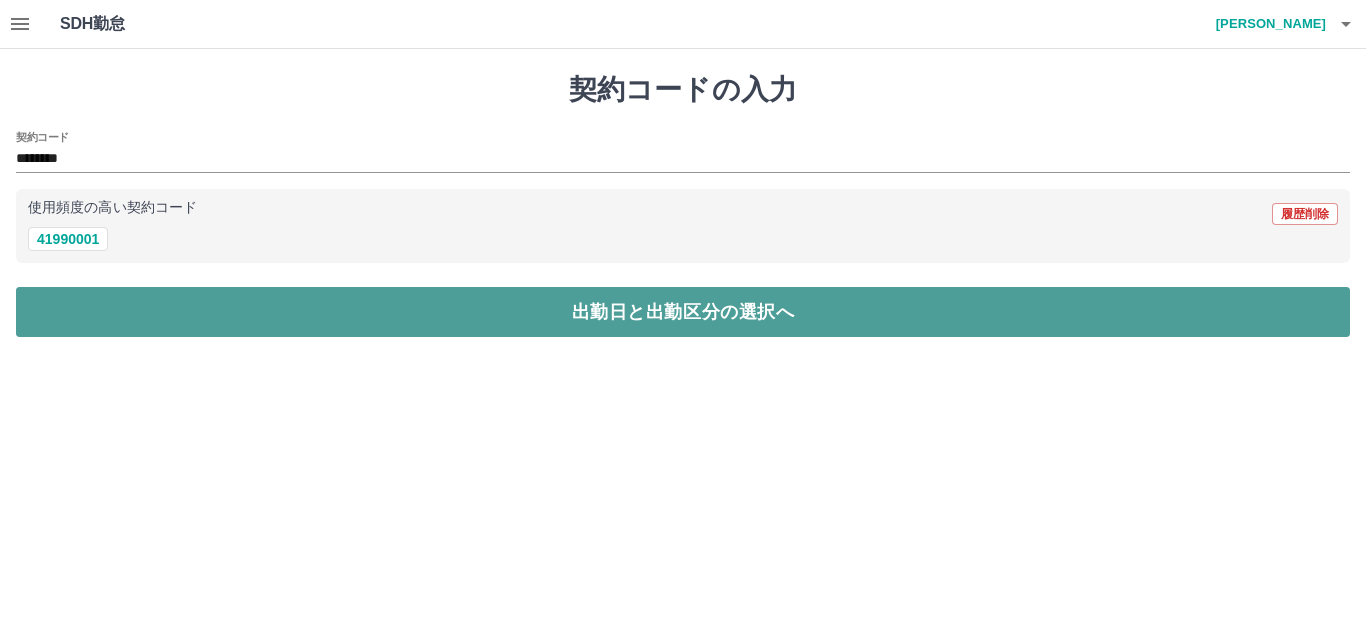 click on "出勤日と出勤区分の選択へ" at bounding box center (683, 312) 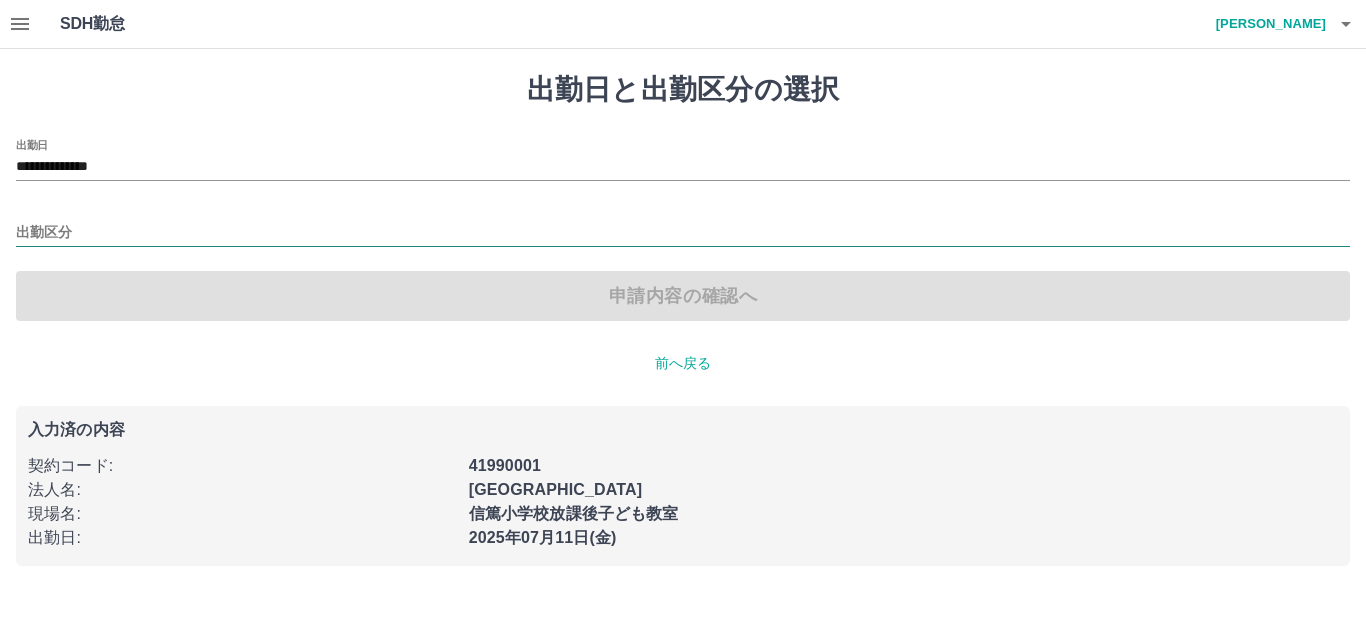 click on "出勤区分" at bounding box center [683, 233] 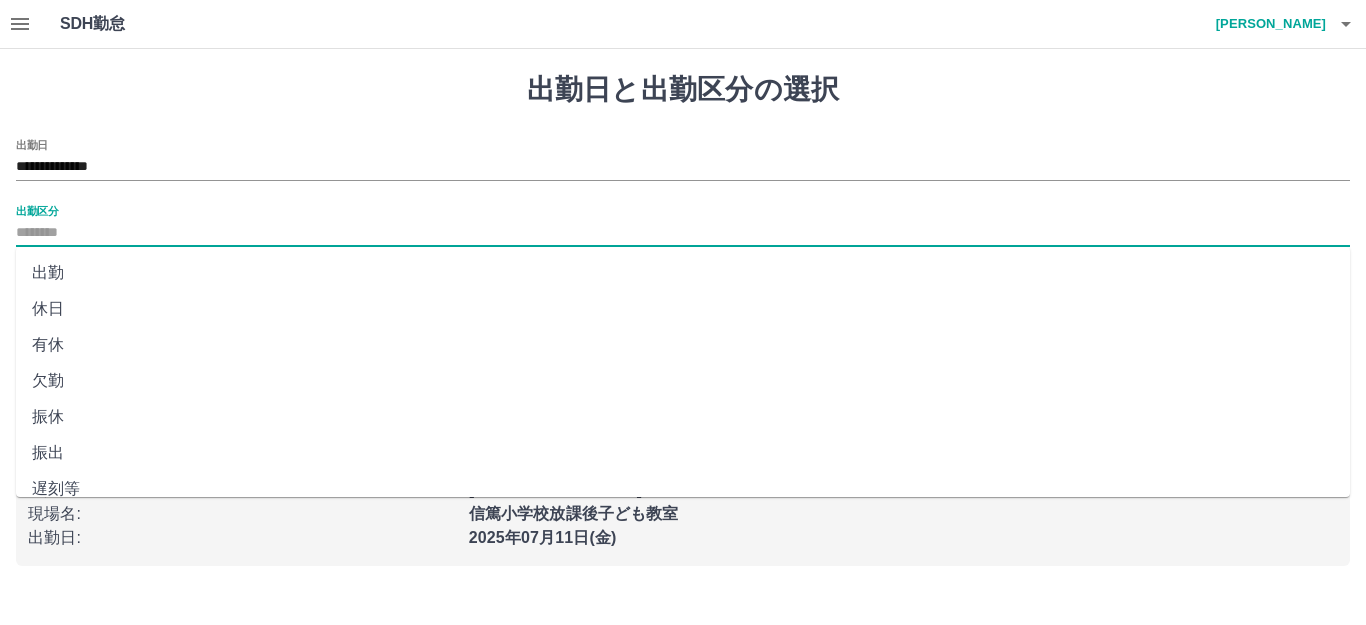 click on "出勤" at bounding box center (683, 273) 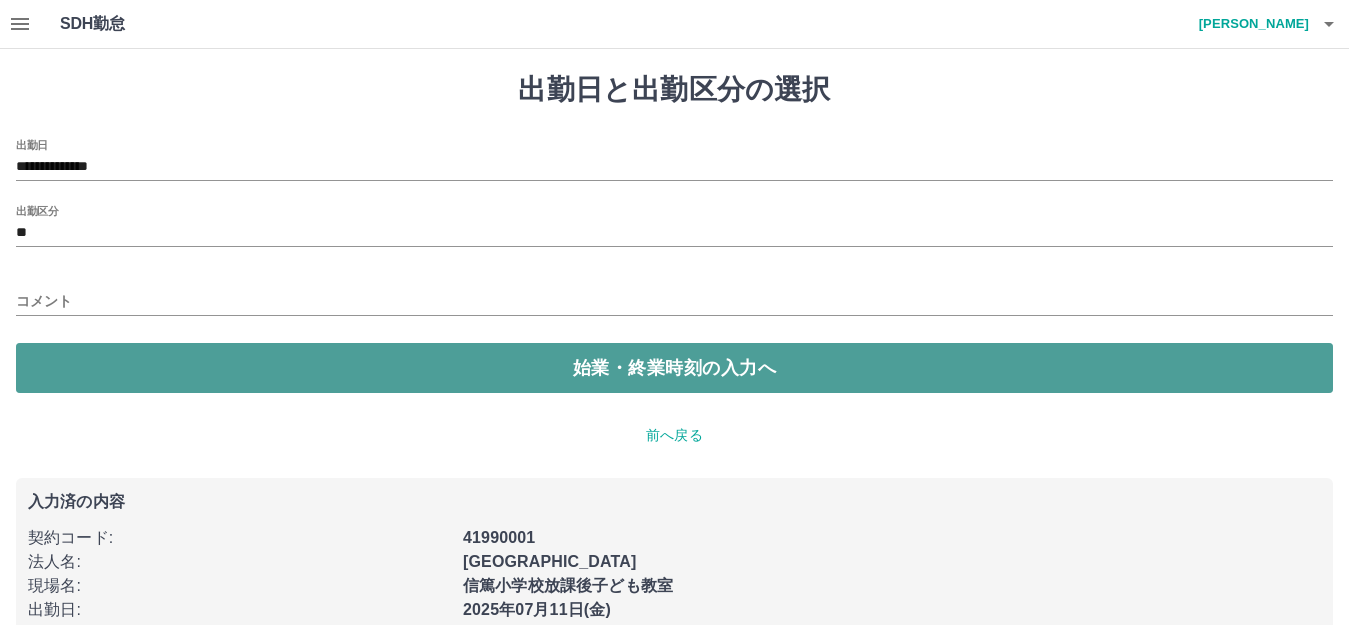 click on "始業・終業時刻の入力へ" at bounding box center (674, 368) 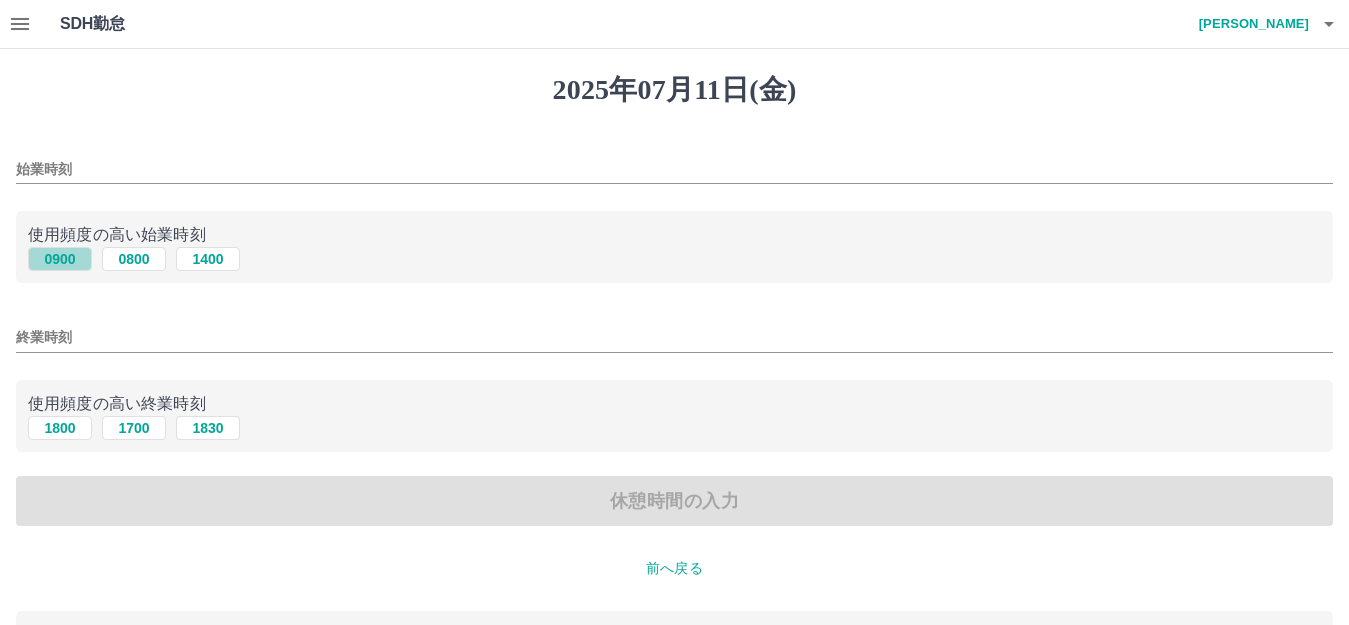 click on "0900" at bounding box center (60, 259) 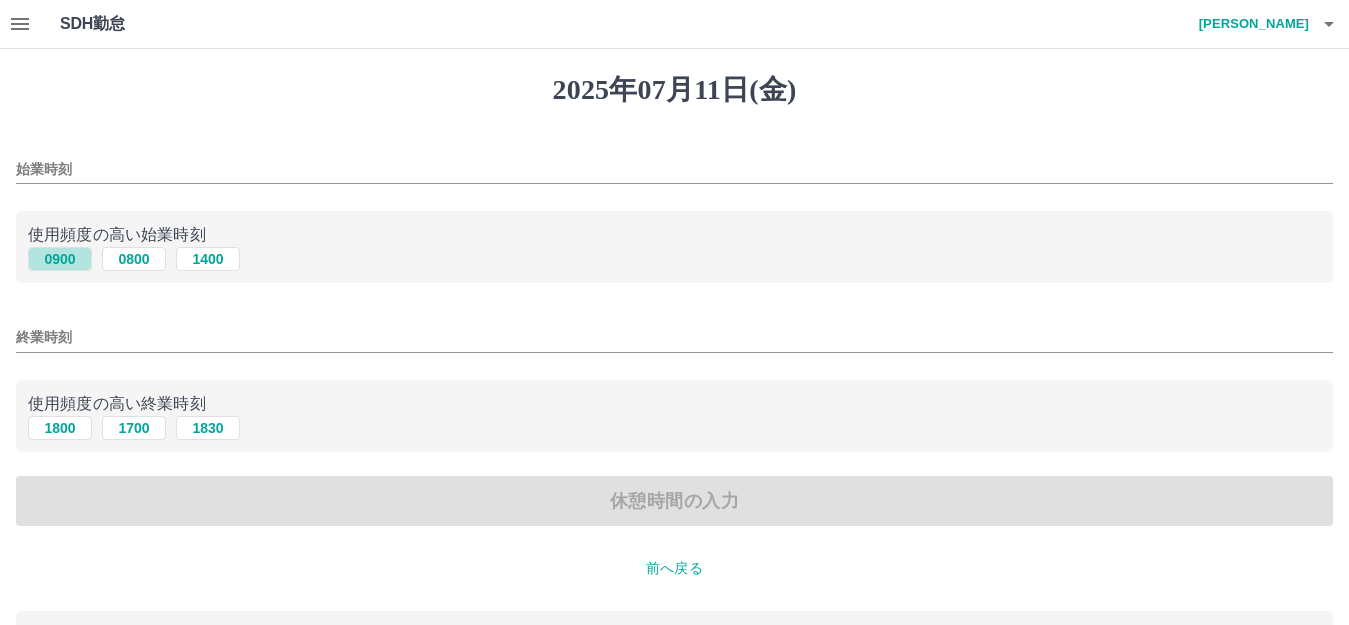 type on "****" 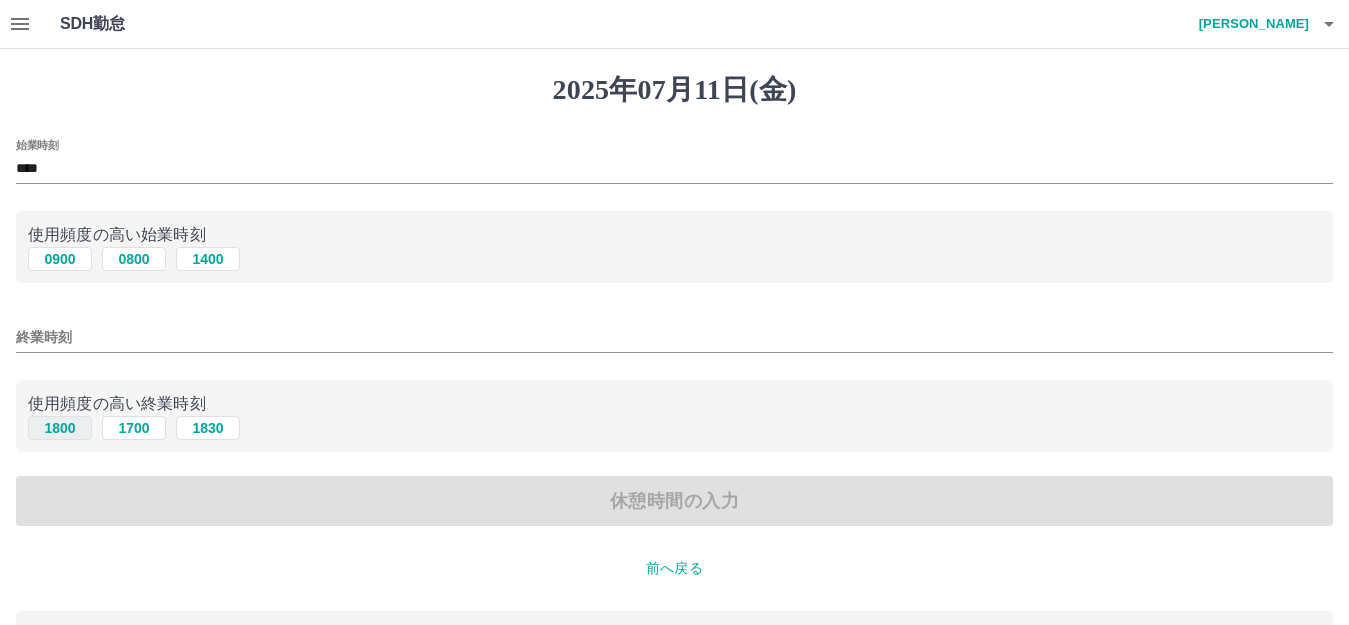 click on "1800" at bounding box center [60, 428] 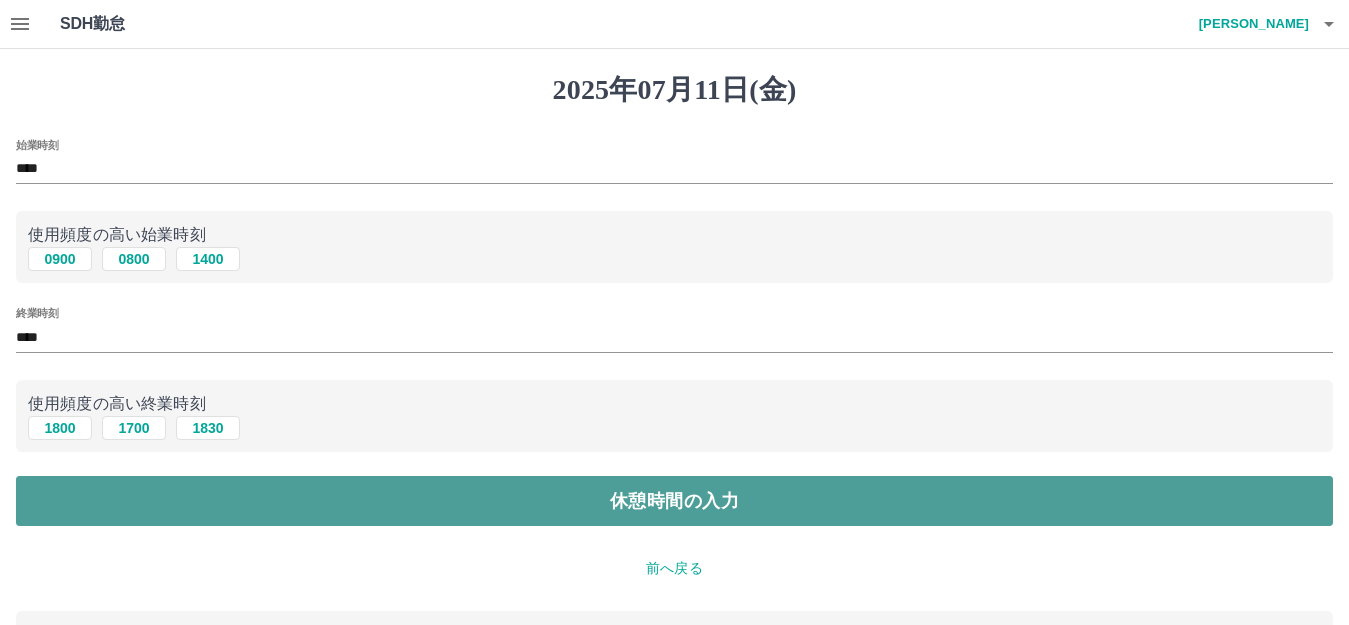 click on "休憩時間の入力" at bounding box center [674, 501] 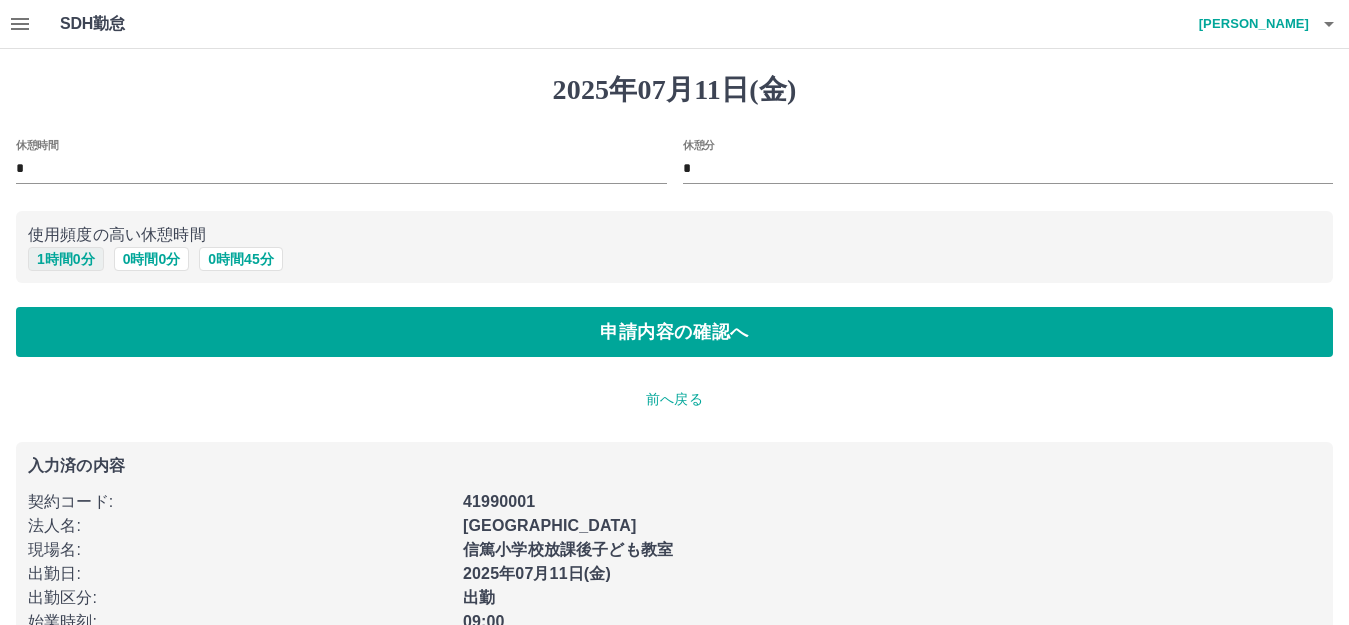 click on "1 時間 0 分" at bounding box center [66, 259] 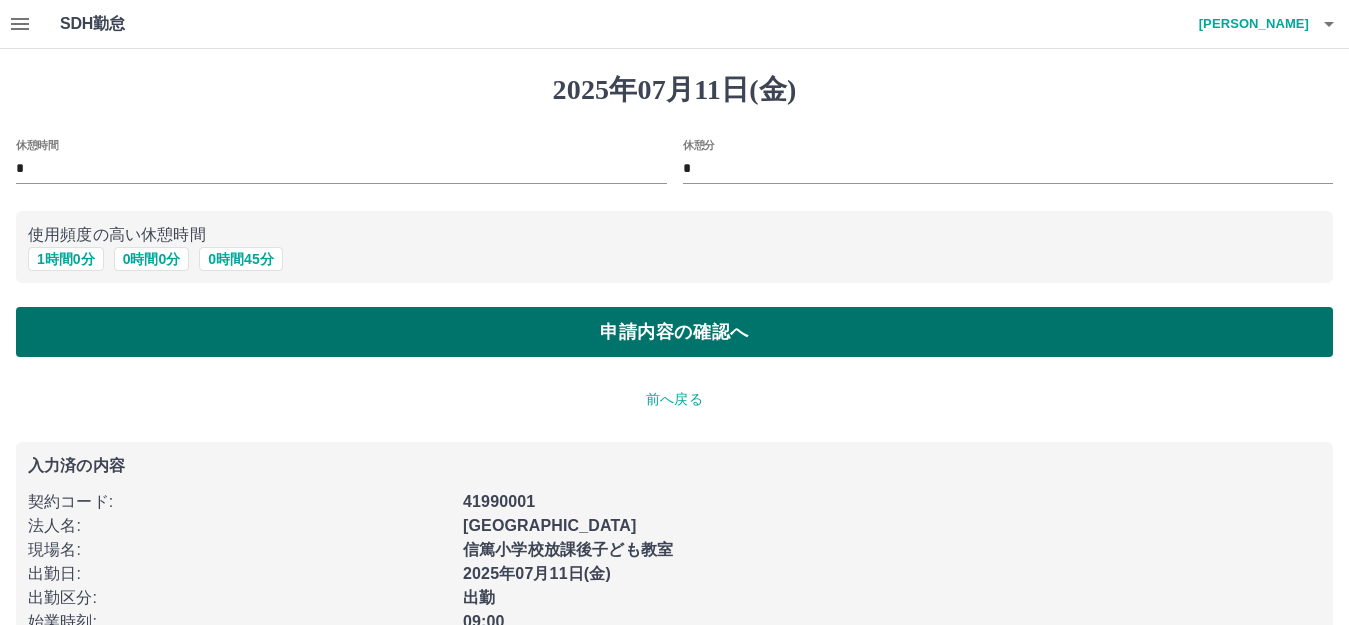 click on "申請内容の確認へ" at bounding box center (674, 332) 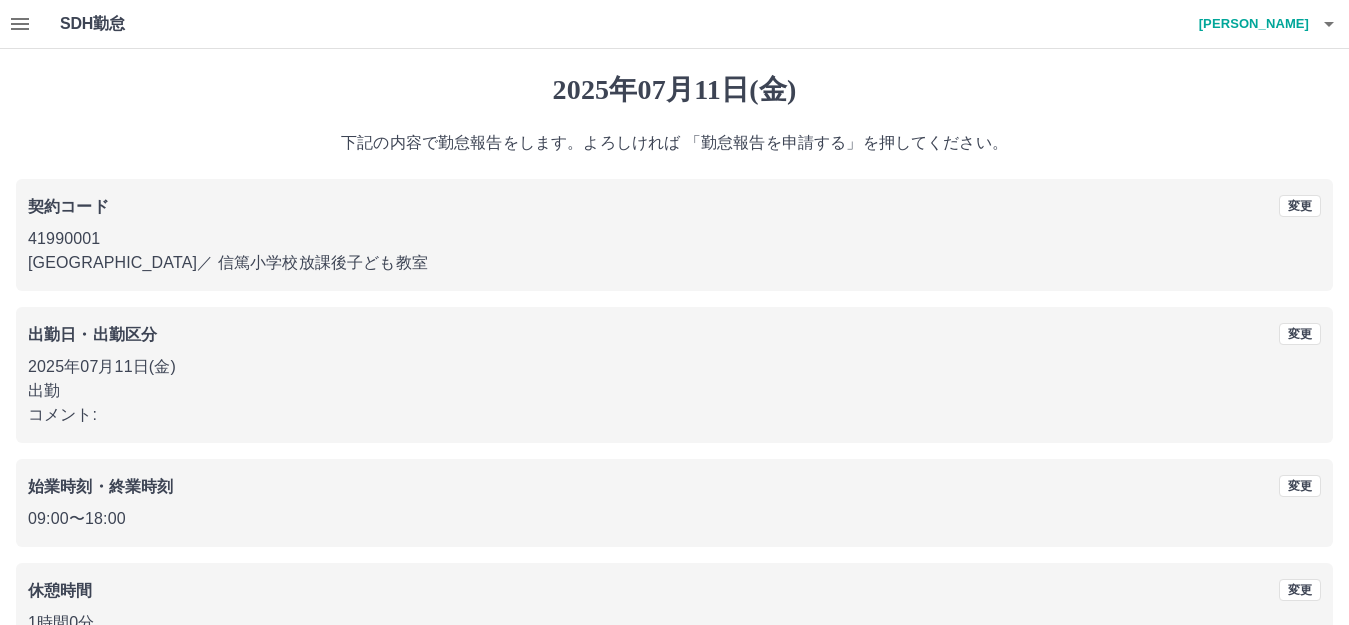 scroll, scrollTop: 124, scrollLeft: 0, axis: vertical 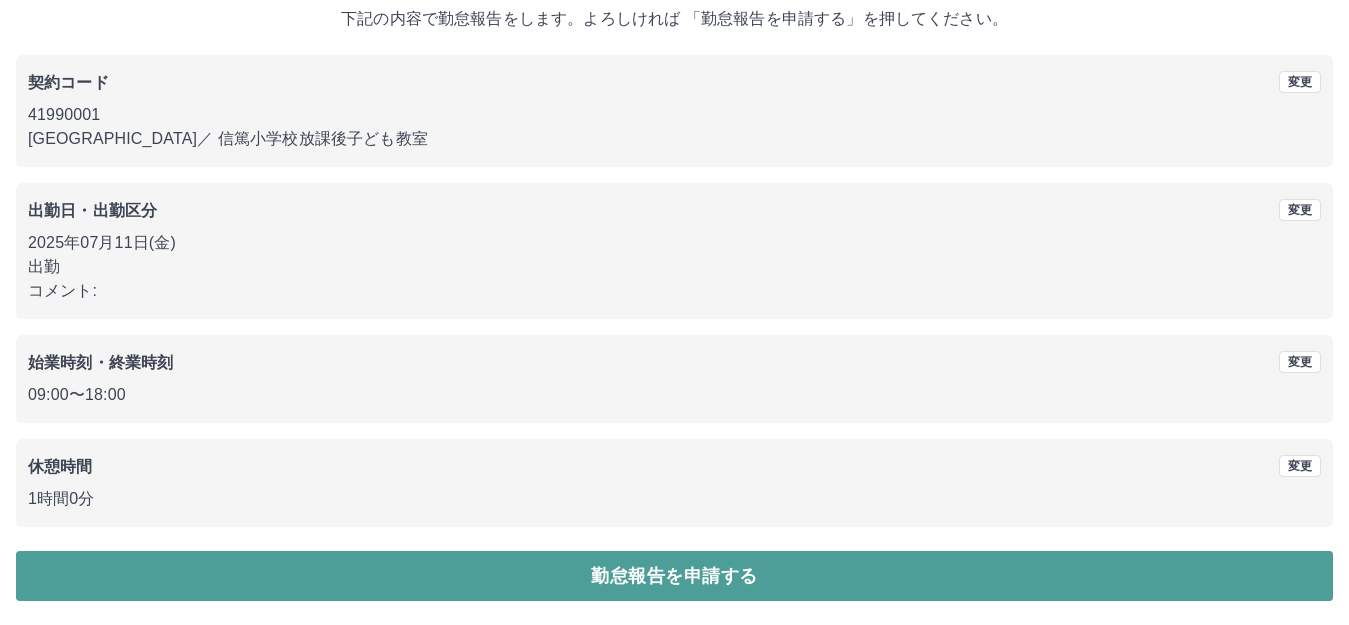 click on "勤怠報告を申請する" at bounding box center [674, 576] 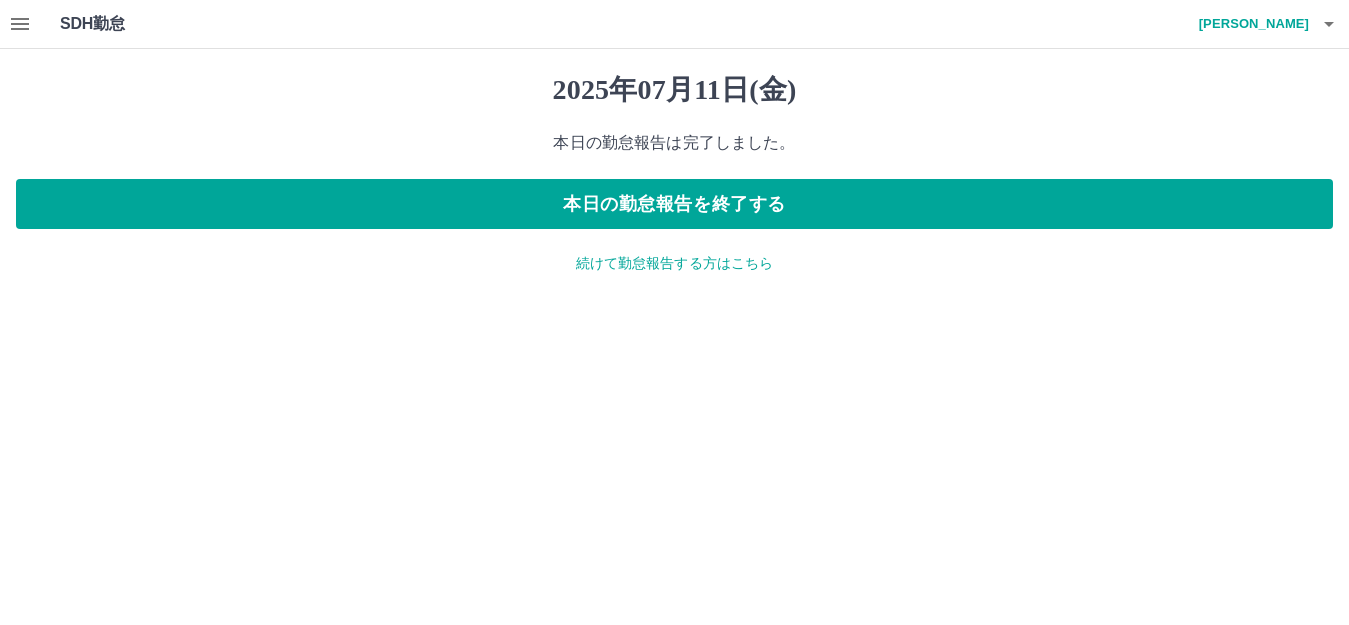 scroll, scrollTop: 0, scrollLeft: 0, axis: both 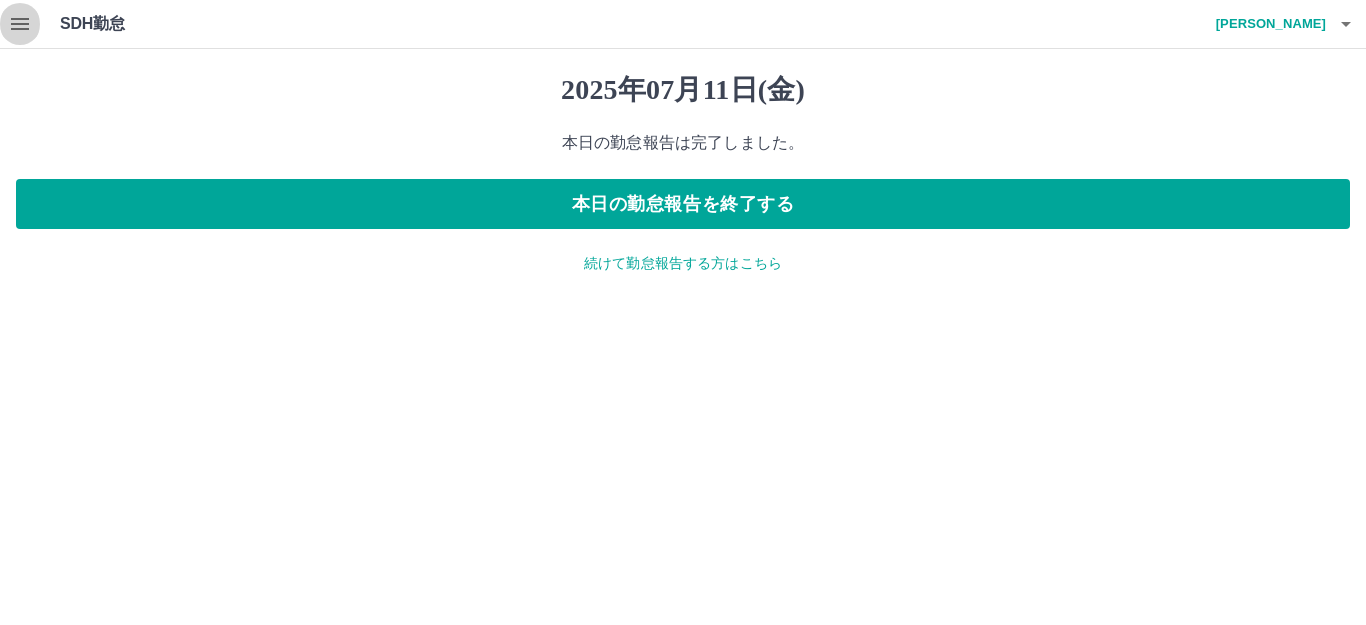 click 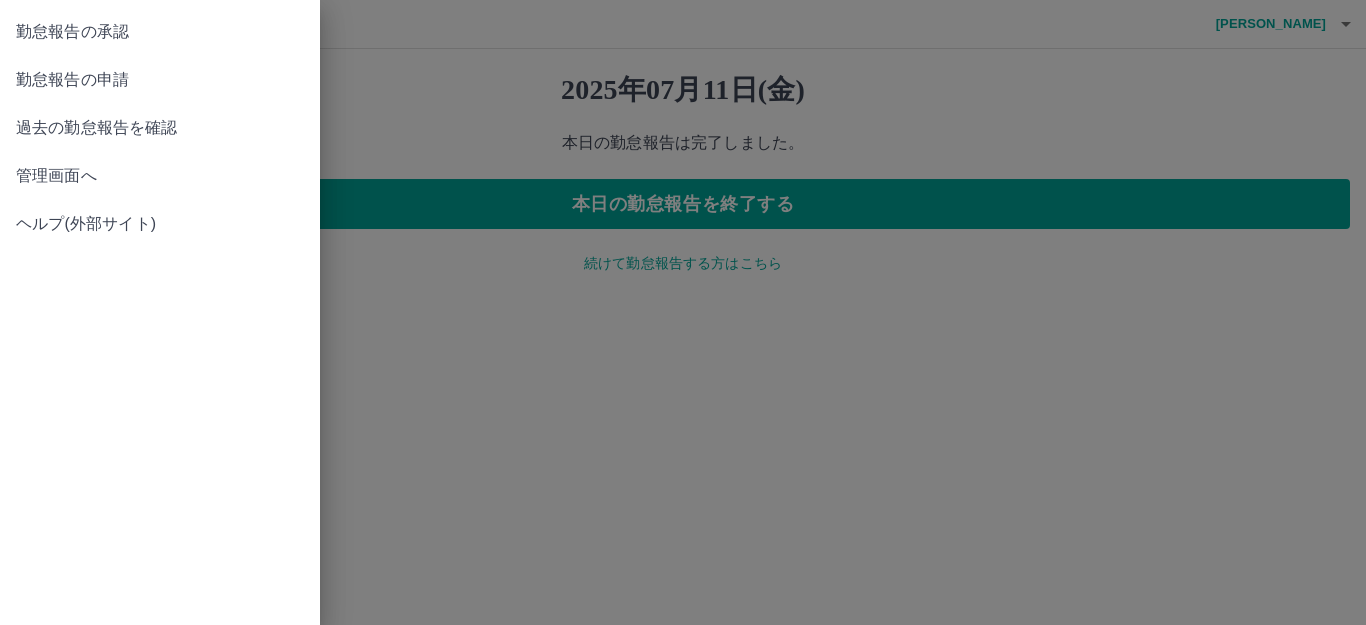 click on "過去の勤怠報告を確認" at bounding box center [160, 128] 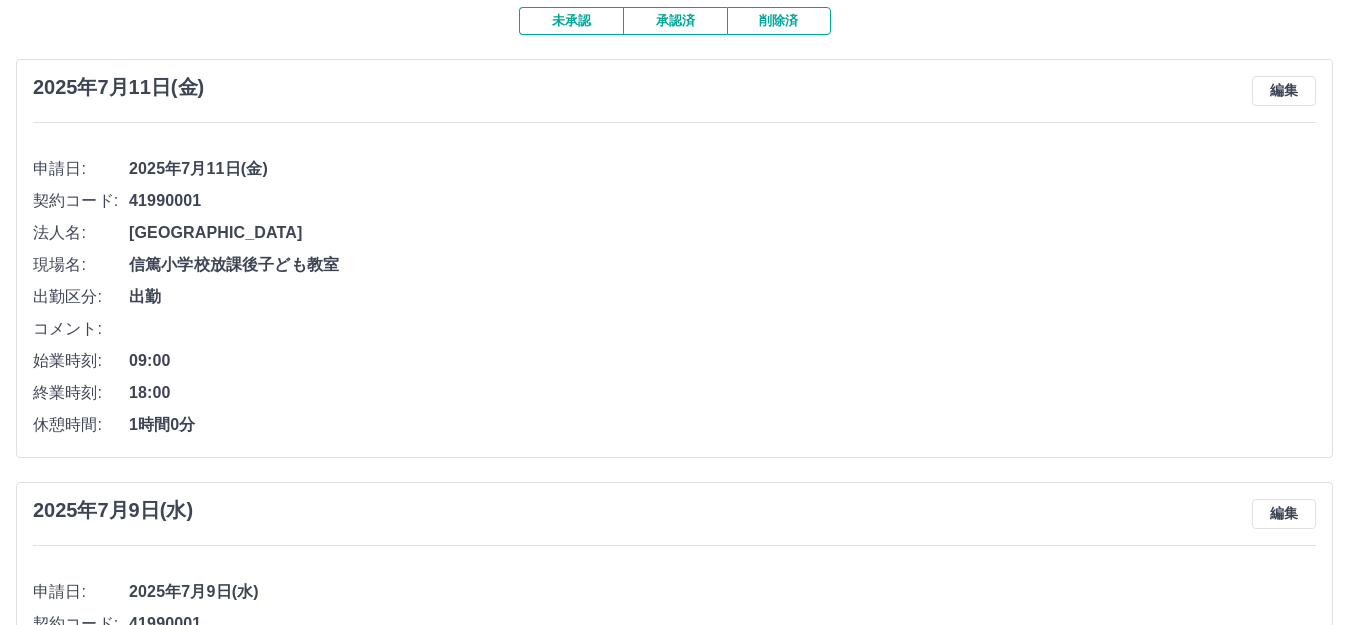 scroll, scrollTop: 0, scrollLeft: 0, axis: both 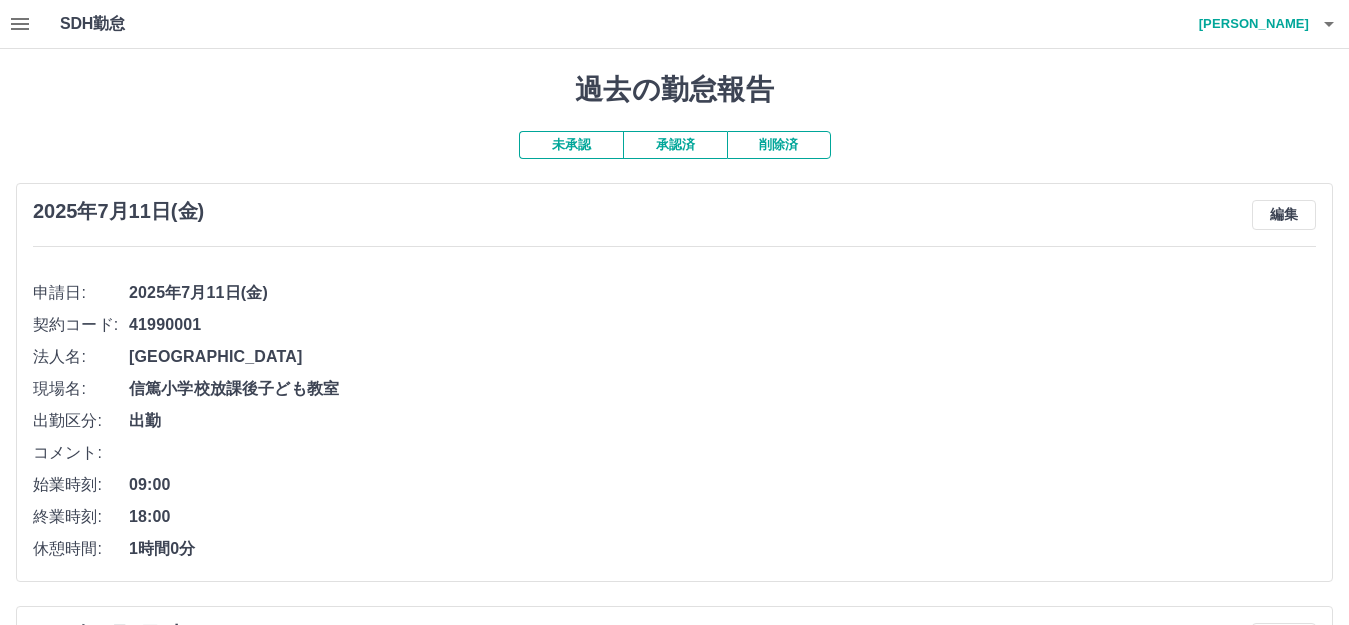 click 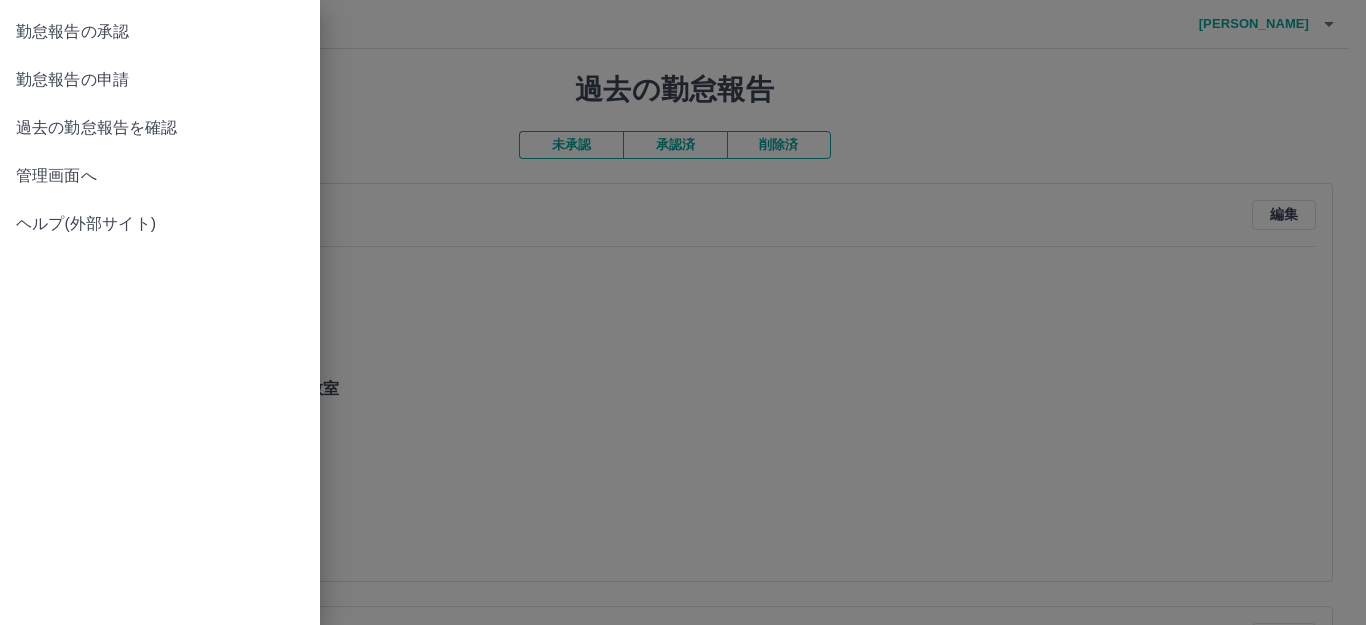 click on "勤怠報告の申請" at bounding box center [160, 80] 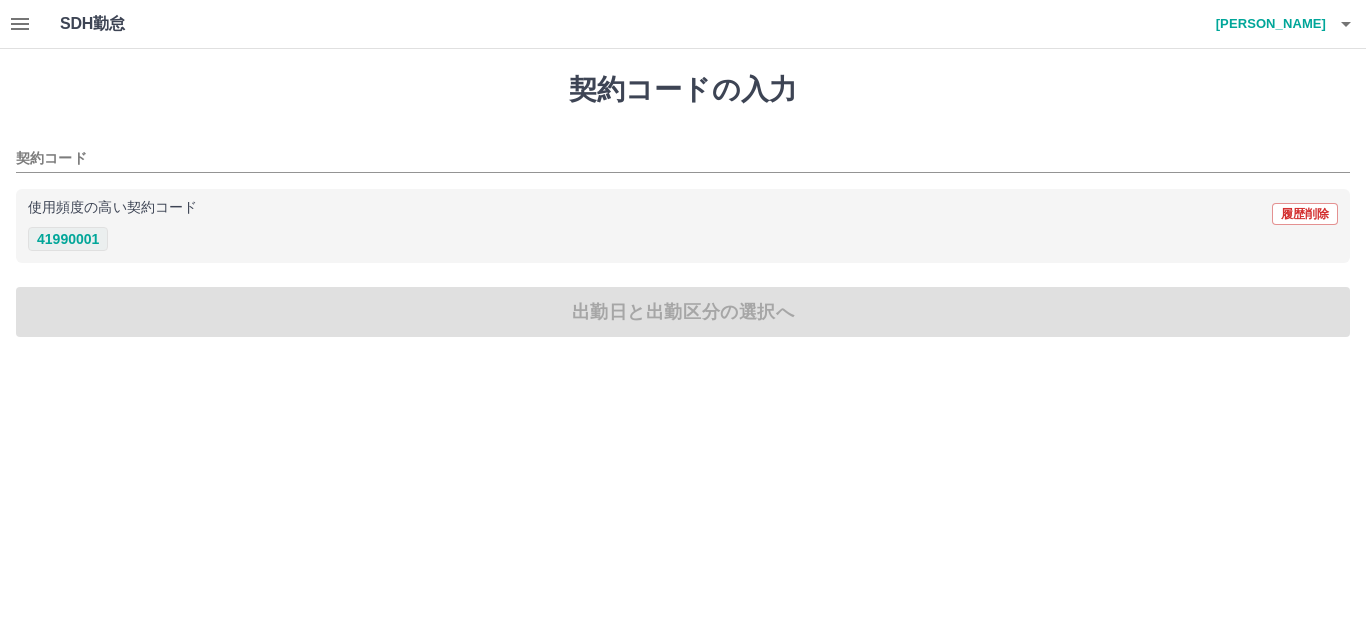 click on "41990001" at bounding box center [68, 239] 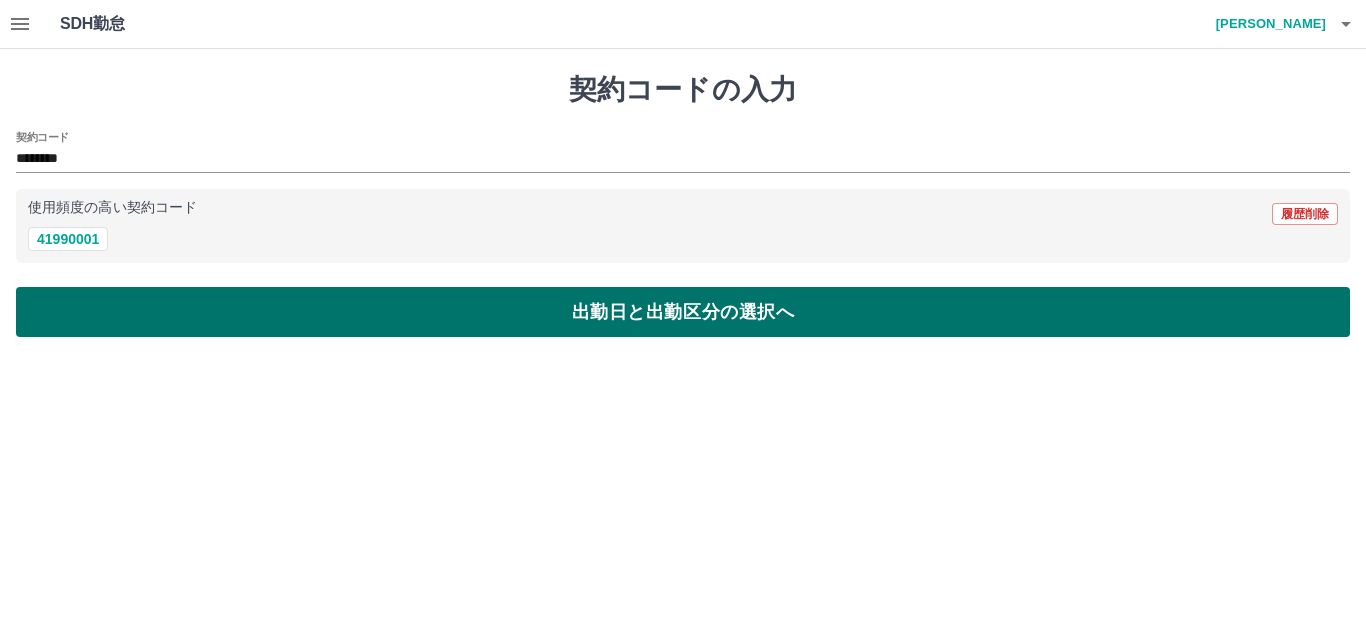 click on "出勤日と出勤区分の選択へ" at bounding box center [683, 312] 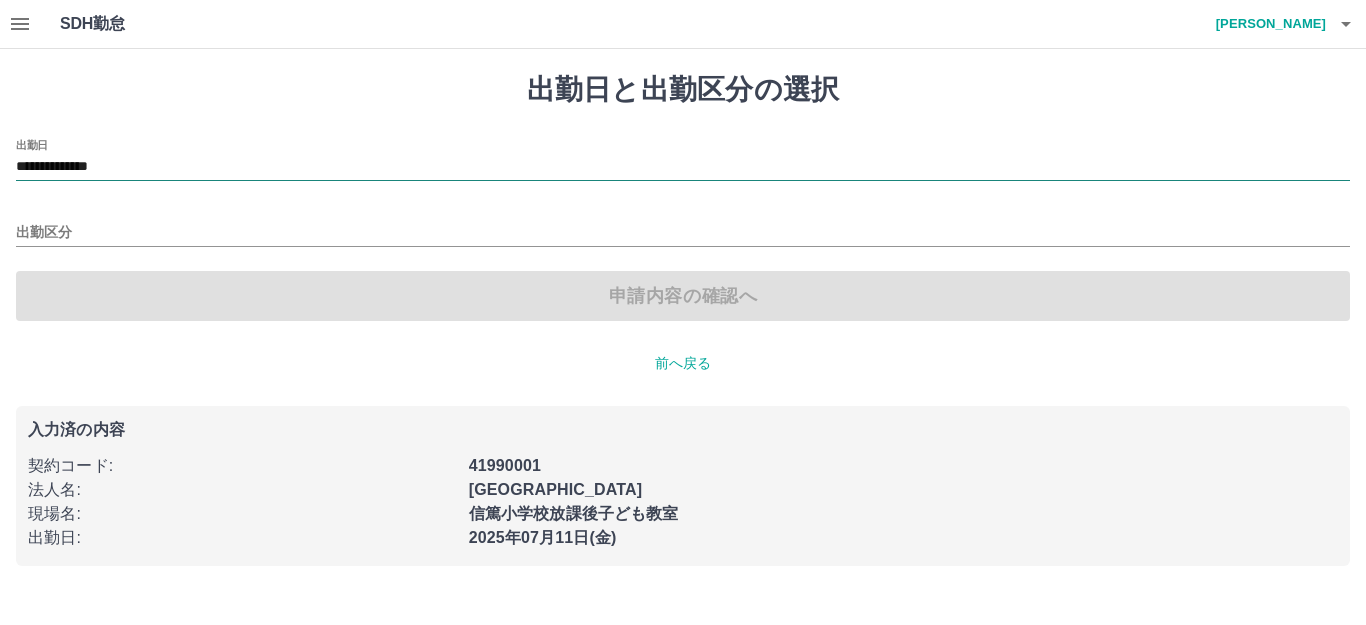 click on "**********" at bounding box center (683, 167) 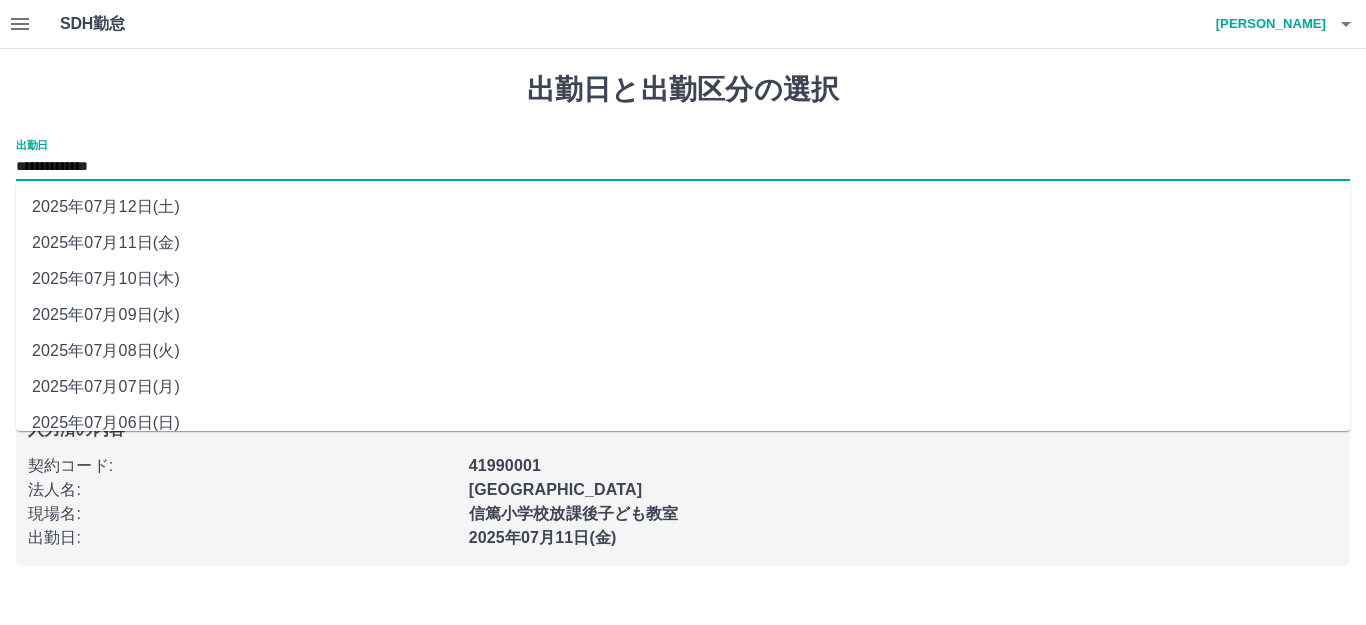 click on "2025年07月10日(木)" at bounding box center [683, 279] 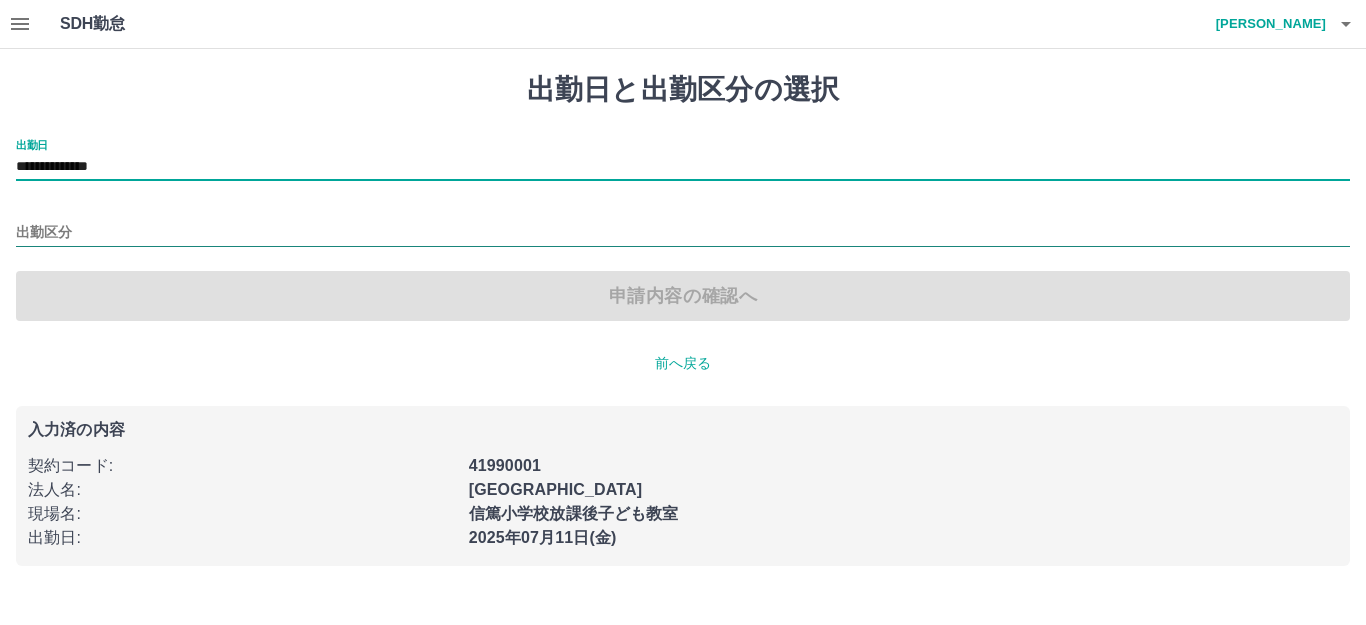 click on "出勤区分" at bounding box center (683, 233) 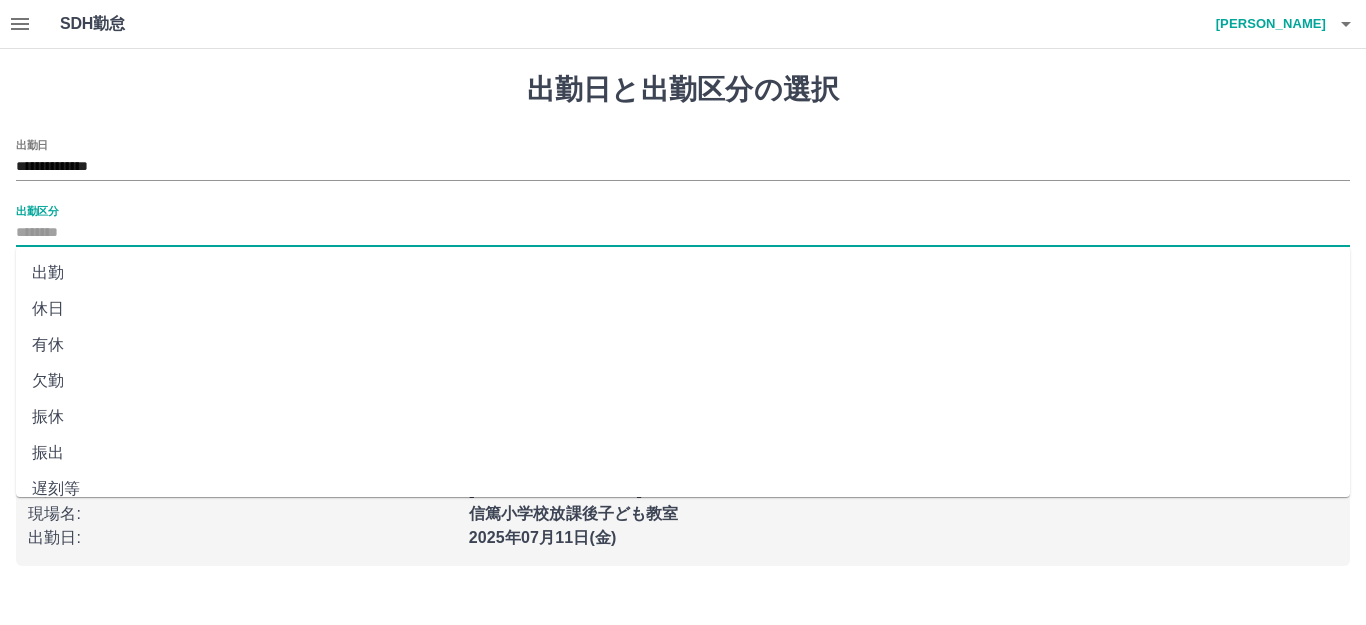 click on "出勤" at bounding box center [683, 273] 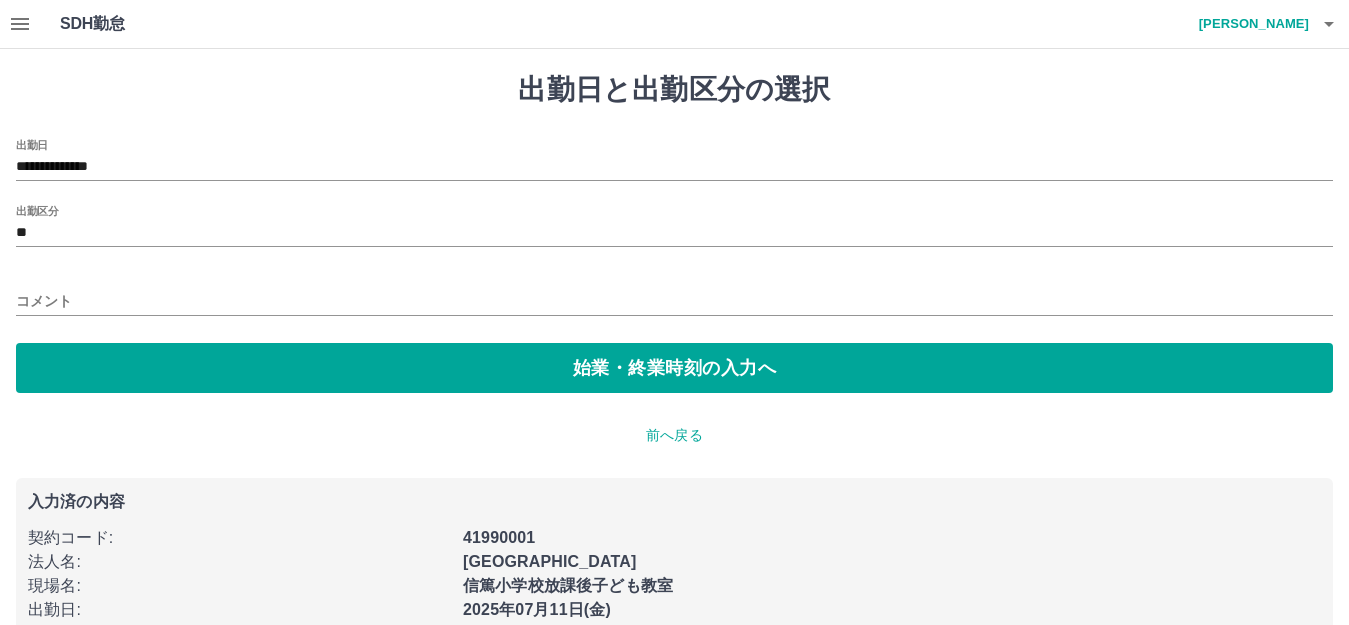 click on "**********" at bounding box center [674, 266] 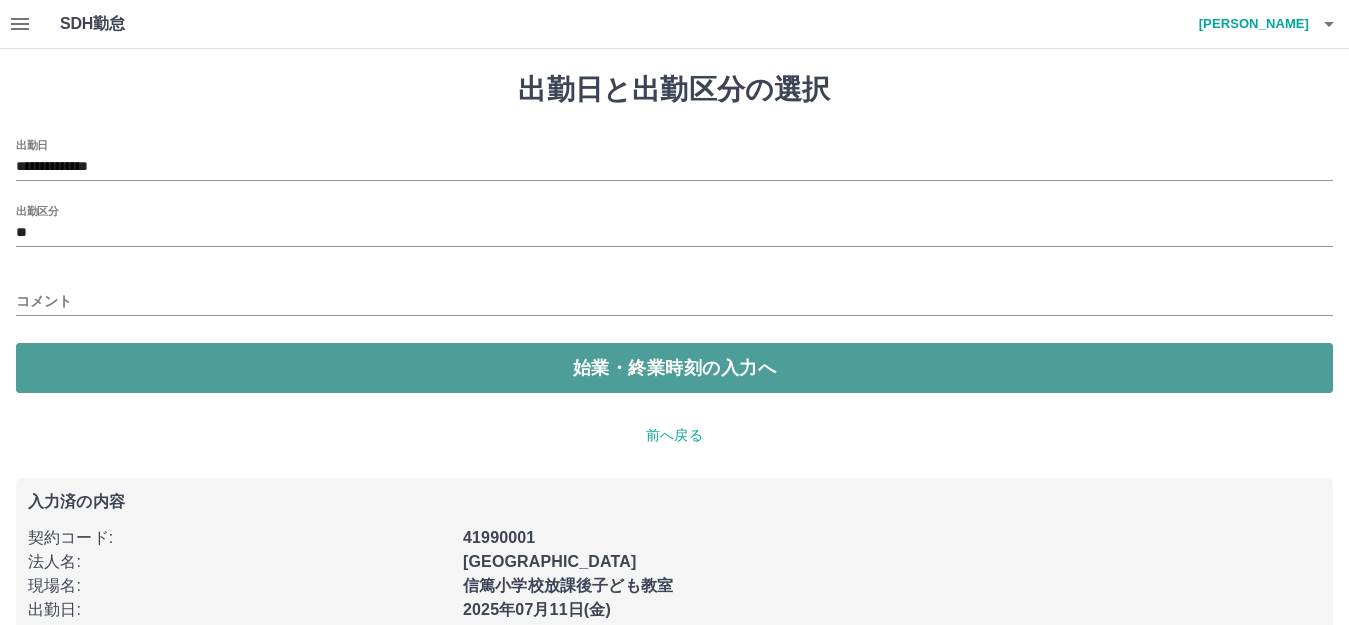 click on "始業・終業時刻の入力へ" at bounding box center (674, 368) 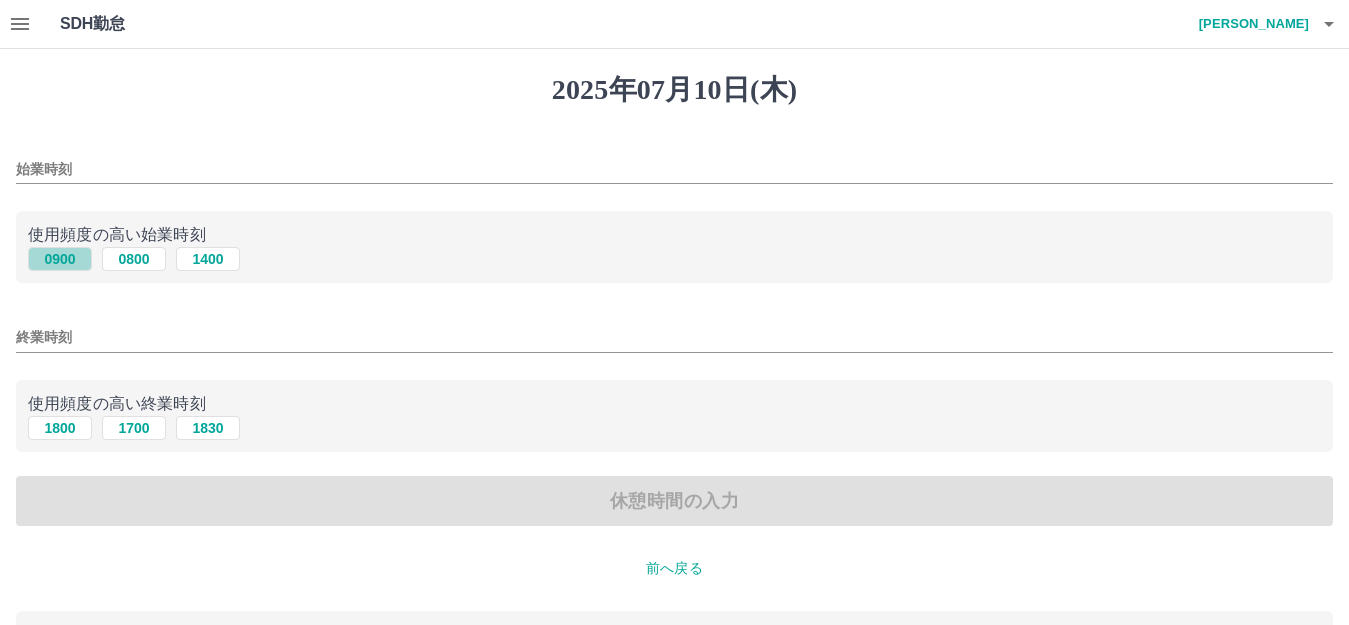 click on "0900" at bounding box center (60, 259) 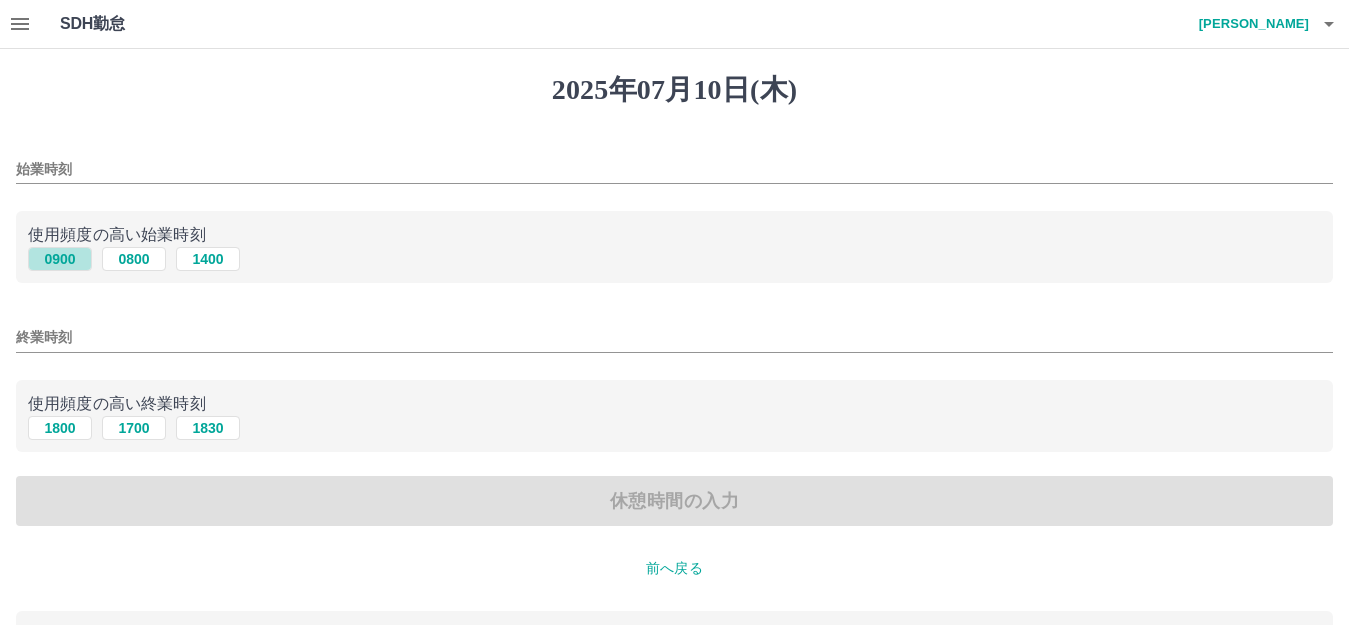 type on "****" 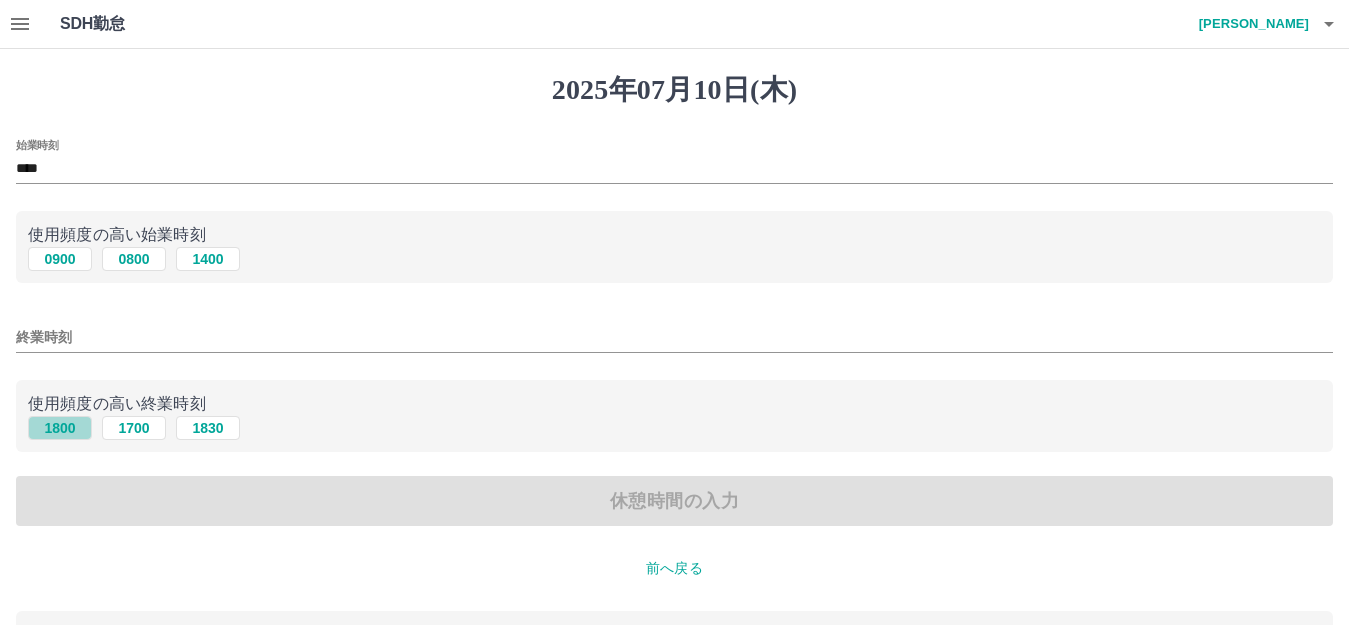 click on "1800" at bounding box center (60, 428) 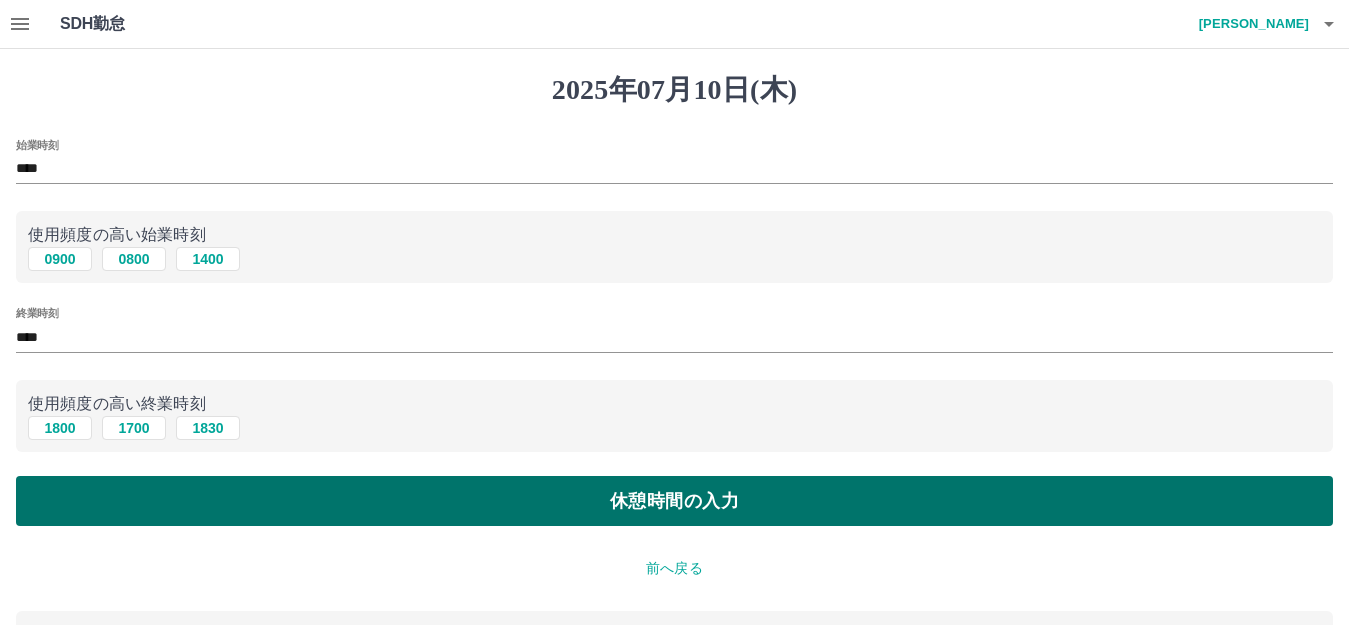 click on "休憩時間の入力" at bounding box center [674, 501] 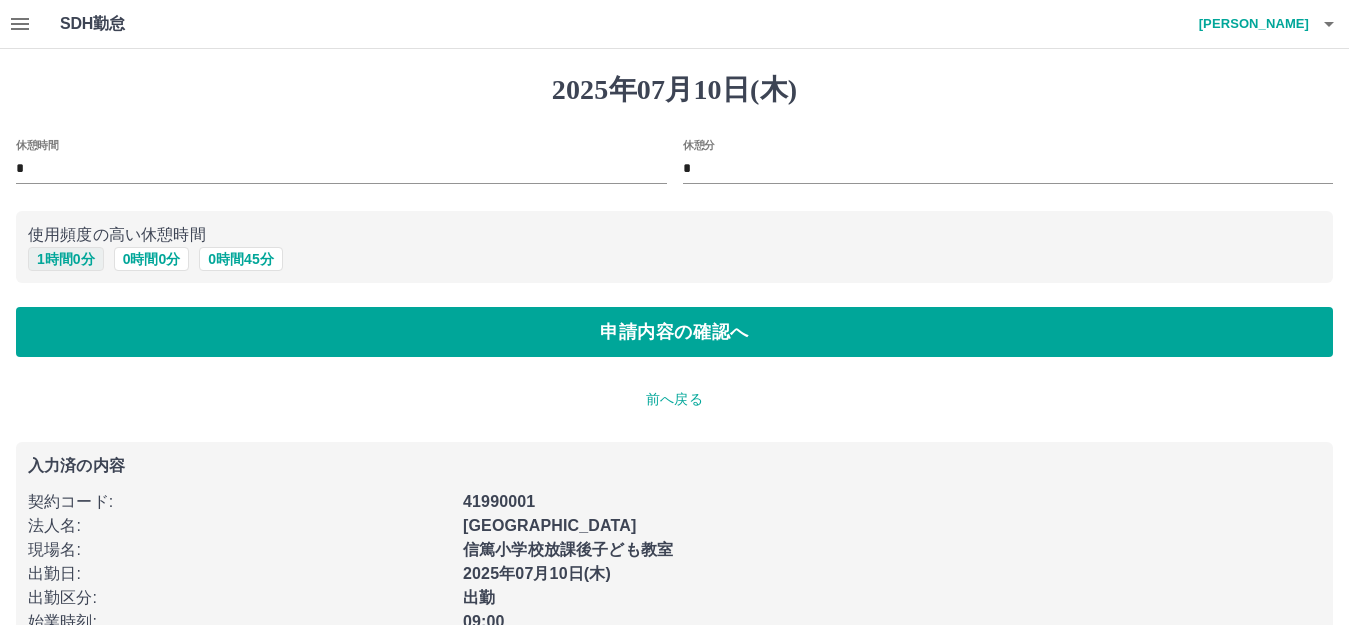 click on "1 時間 0 分" at bounding box center (66, 259) 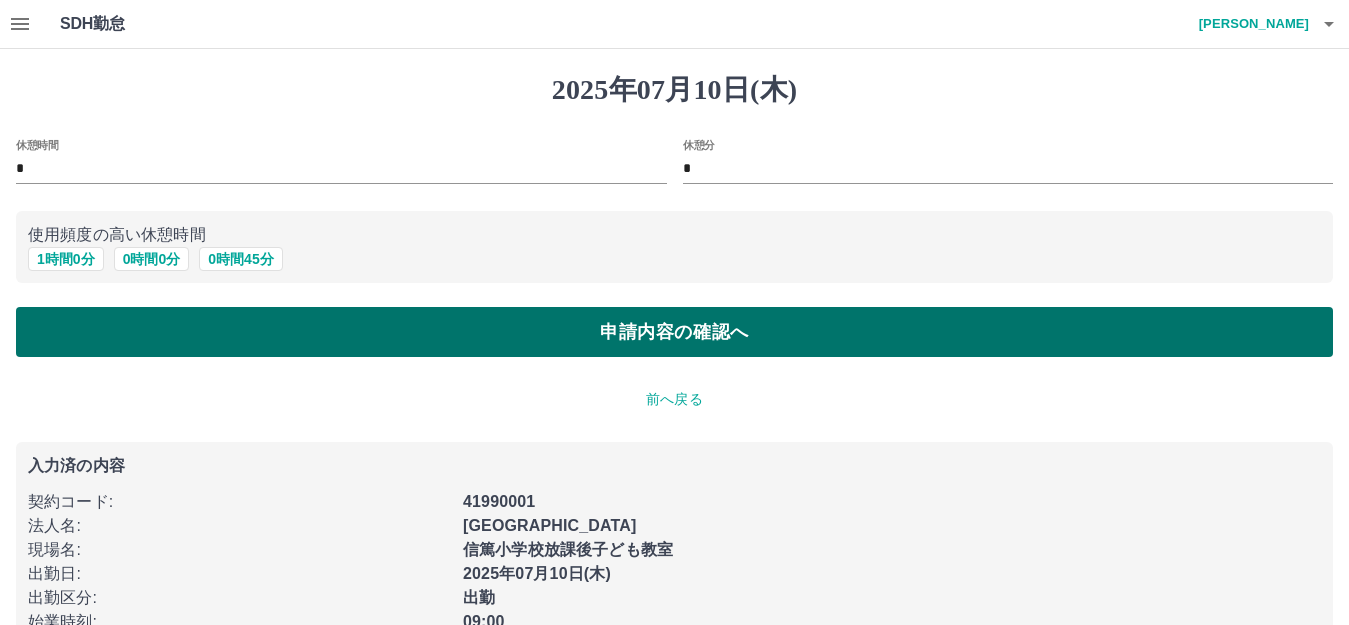 click on "申請内容の確認へ" at bounding box center (674, 332) 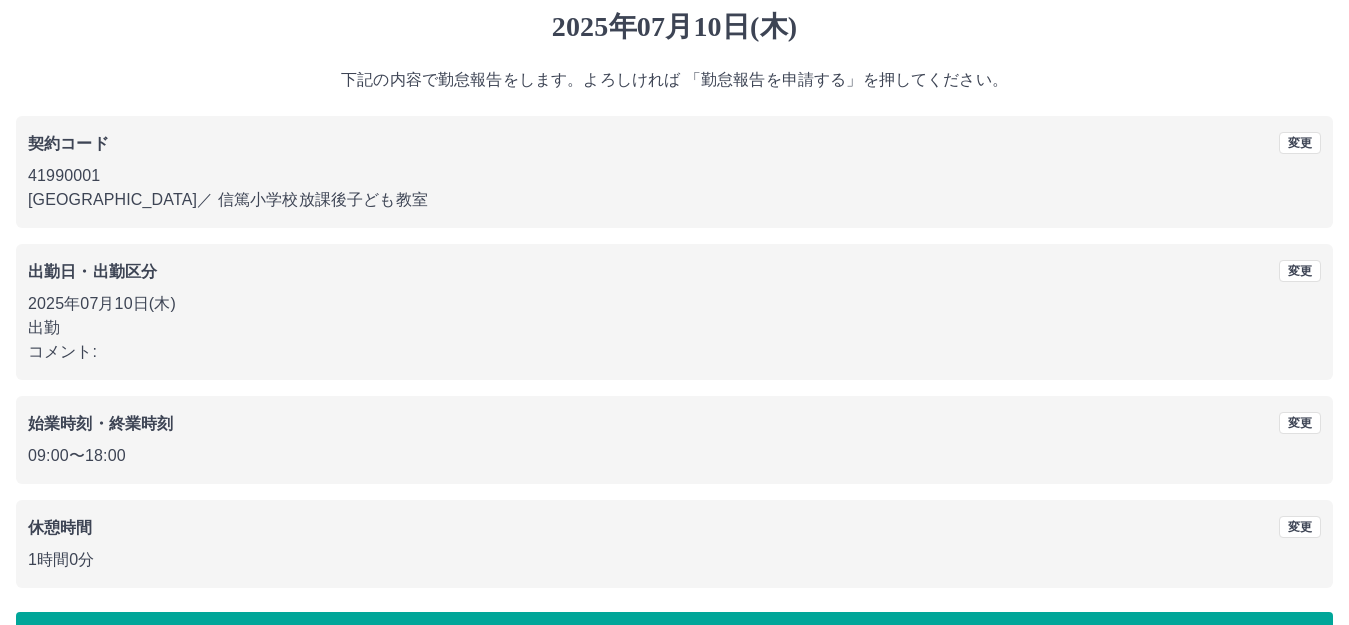 scroll, scrollTop: 124, scrollLeft: 0, axis: vertical 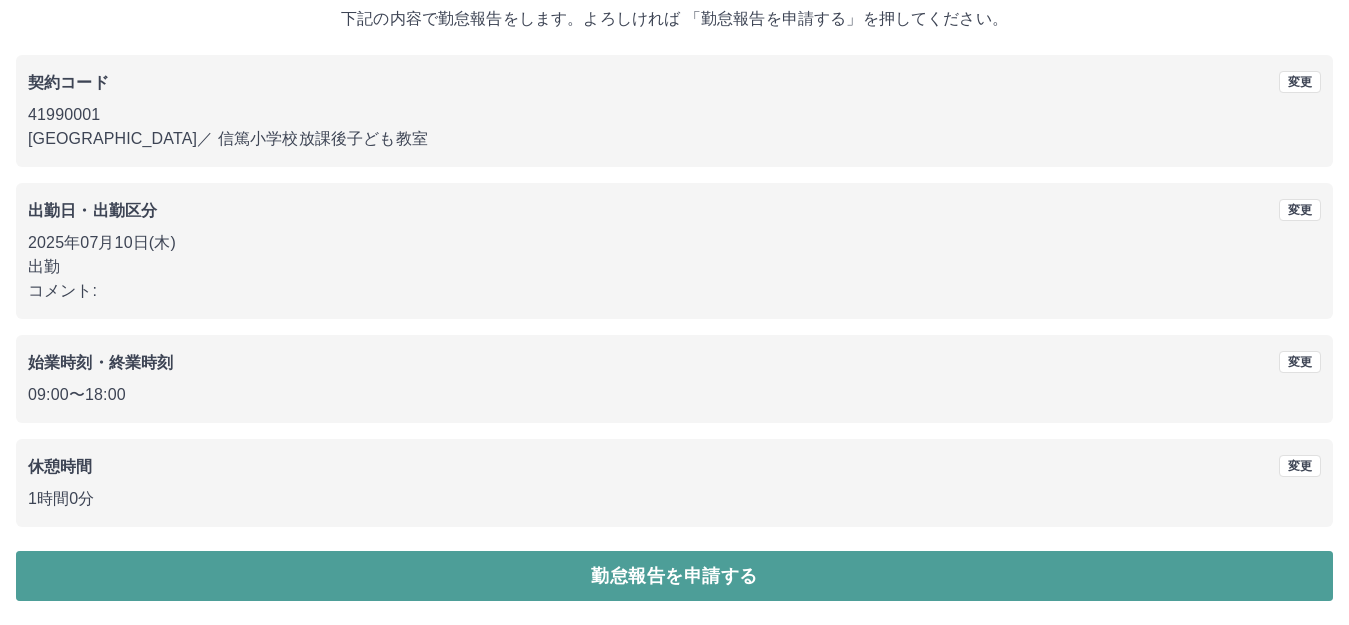 click on "勤怠報告を申請する" at bounding box center (674, 576) 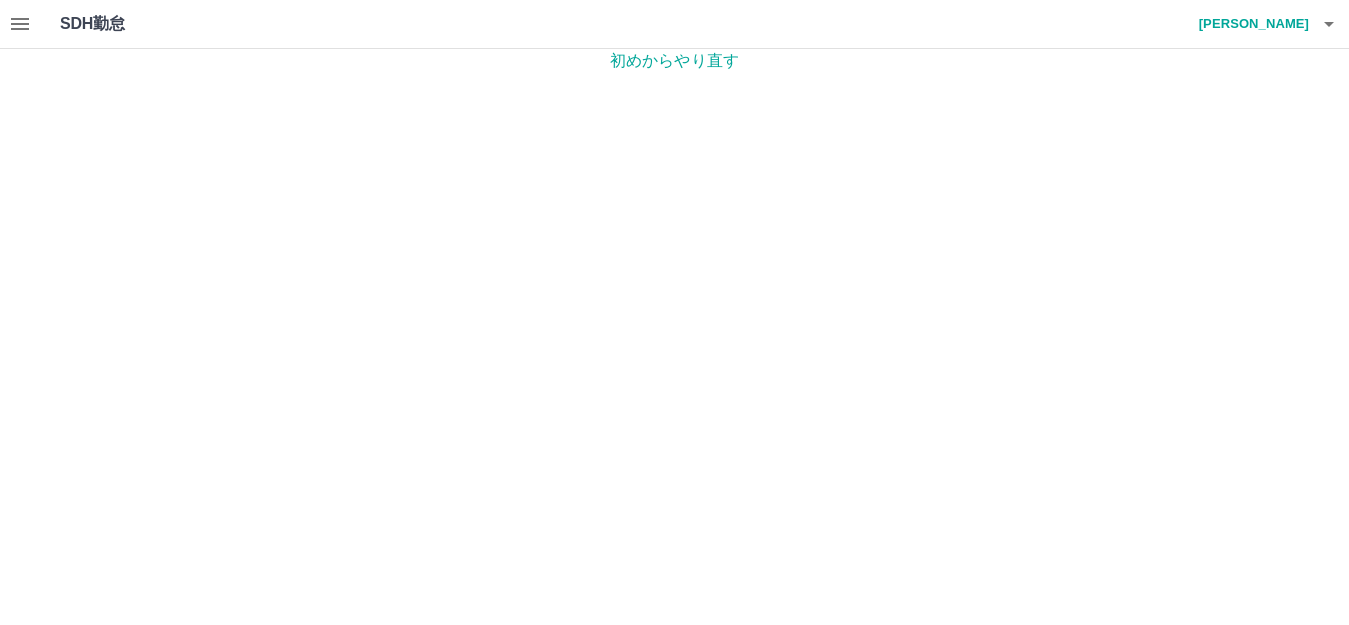 scroll, scrollTop: 0, scrollLeft: 0, axis: both 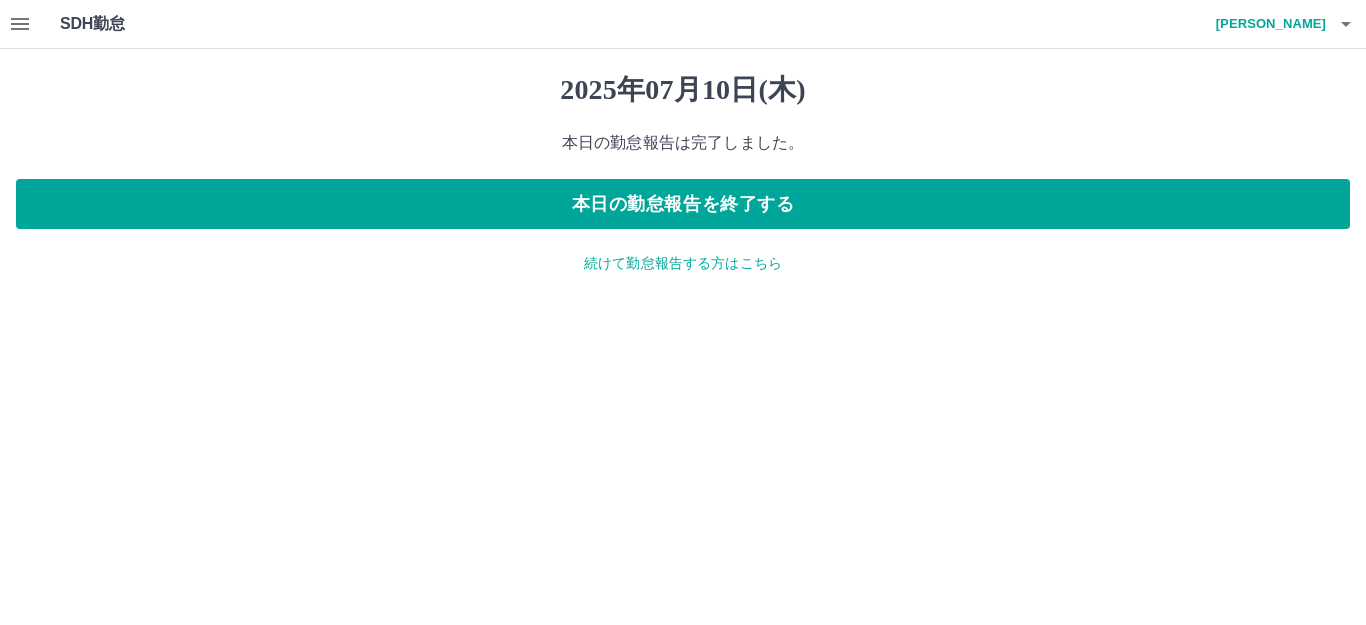 click 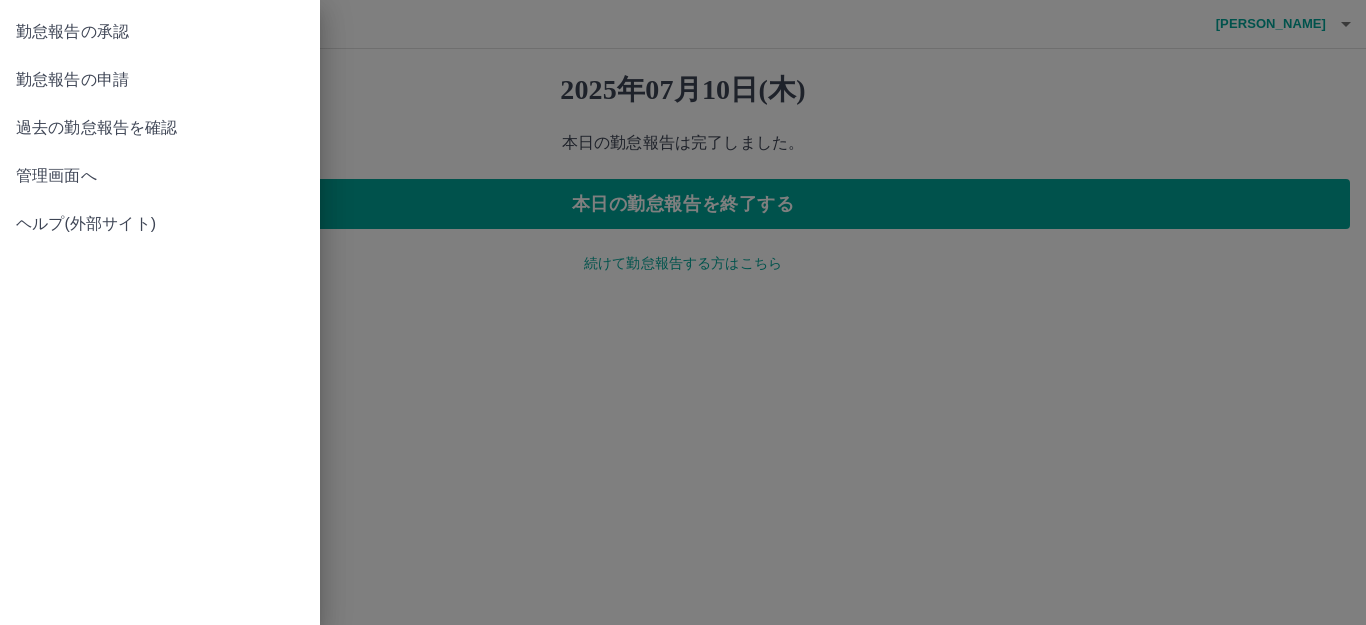 click on "勤怠報告の承認" at bounding box center (160, 32) 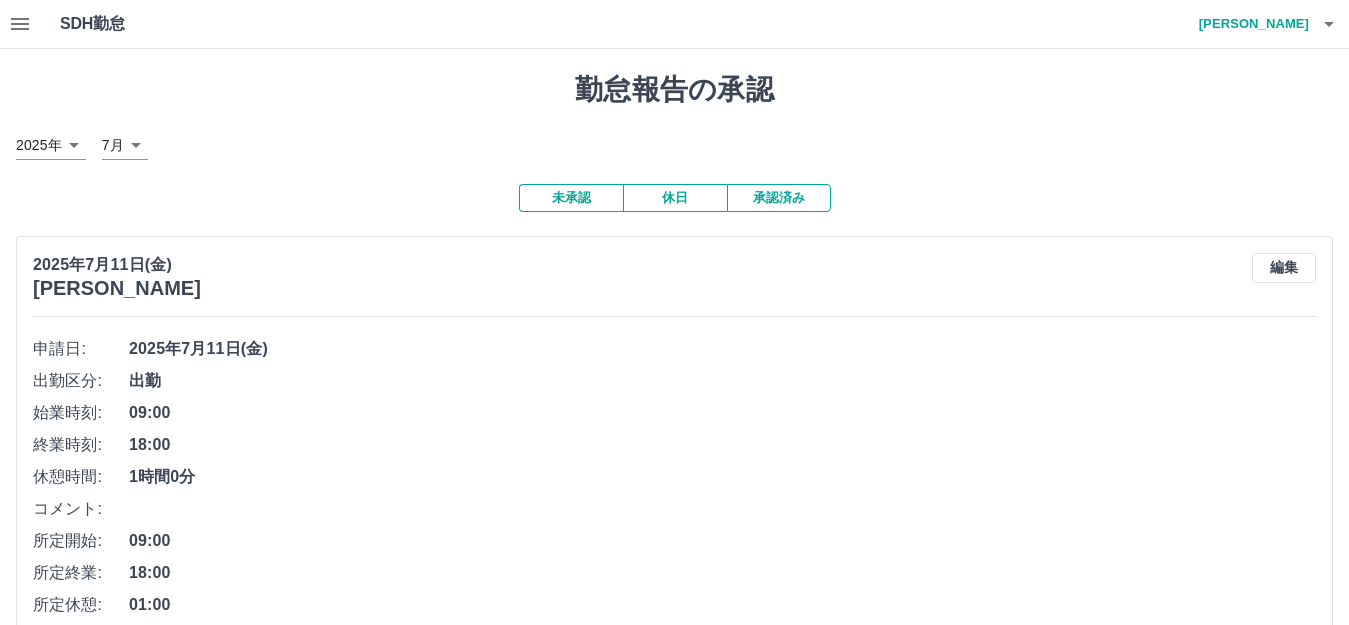 scroll, scrollTop: 400, scrollLeft: 0, axis: vertical 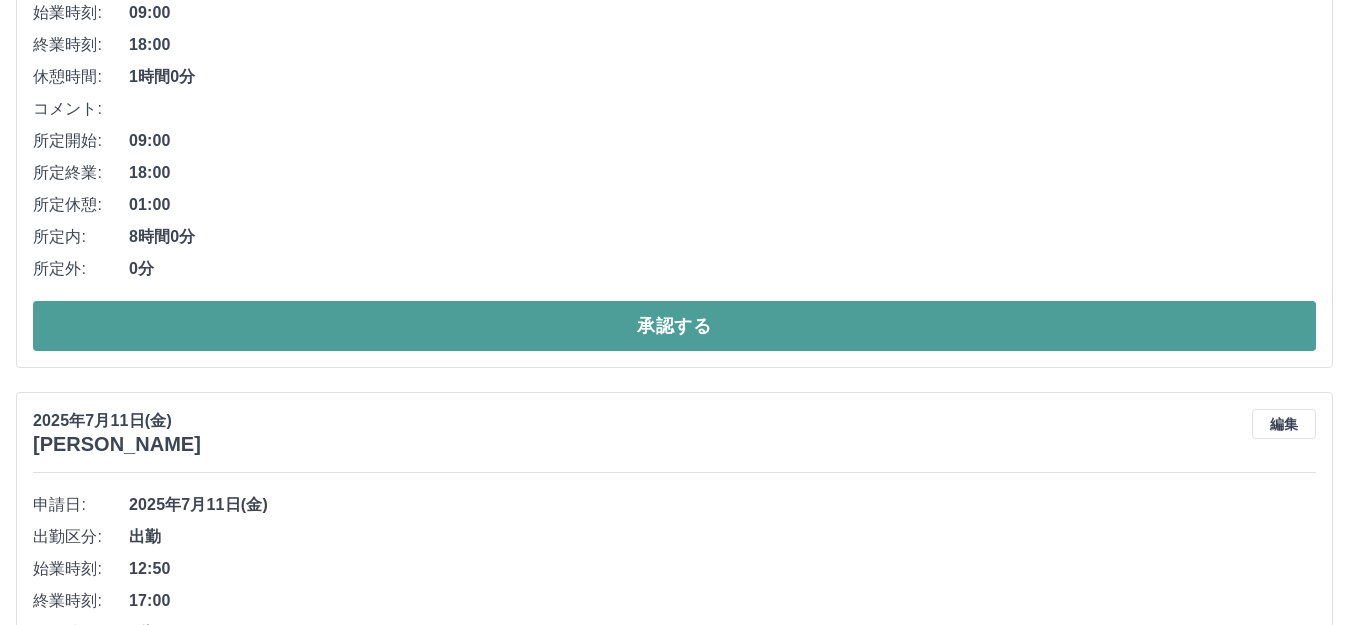 click on "承認する" at bounding box center (674, 326) 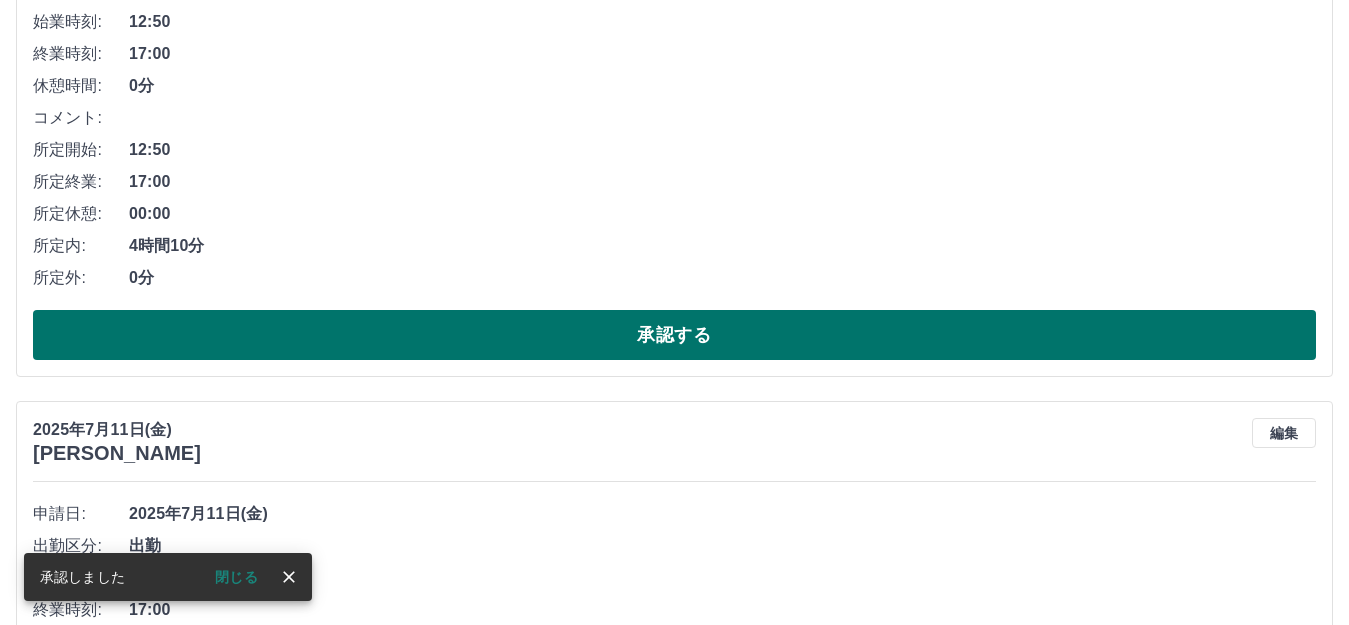 scroll, scrollTop: 400, scrollLeft: 0, axis: vertical 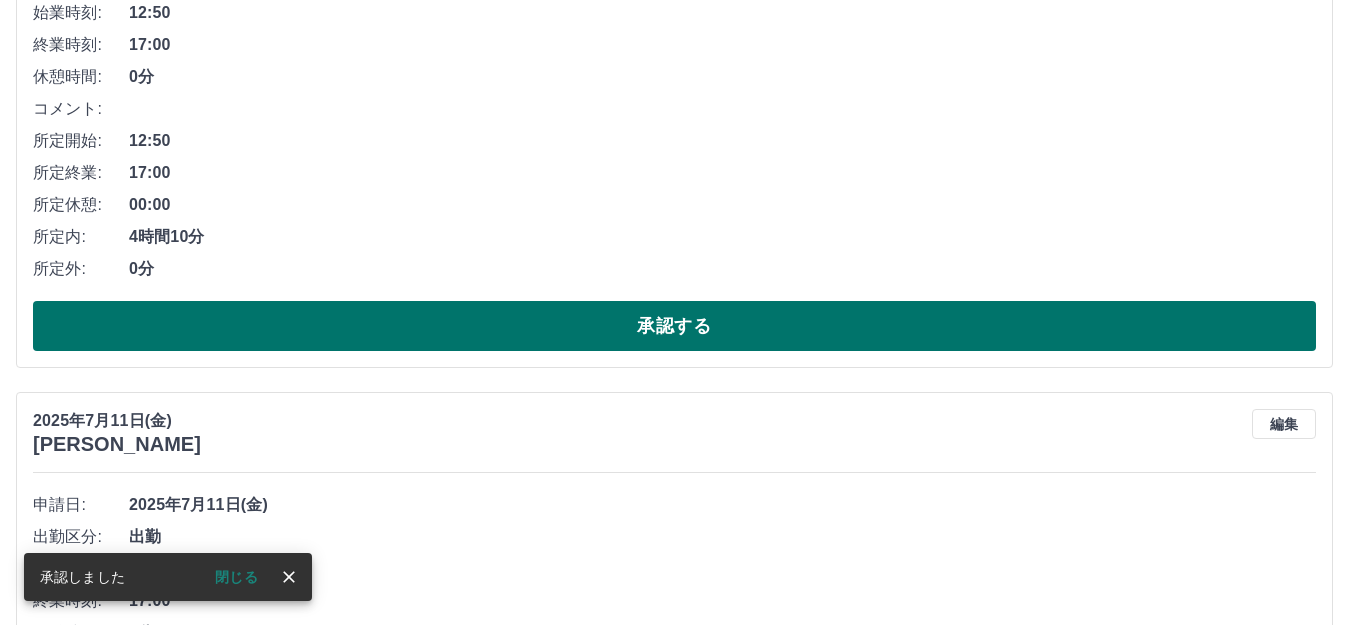 click on "承認する" at bounding box center [674, 326] 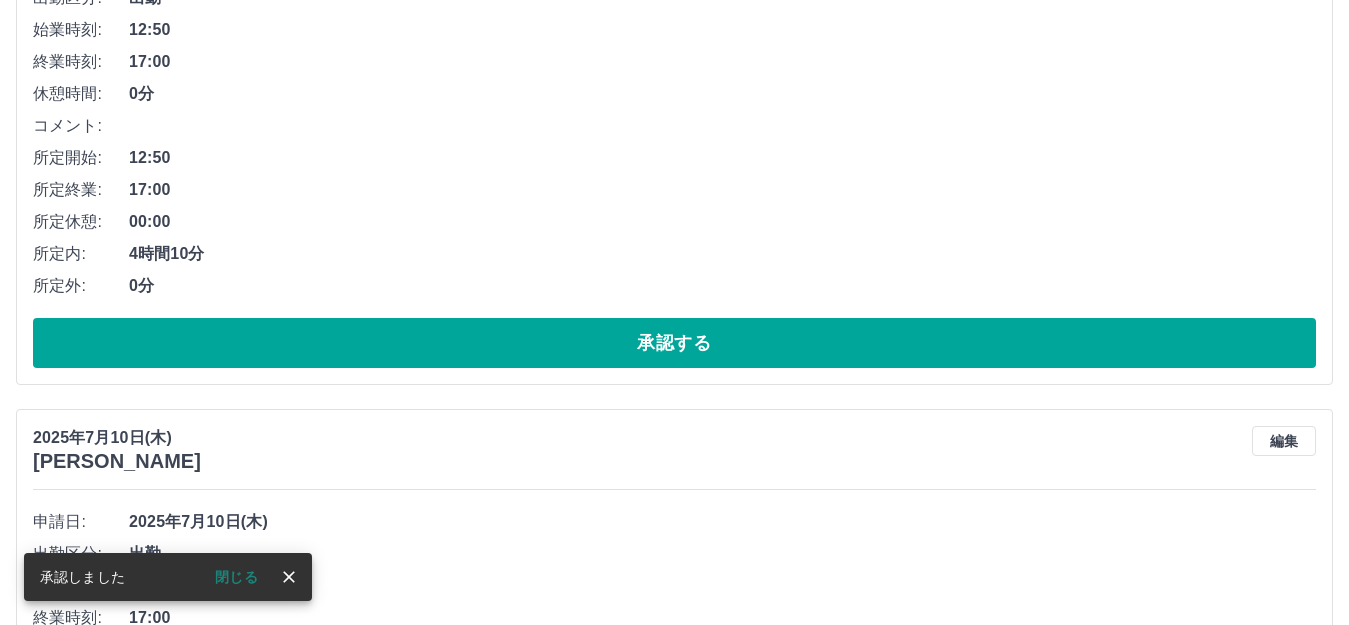 scroll, scrollTop: 500, scrollLeft: 0, axis: vertical 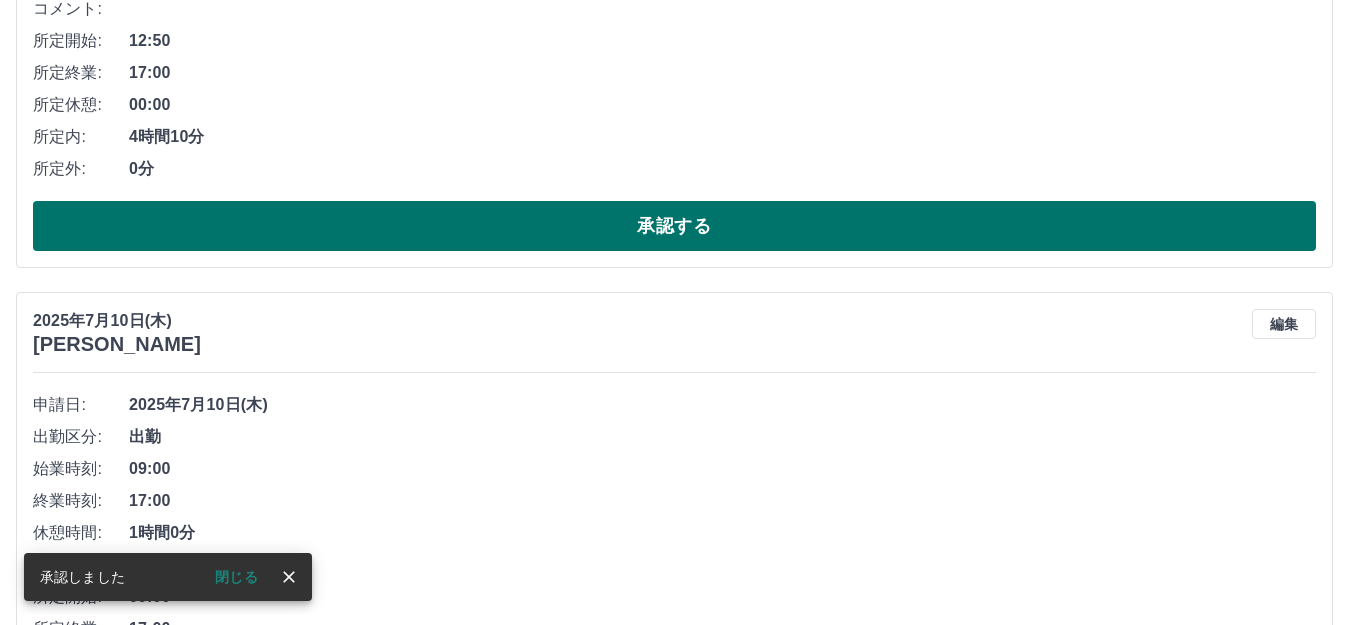 click on "承認する" at bounding box center [674, 226] 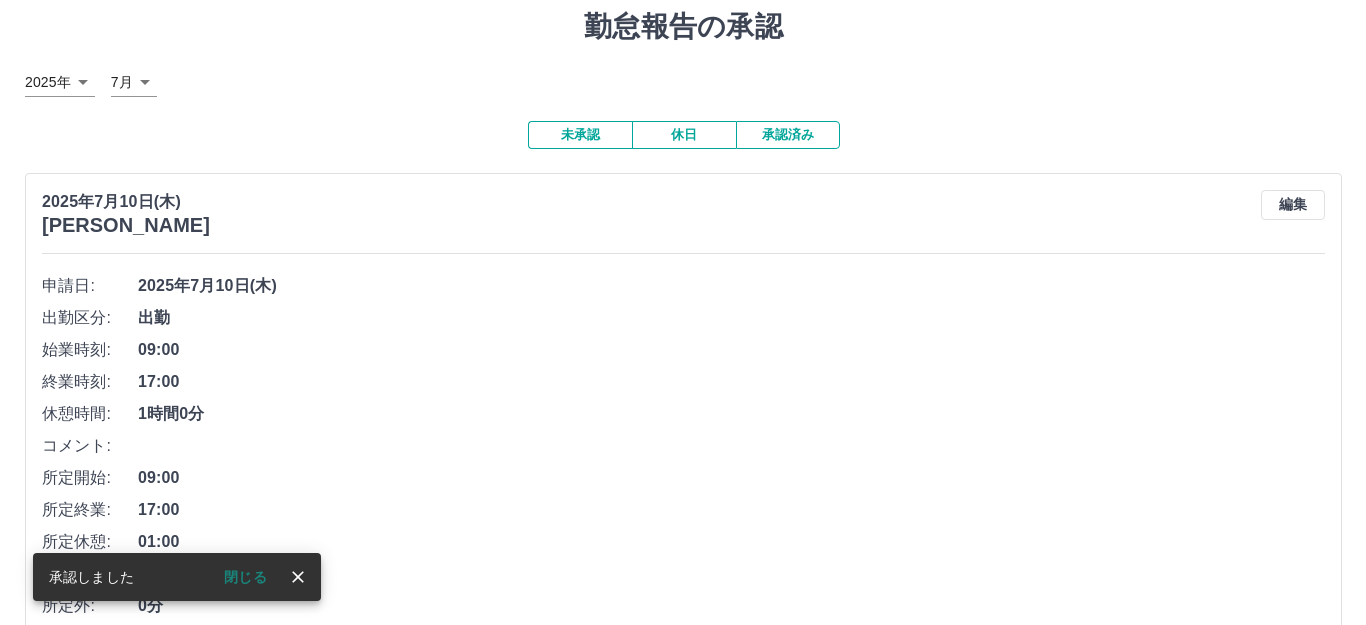 scroll, scrollTop: 0, scrollLeft: 0, axis: both 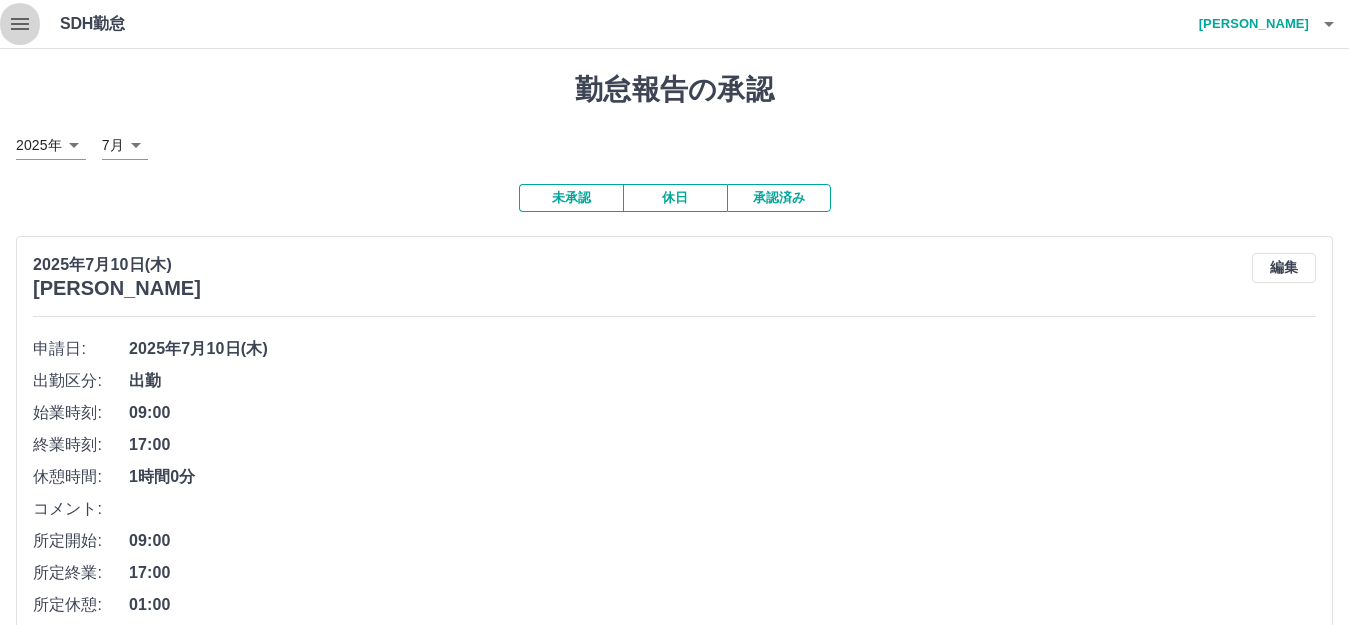 click 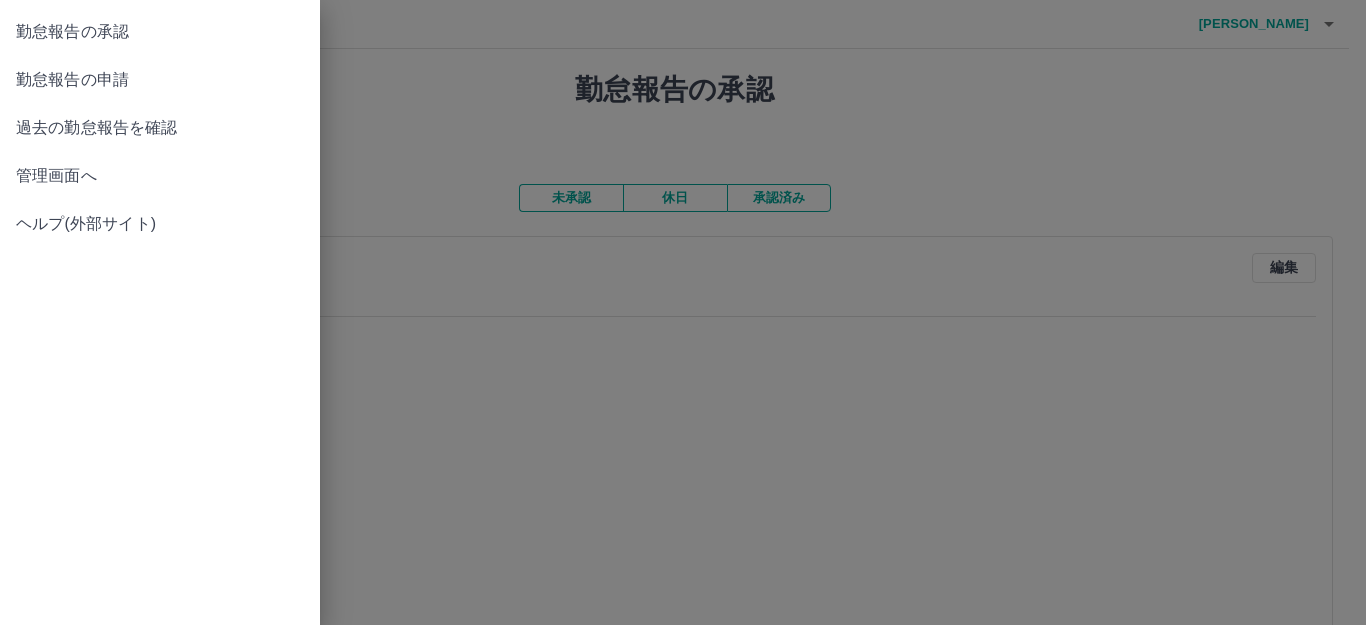 click at bounding box center [683, 312] 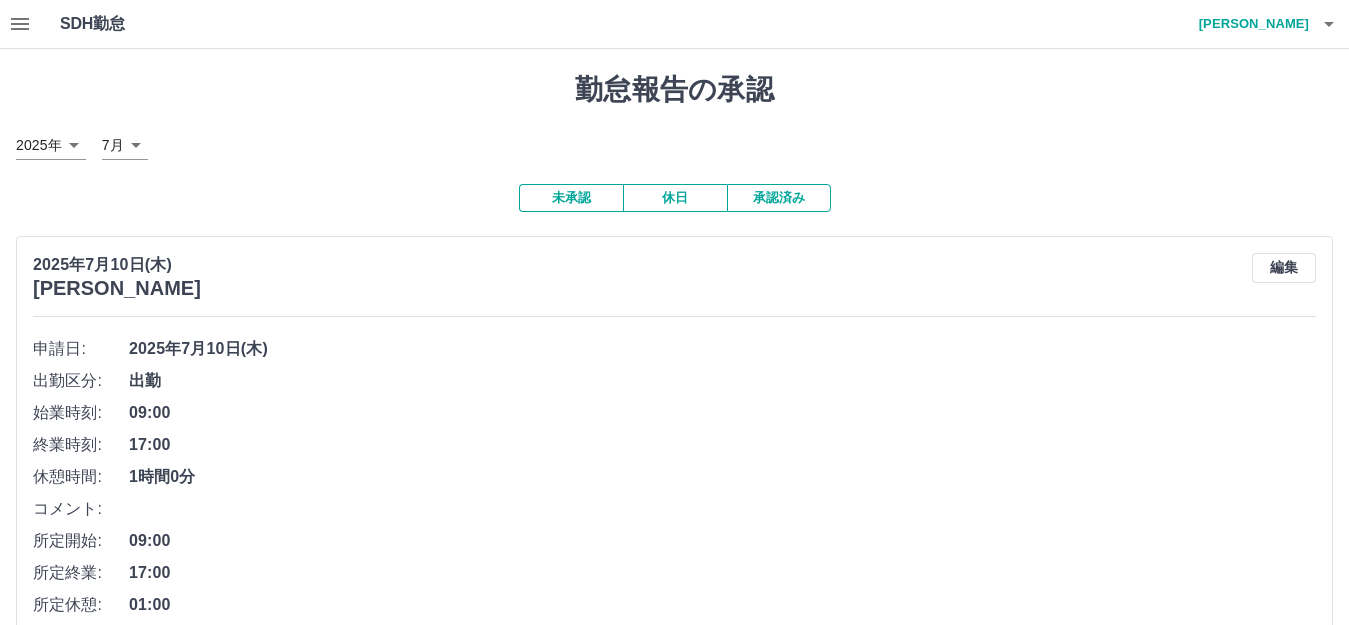click on "高松　靖子" at bounding box center (1249, 24) 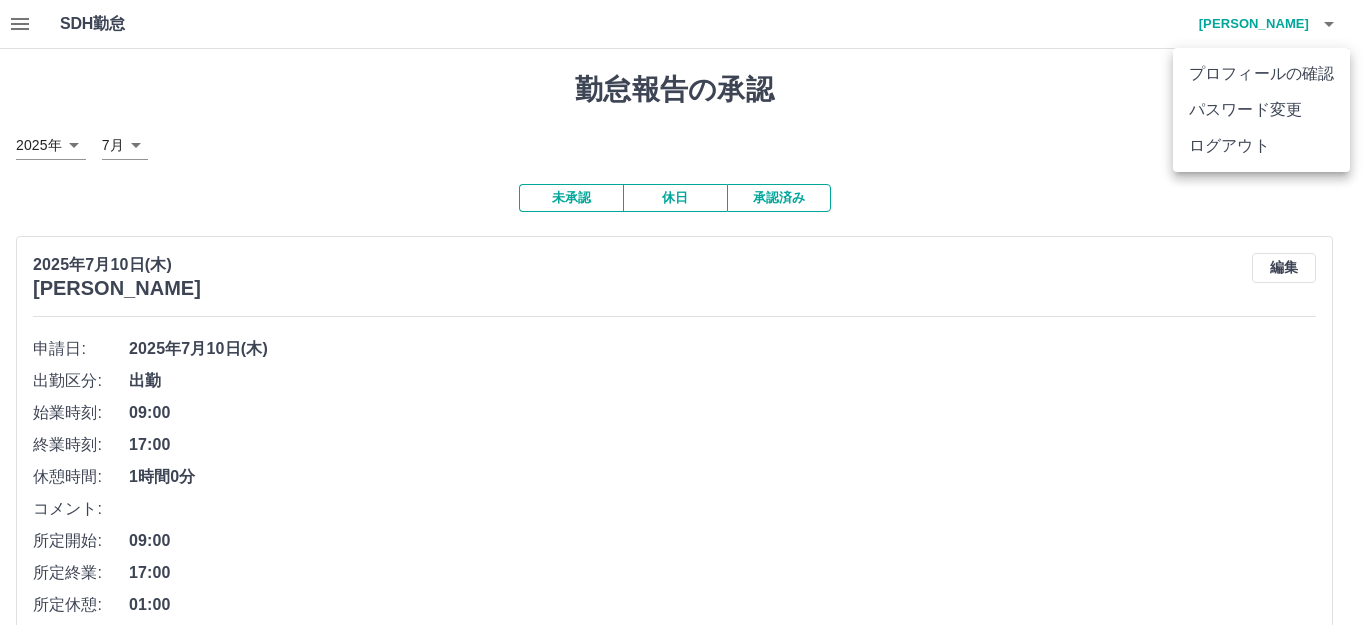 click on "ログアウト" at bounding box center [1261, 146] 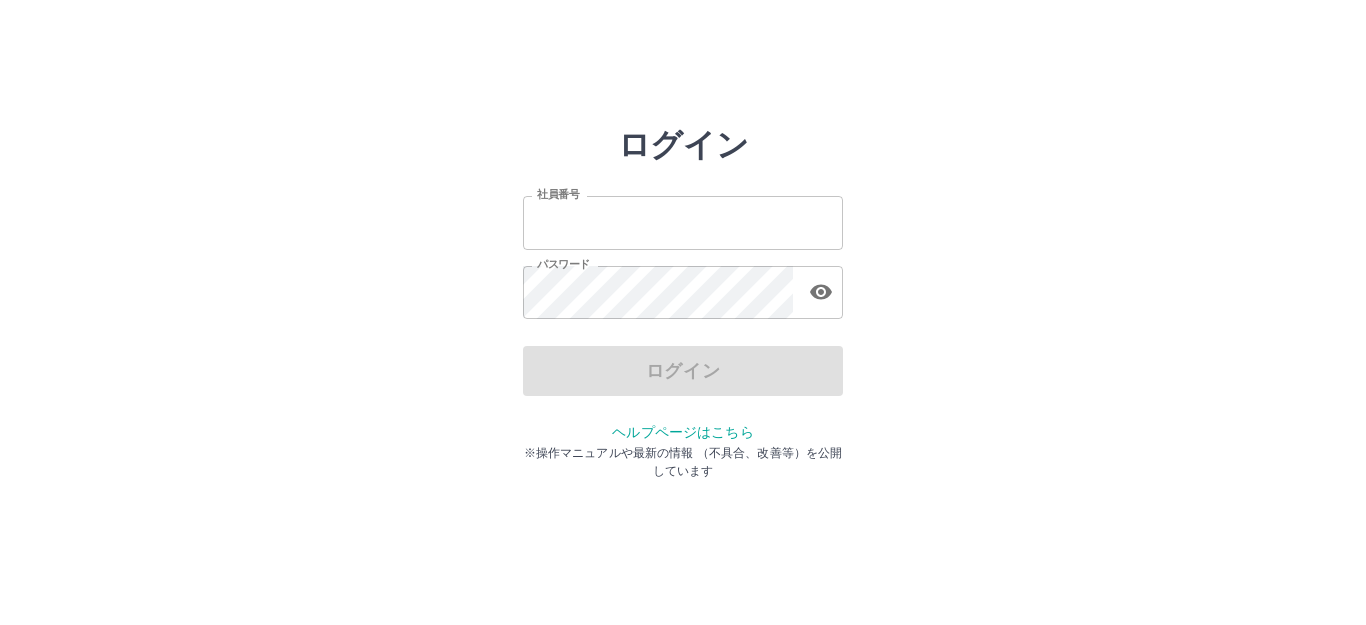 scroll, scrollTop: 0, scrollLeft: 0, axis: both 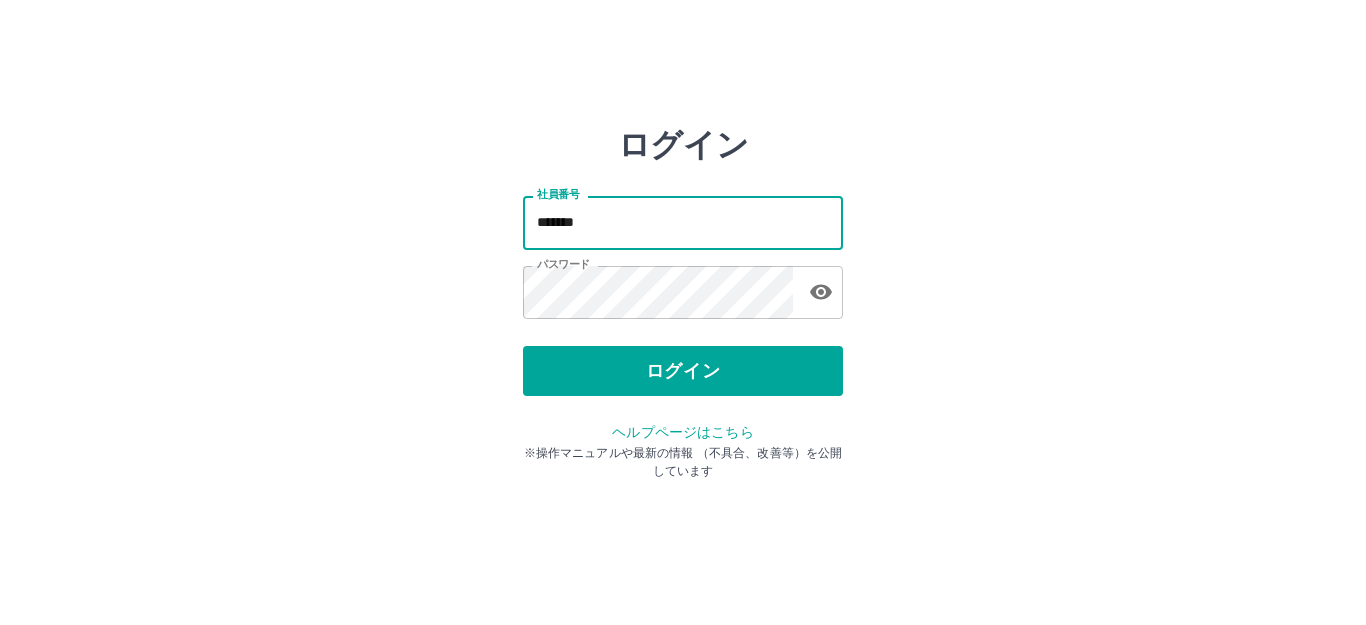 click on "*******" at bounding box center [683, 222] 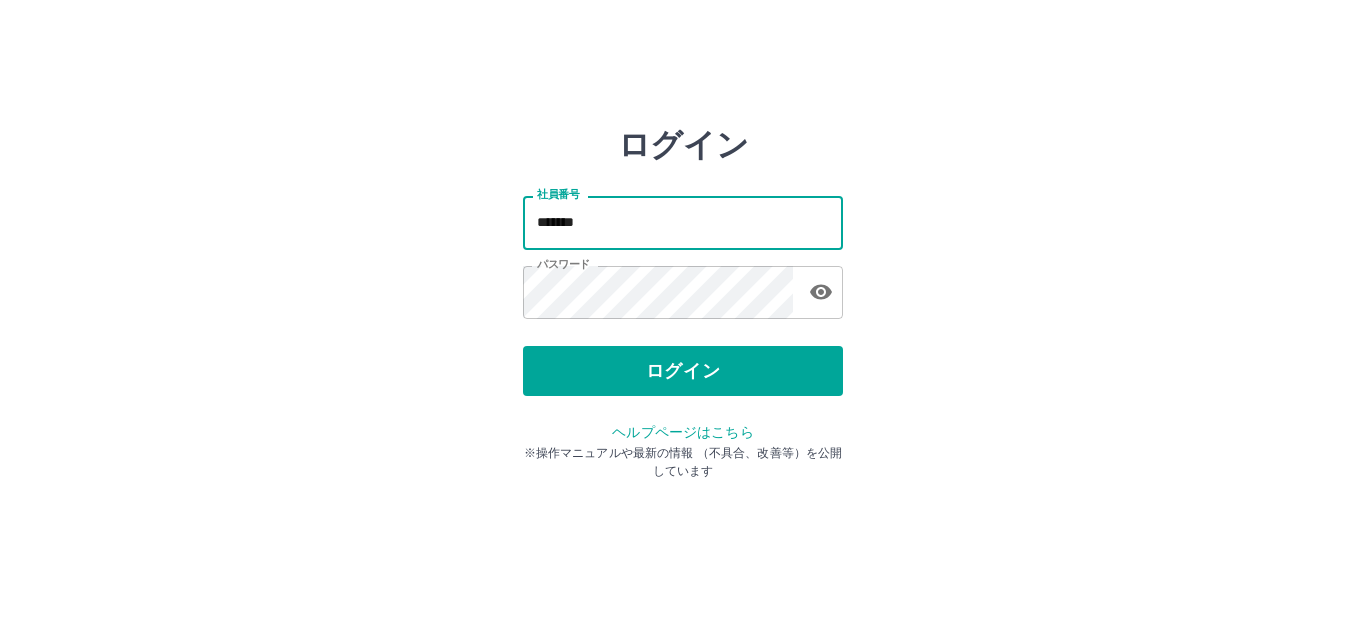 type on "*******" 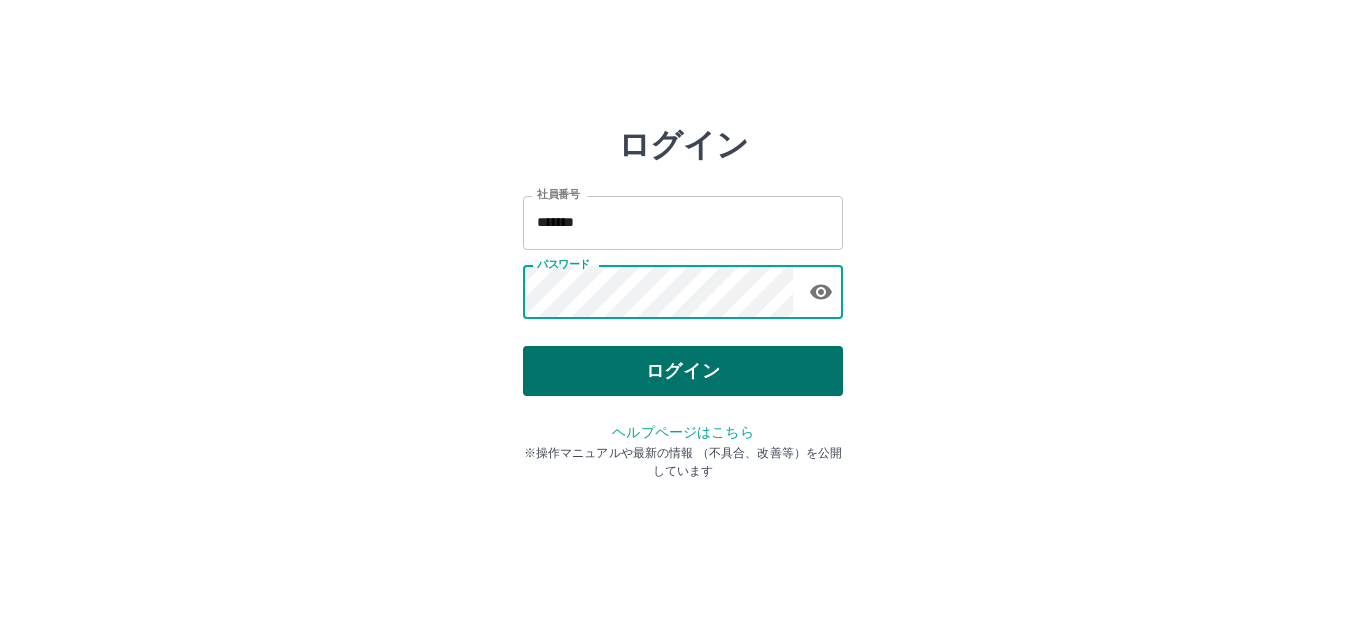 click on "ログイン" at bounding box center [683, 371] 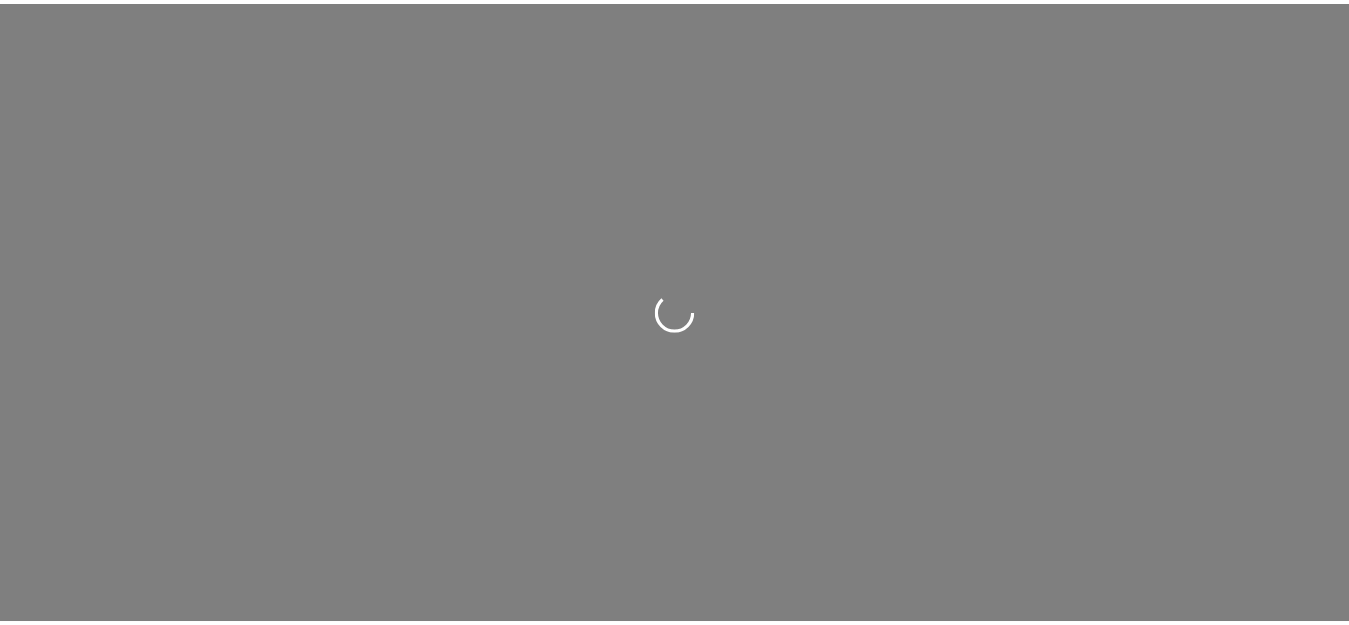 scroll, scrollTop: 0, scrollLeft: 0, axis: both 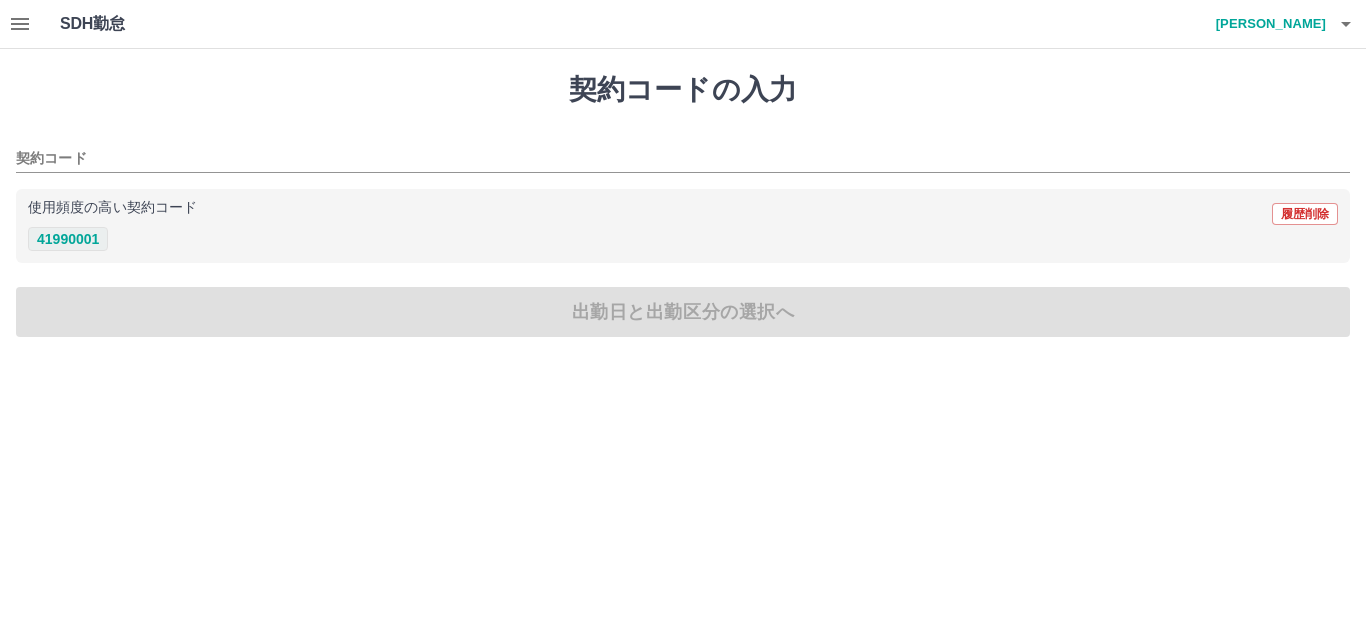 click on "41990001" at bounding box center [68, 239] 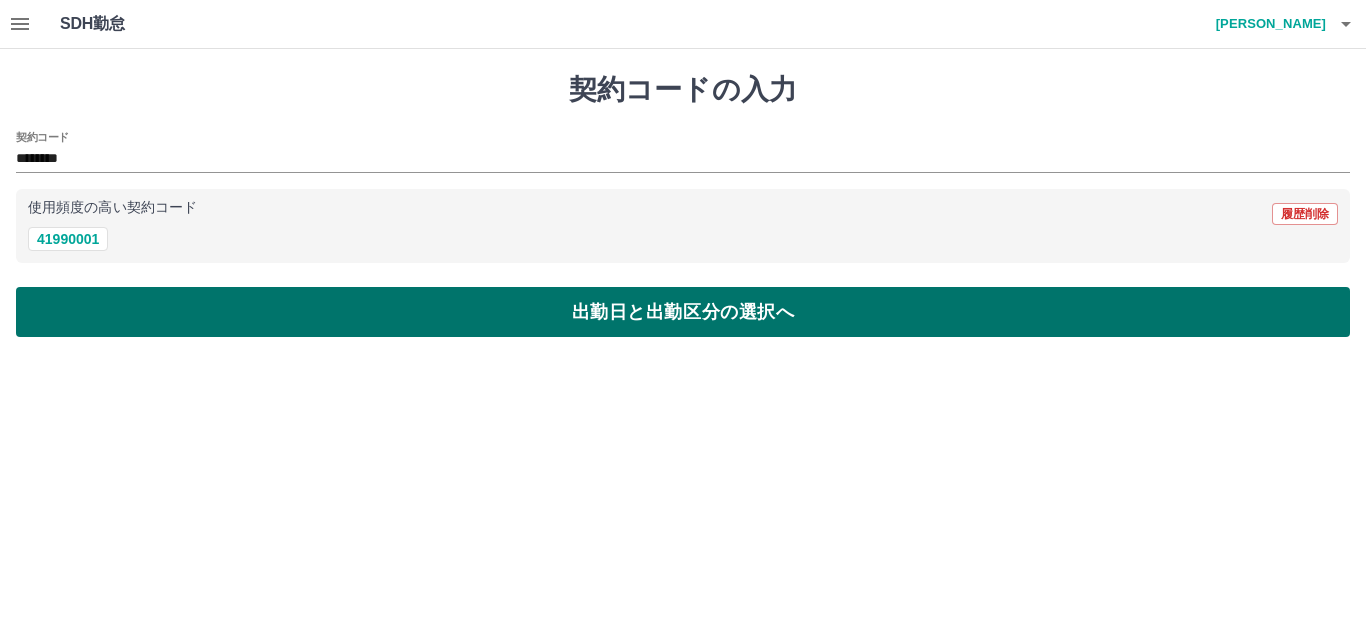click on "出勤日と出勤区分の選択へ" at bounding box center [683, 312] 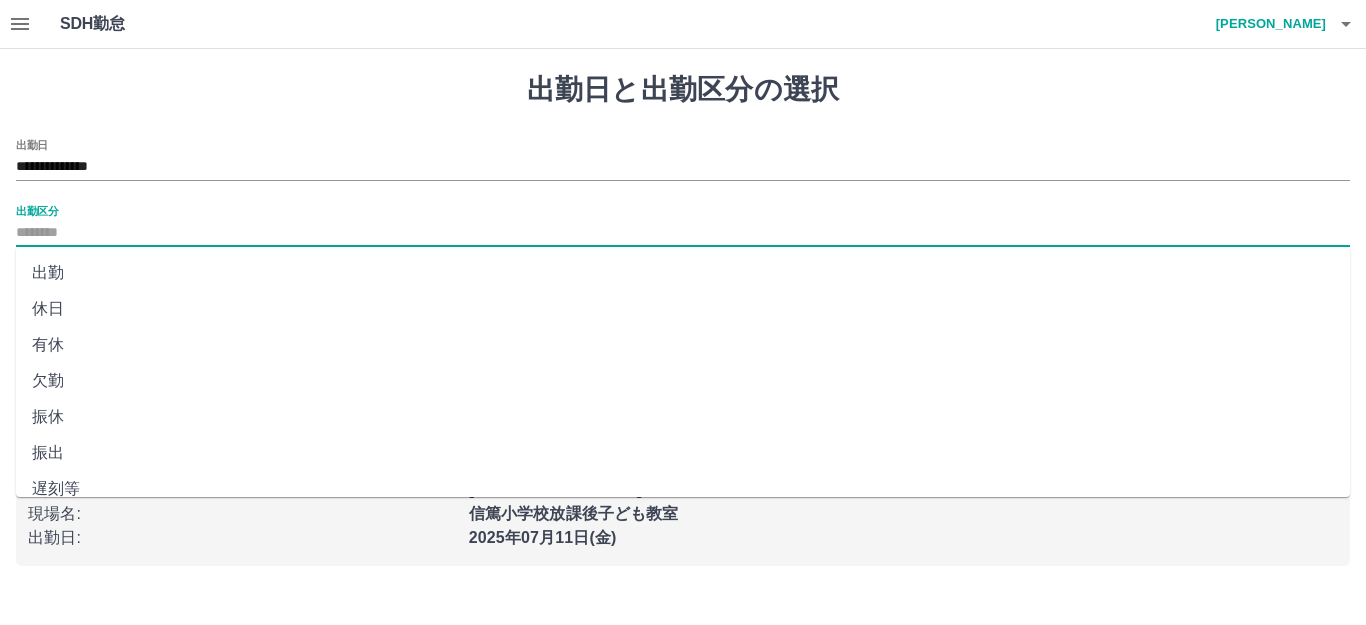 click on "出勤区分" at bounding box center [683, 233] 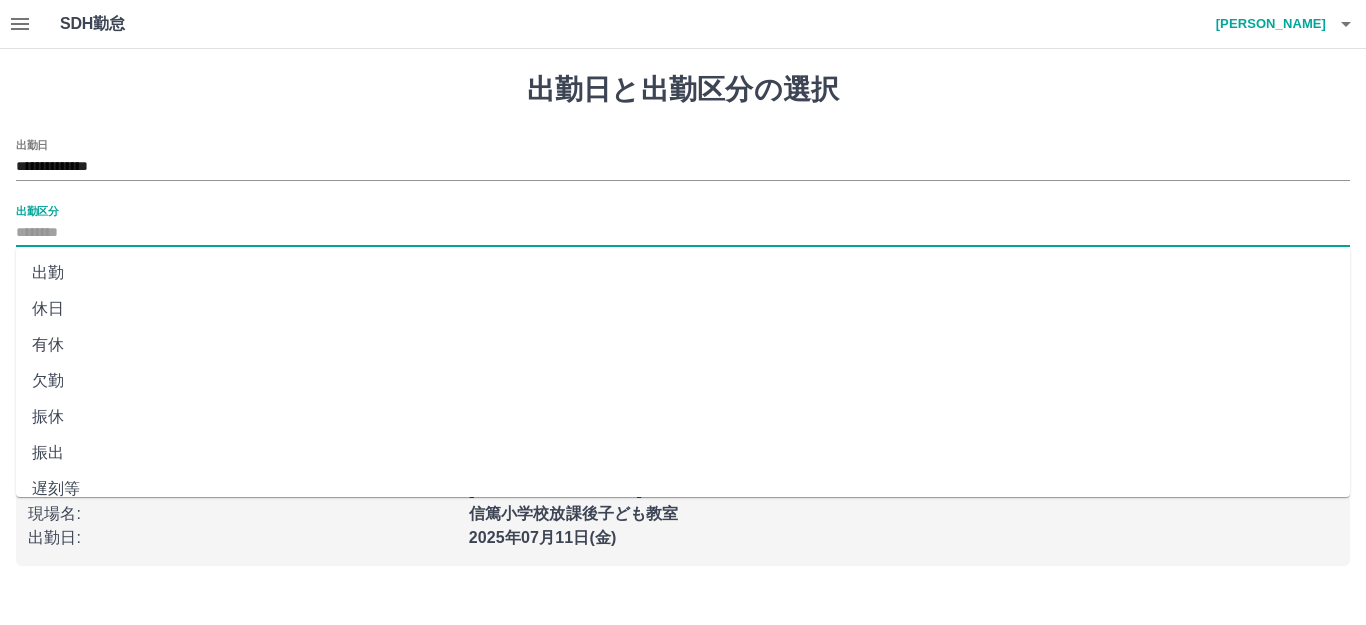 click on "出勤" at bounding box center (683, 273) 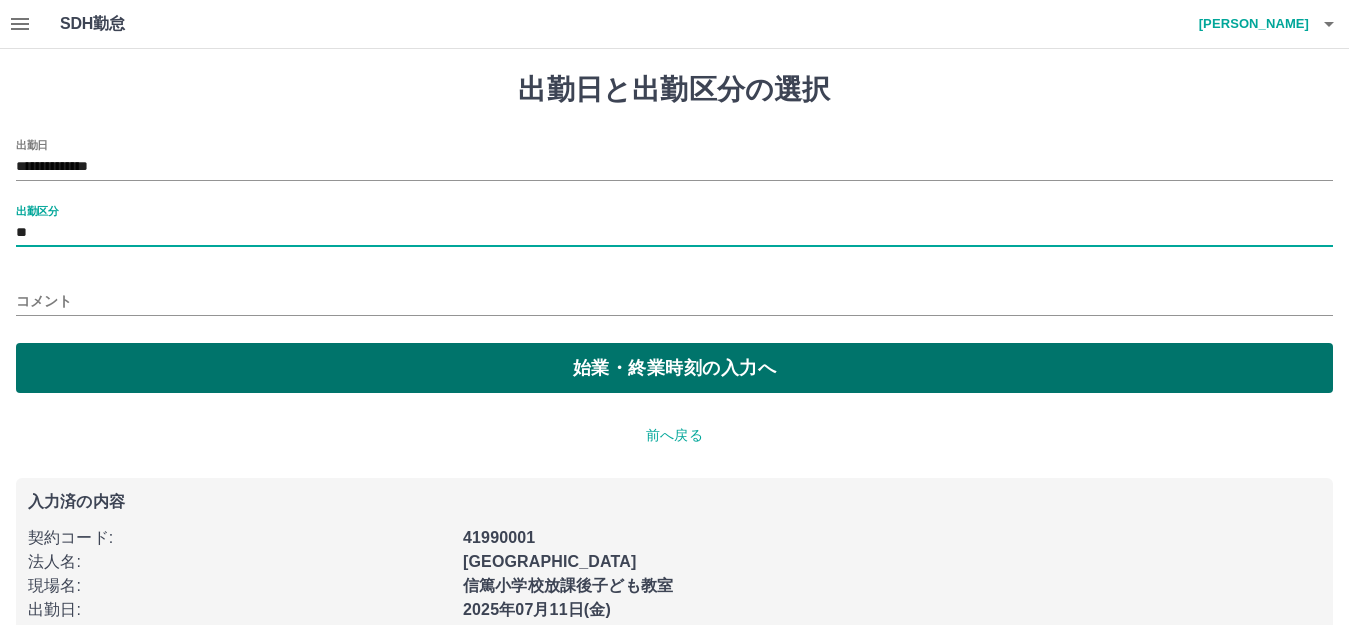 click on "始業・終業時刻の入力へ" at bounding box center (674, 368) 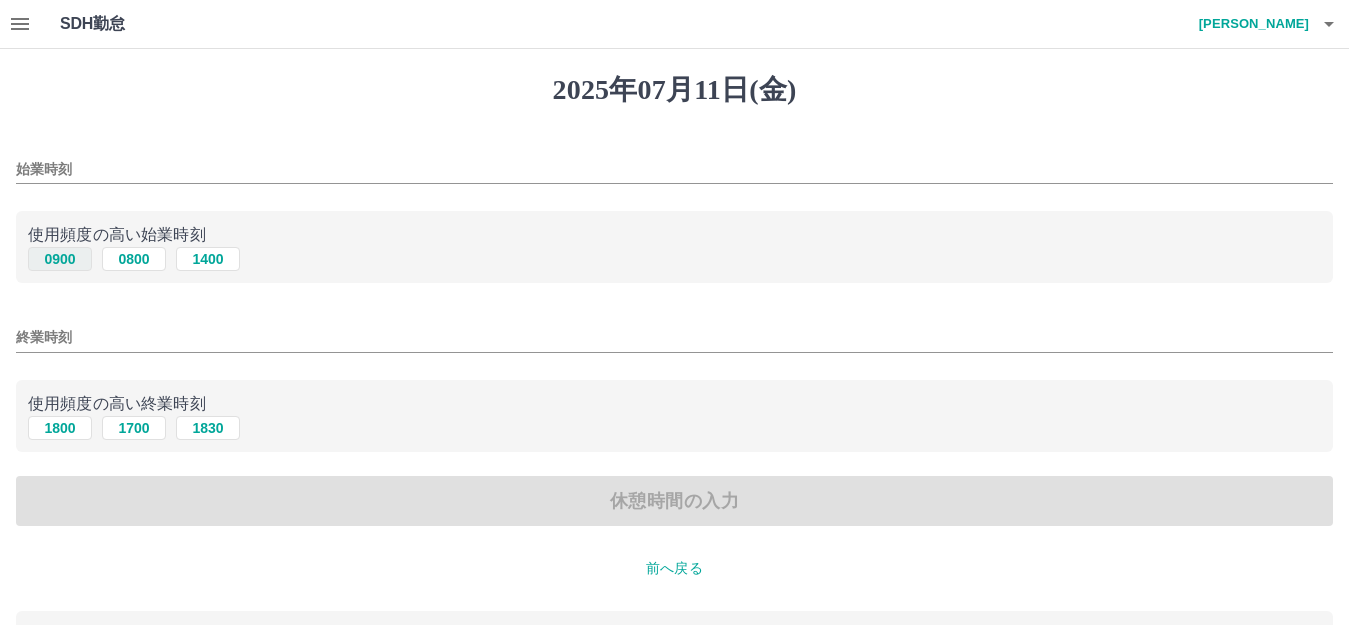 click on "0900" at bounding box center (60, 259) 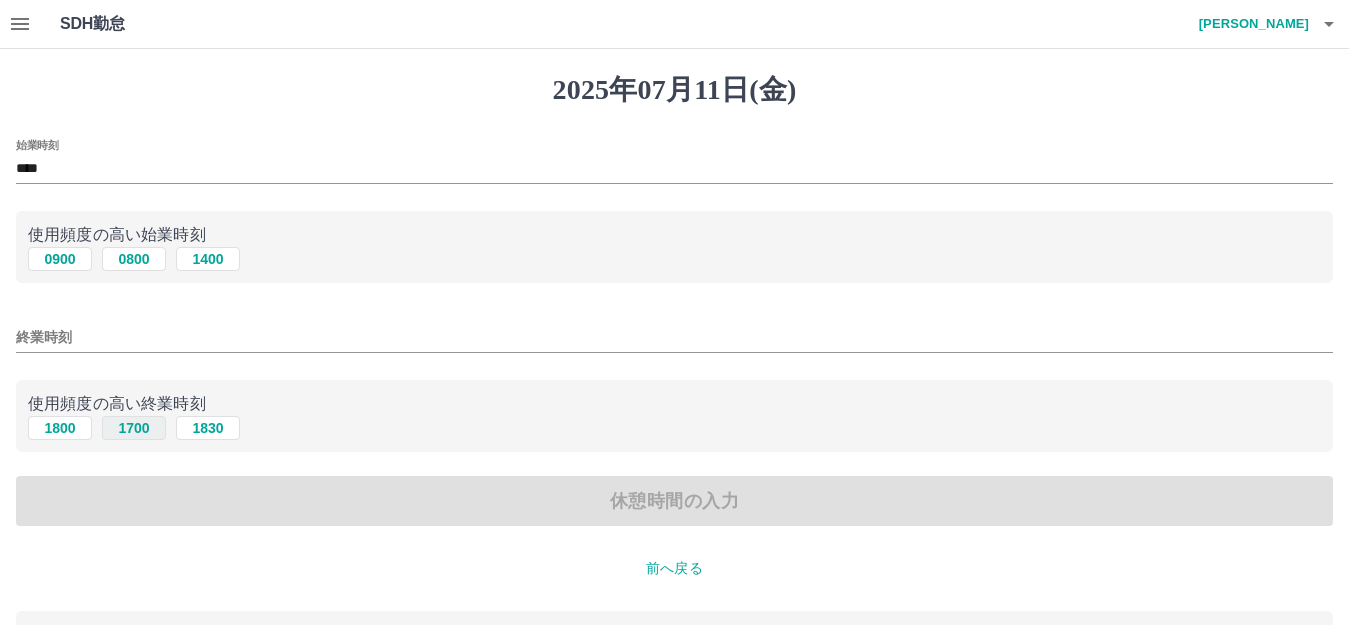 click on "1700" at bounding box center [134, 428] 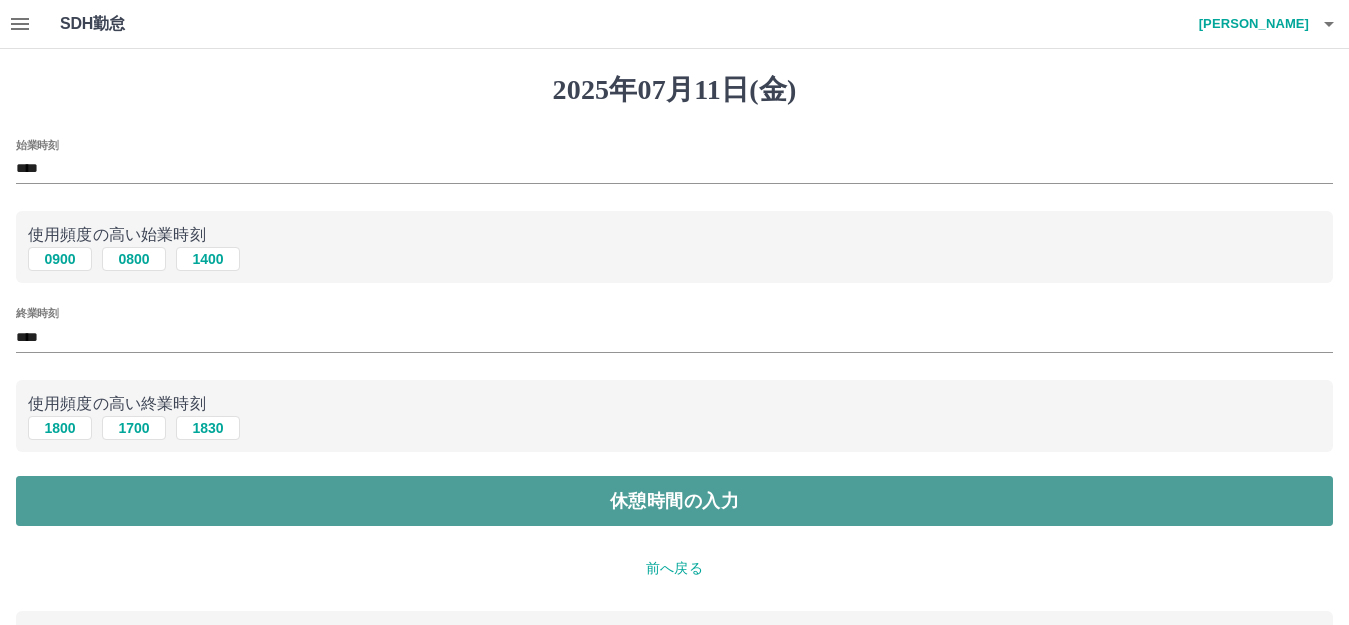 click on "休憩時間の入力" at bounding box center [674, 501] 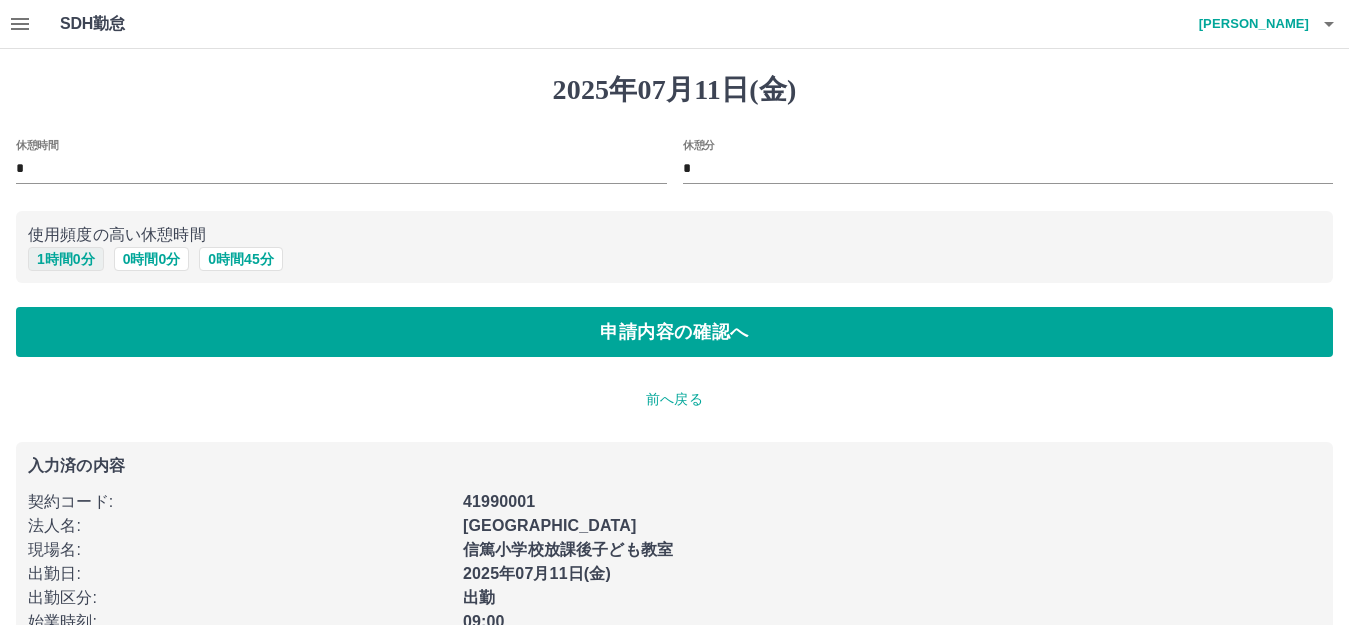 click on "1 時間 0 分" at bounding box center (66, 259) 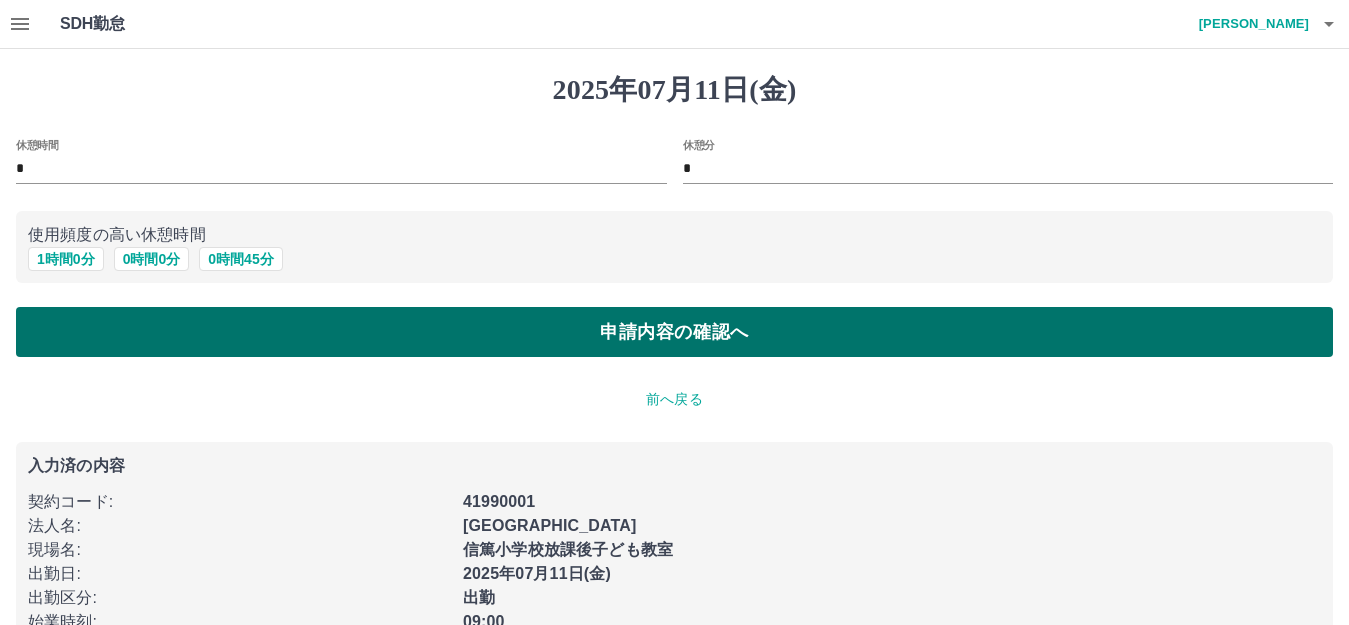 click on "申請内容の確認へ" at bounding box center (674, 332) 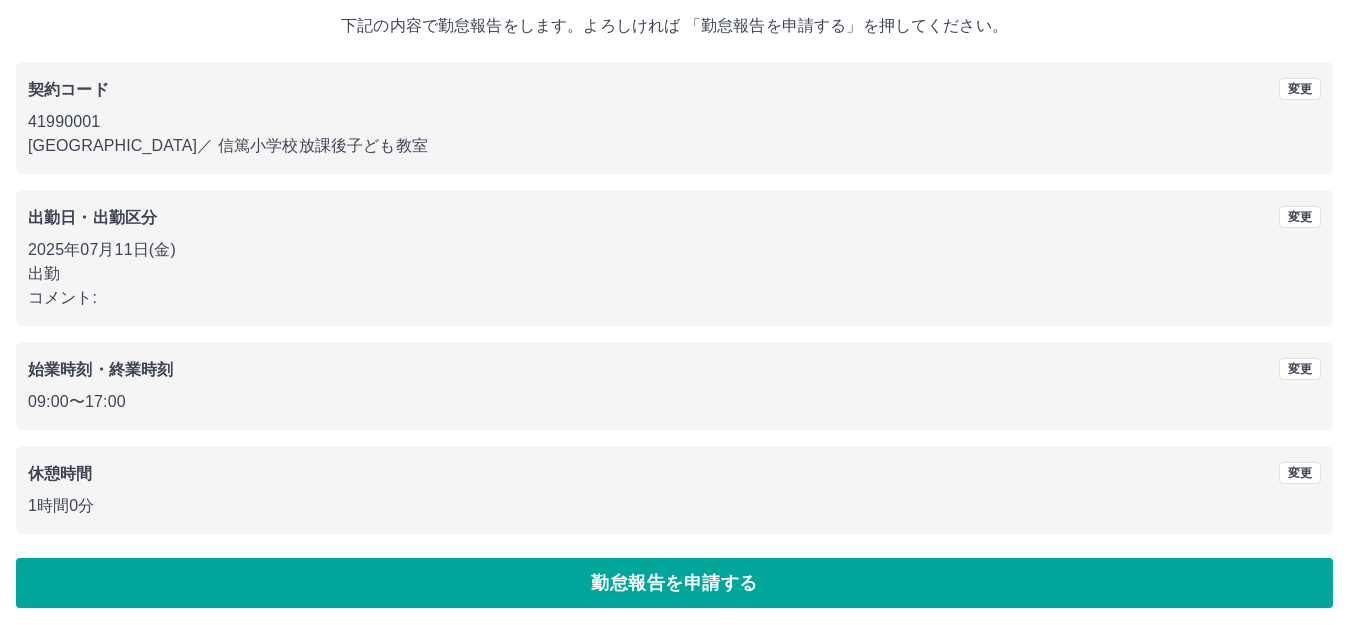 scroll, scrollTop: 124, scrollLeft: 0, axis: vertical 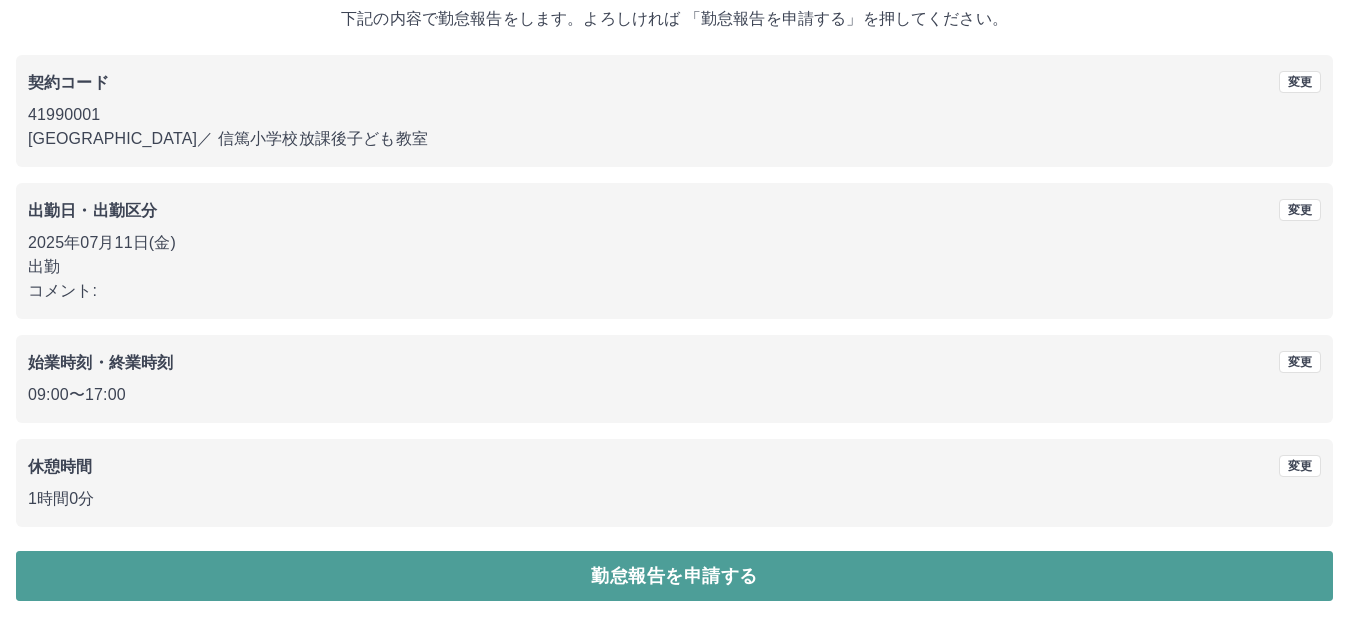 click on "勤怠報告を申請する" at bounding box center (674, 576) 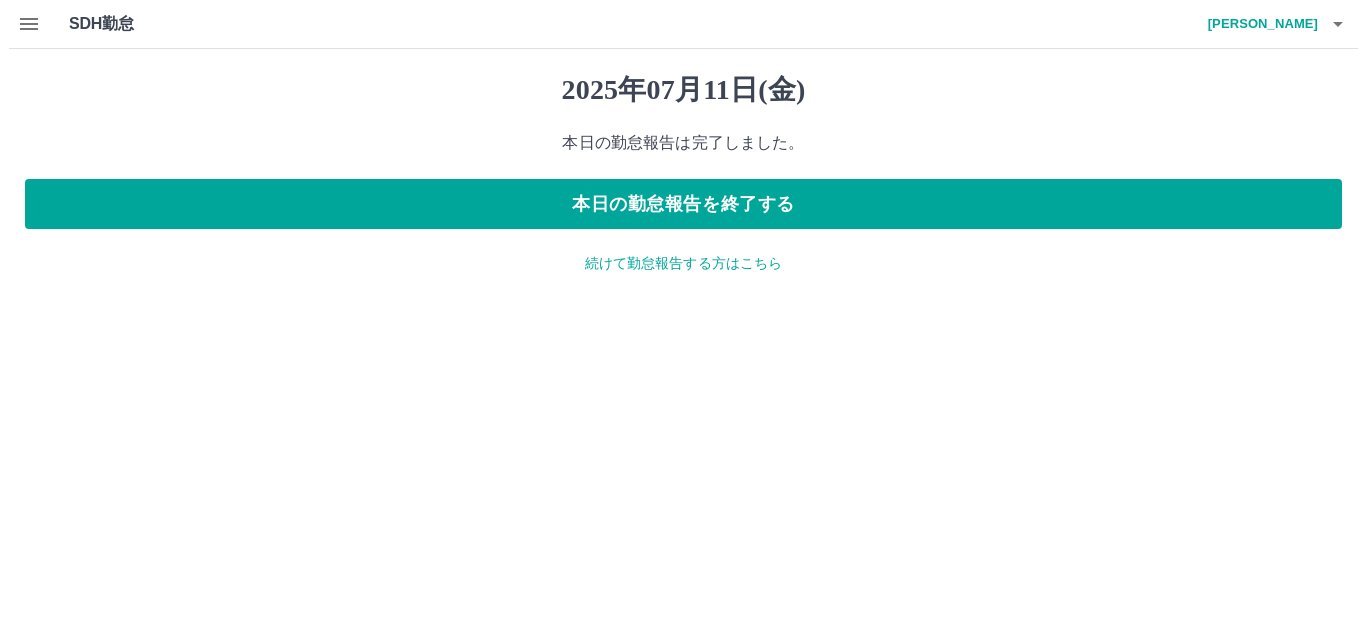scroll, scrollTop: 0, scrollLeft: 0, axis: both 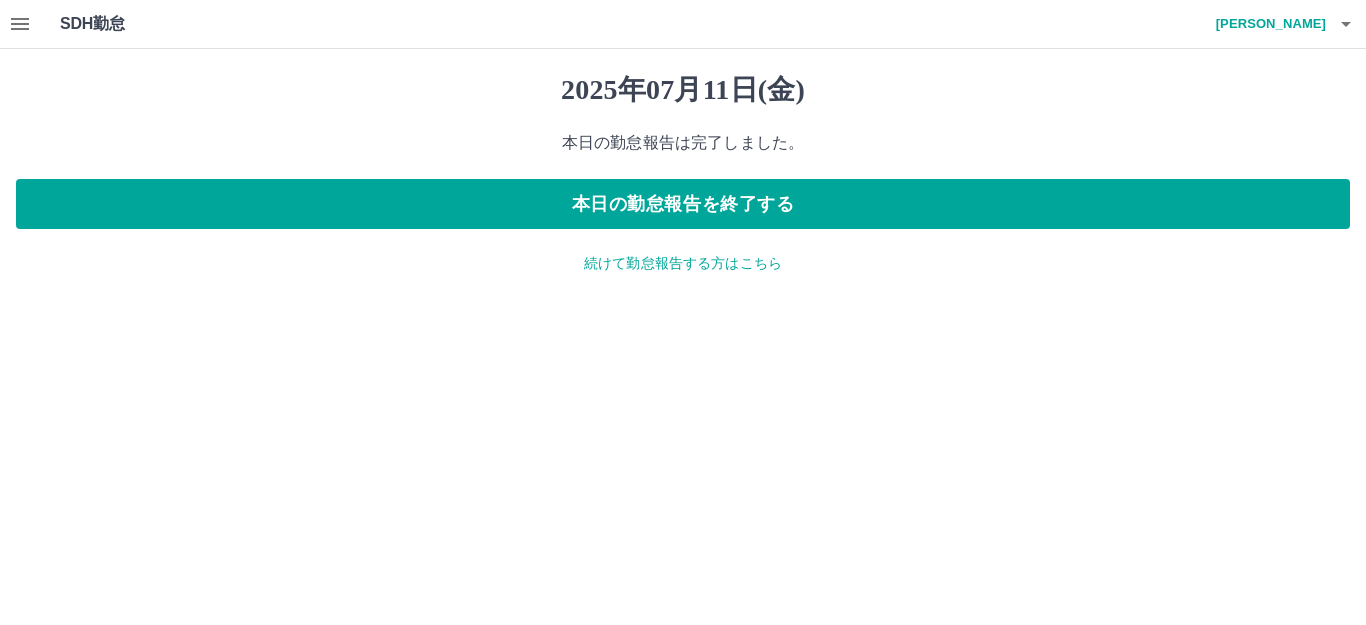 click on "小野　琴音" at bounding box center [1266, 24] 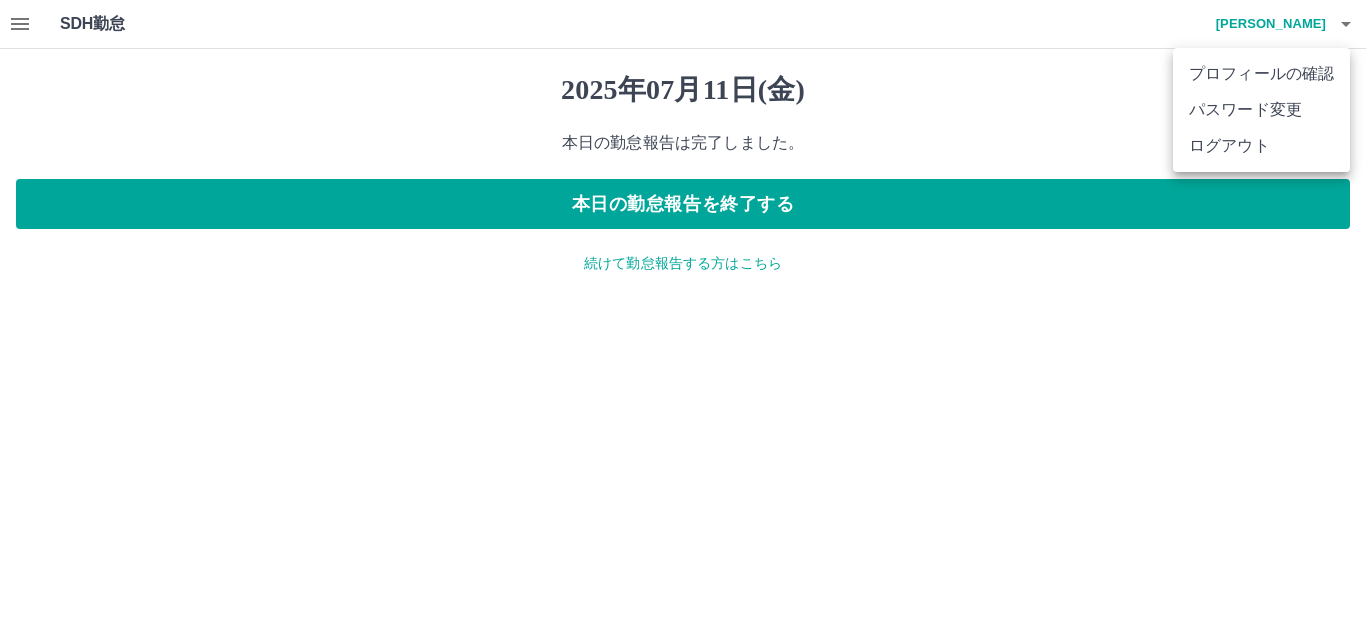 click on "ログアウト" at bounding box center (1261, 146) 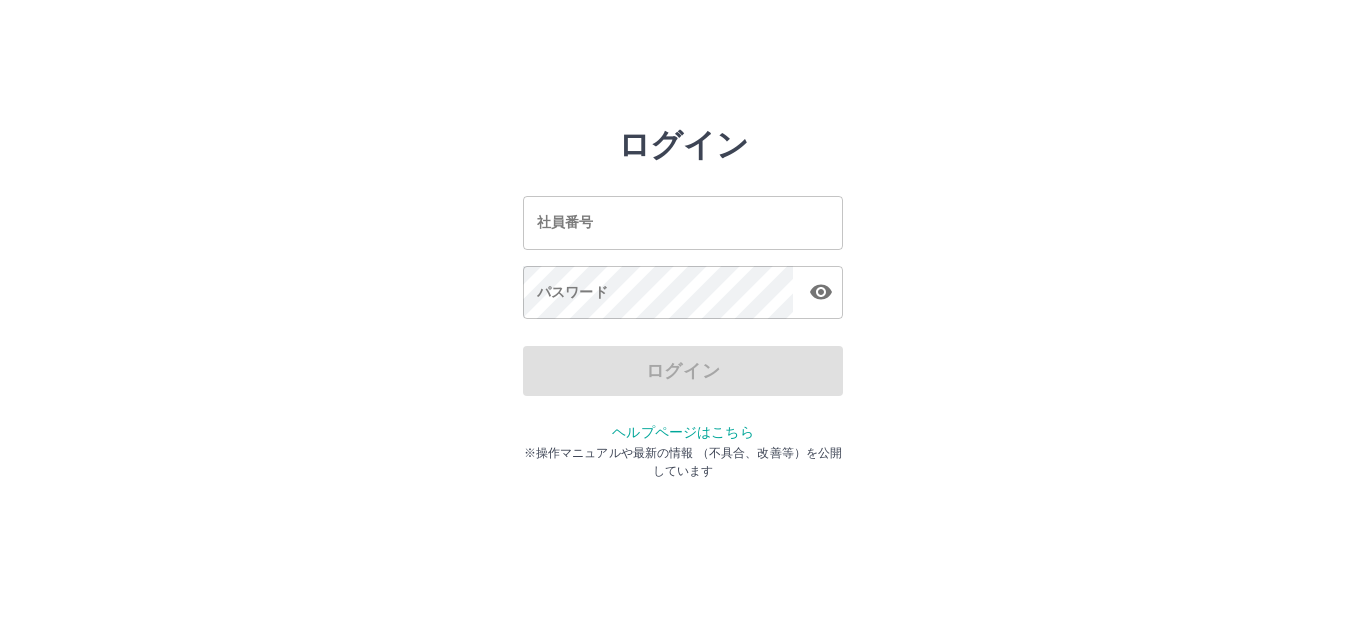 scroll, scrollTop: 0, scrollLeft: 0, axis: both 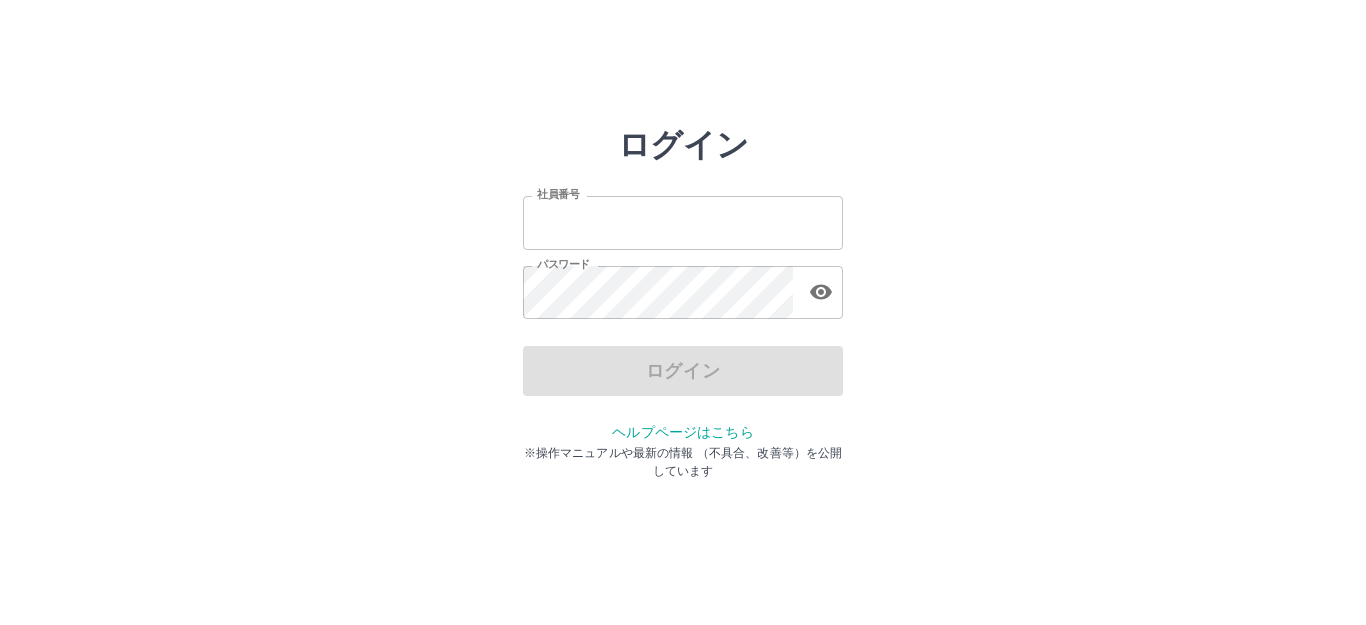 type on "*******" 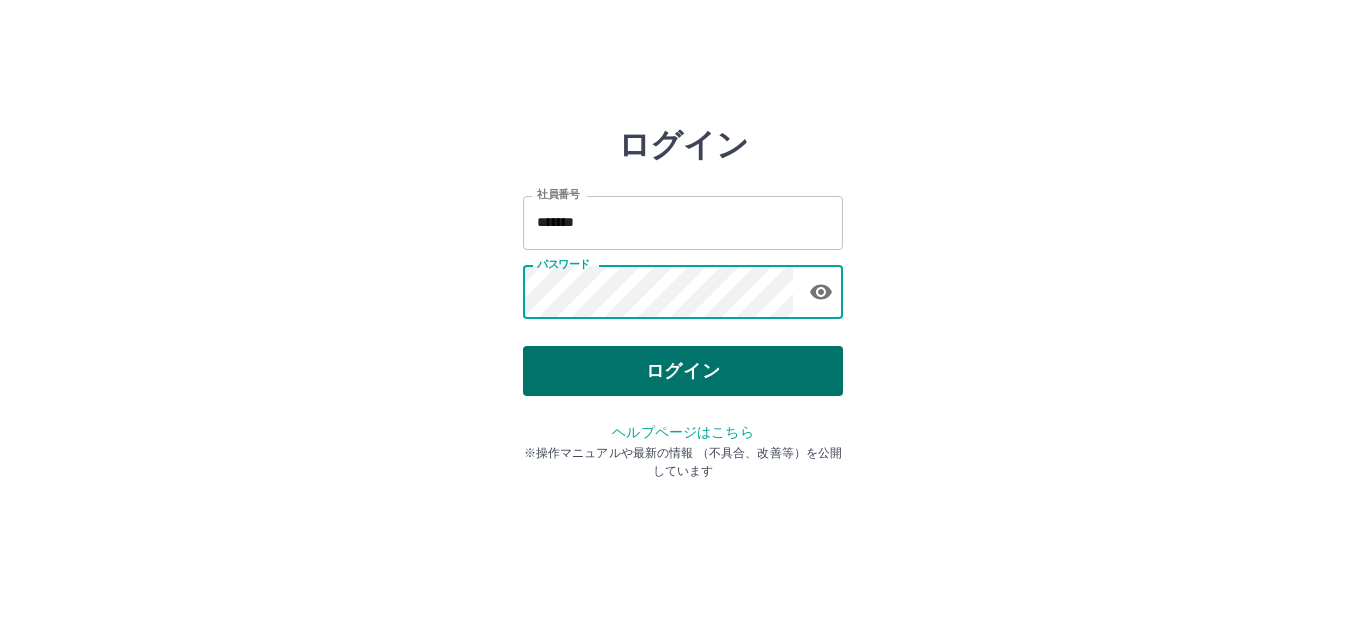 click on "ログイン" at bounding box center [683, 371] 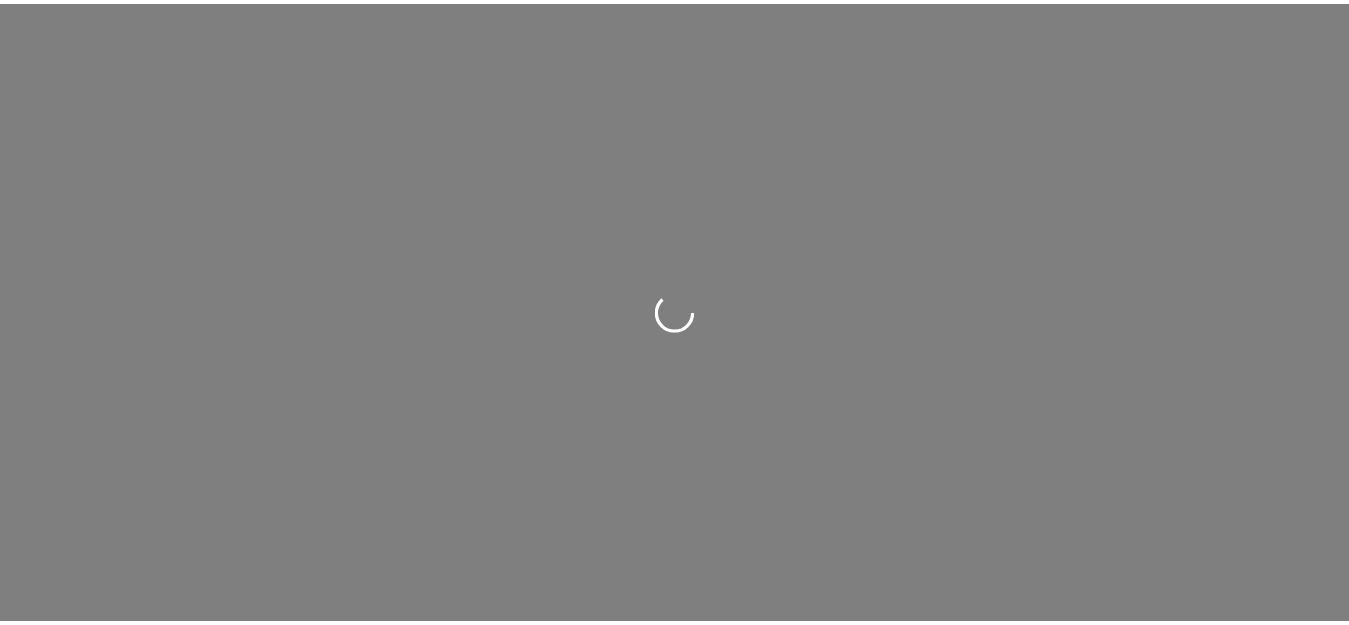 scroll, scrollTop: 0, scrollLeft: 0, axis: both 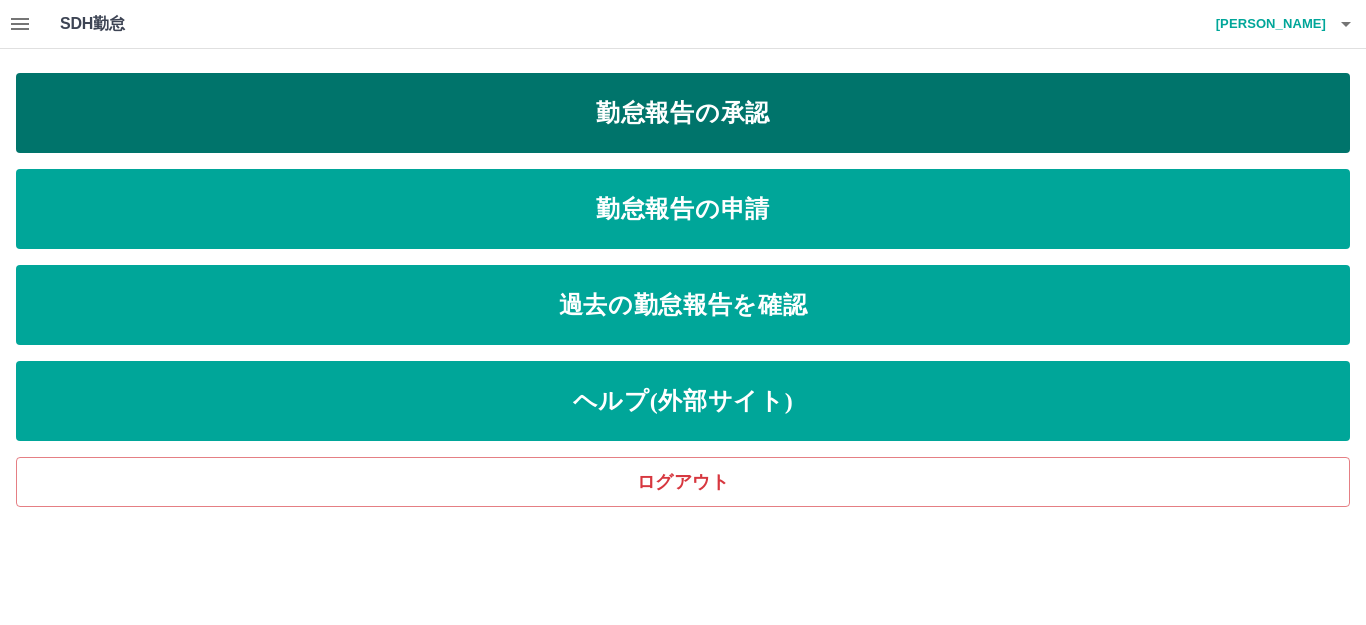 click on "勤怠報告の承認" at bounding box center [683, 113] 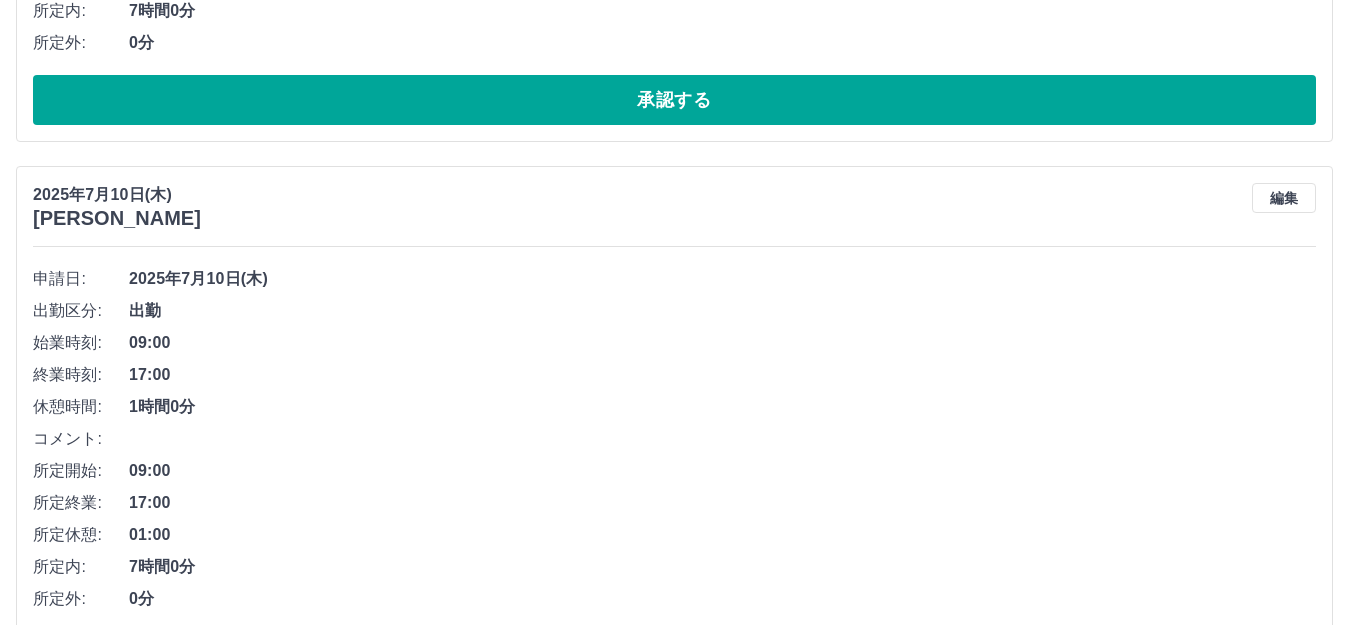 scroll, scrollTop: 600, scrollLeft: 0, axis: vertical 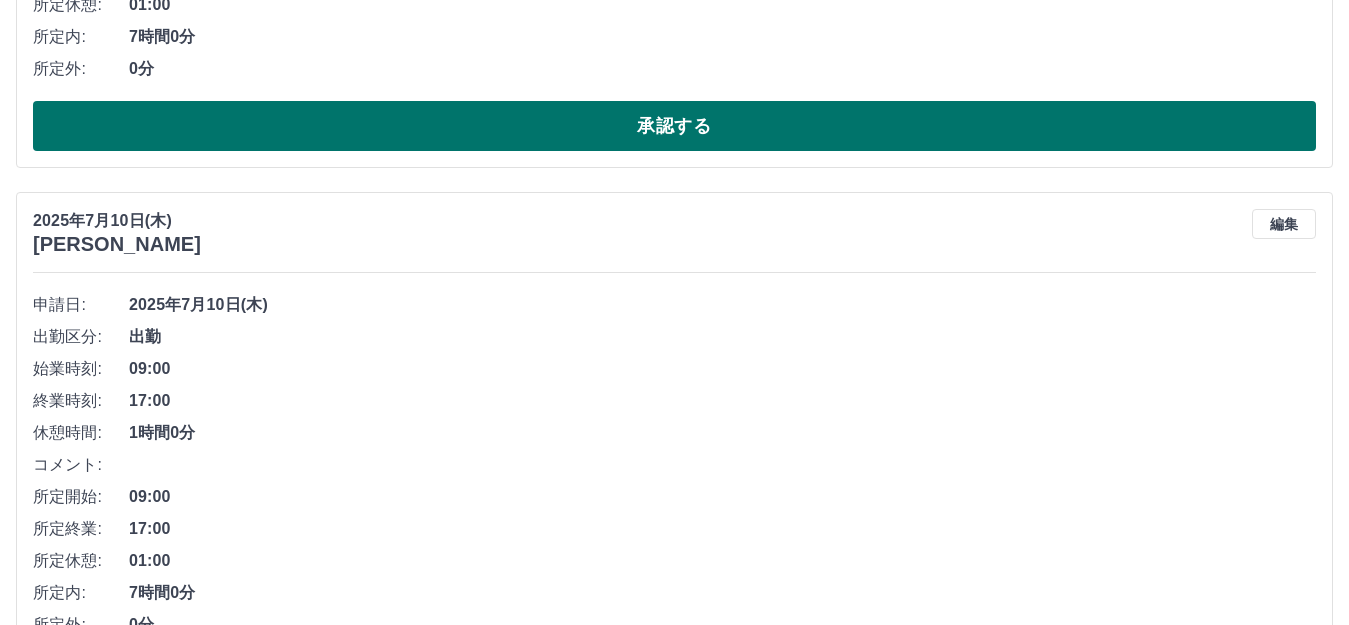 click on "承認する" at bounding box center [674, 126] 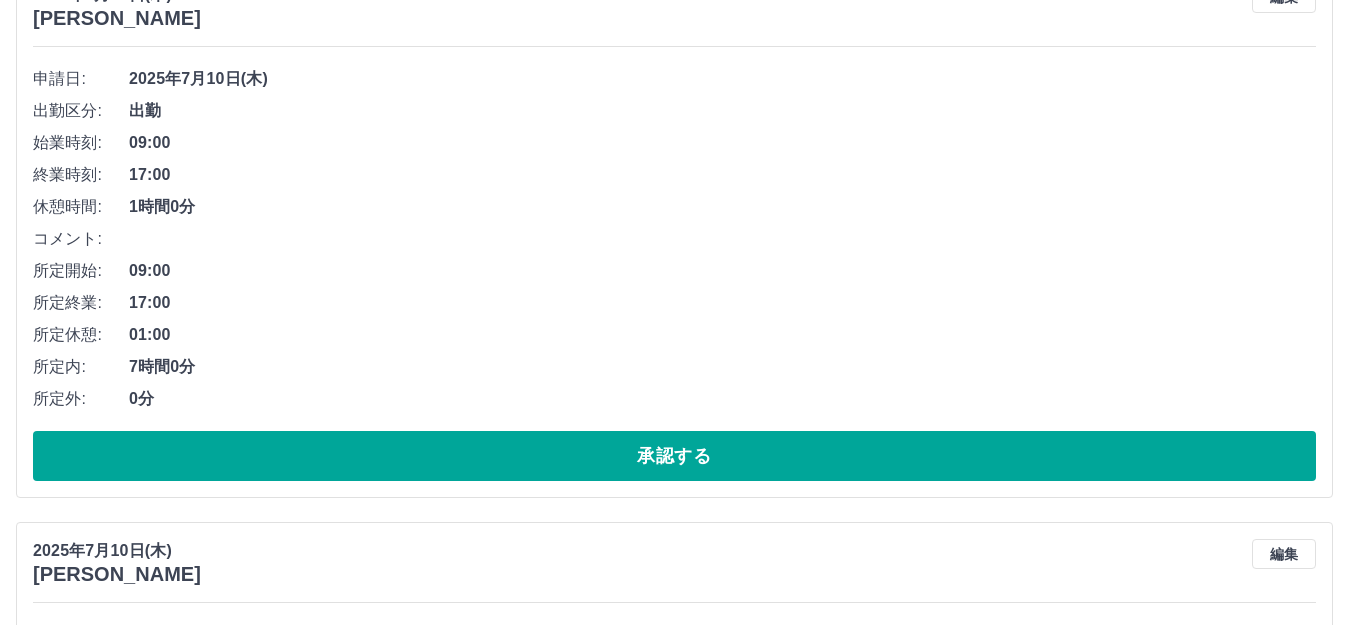 scroll, scrollTop: 144, scrollLeft: 0, axis: vertical 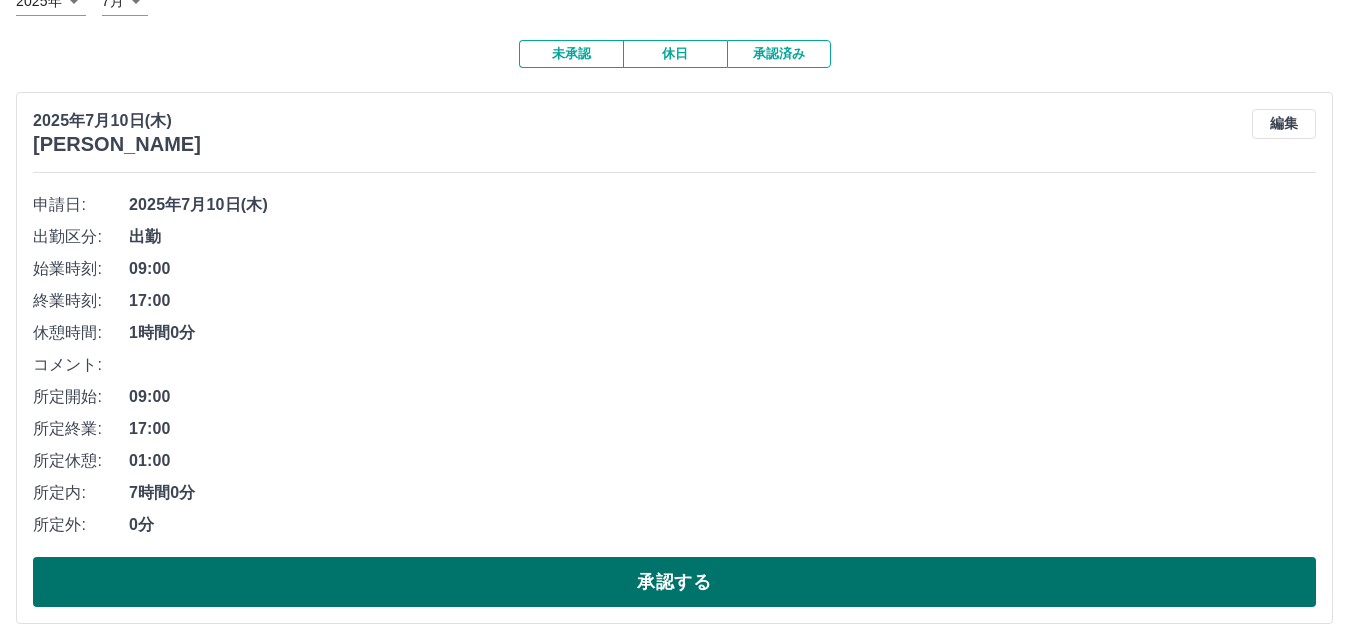 click on "承認する" at bounding box center [674, 582] 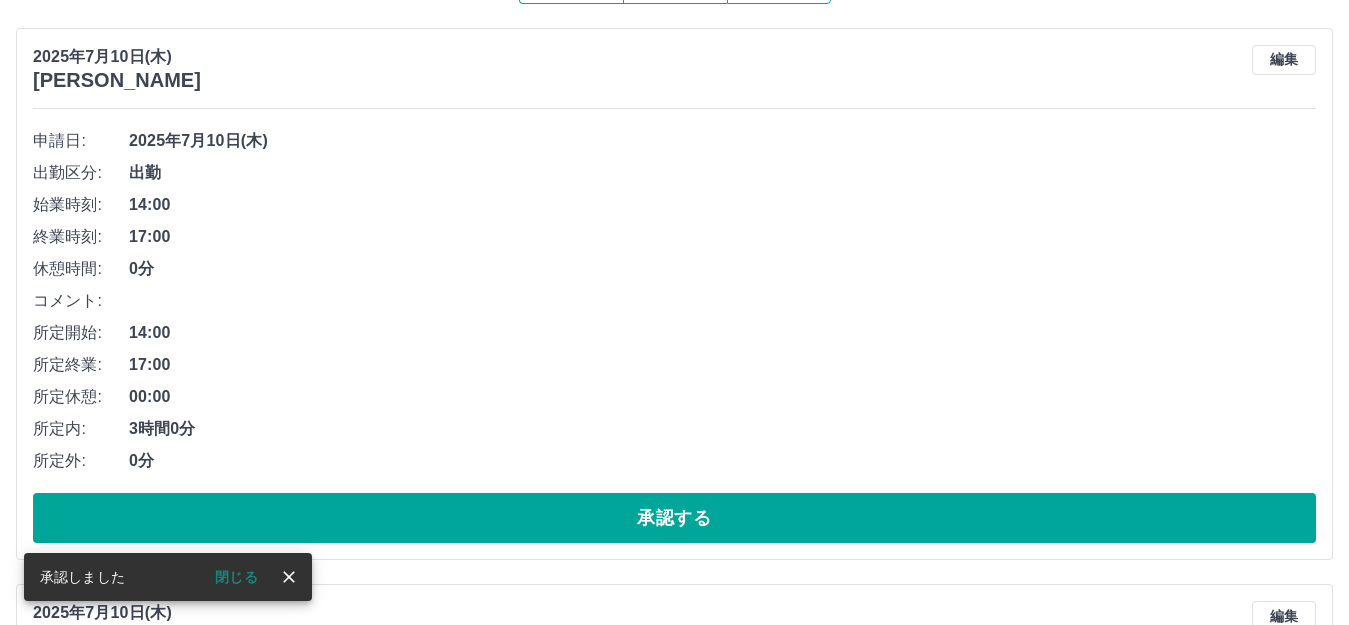 scroll, scrollTop: 244, scrollLeft: 0, axis: vertical 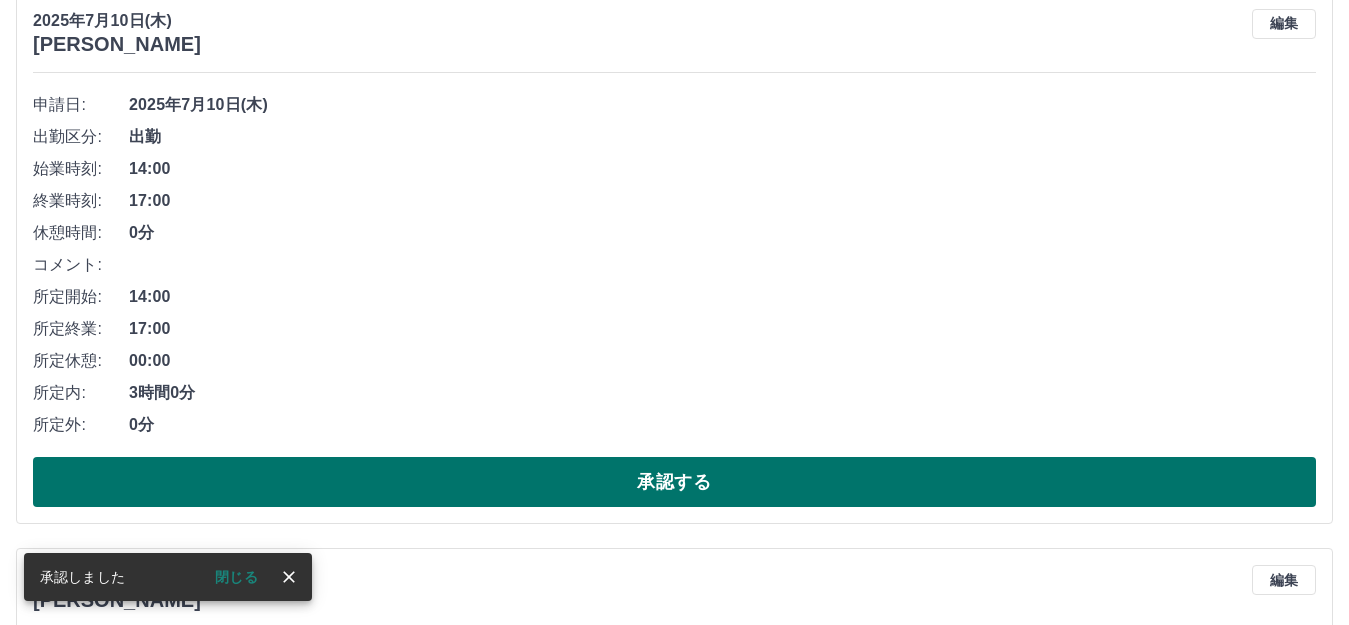 click on "承認する" at bounding box center (674, 482) 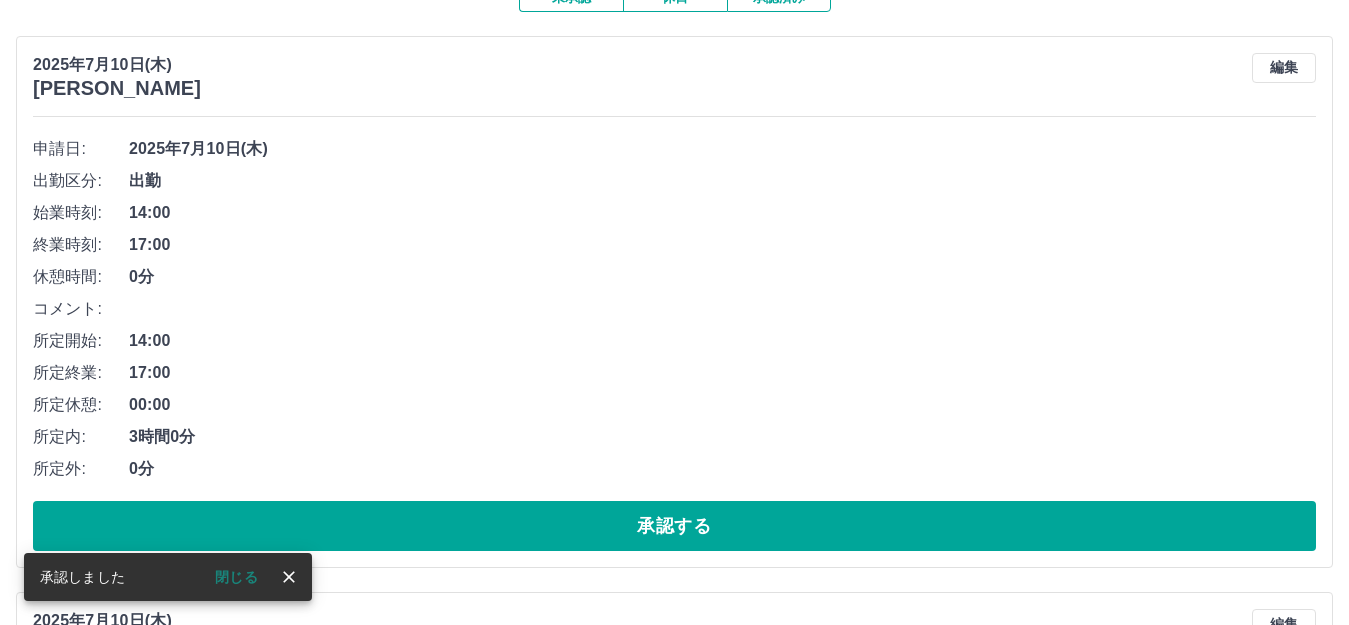 scroll, scrollTop: 300, scrollLeft: 0, axis: vertical 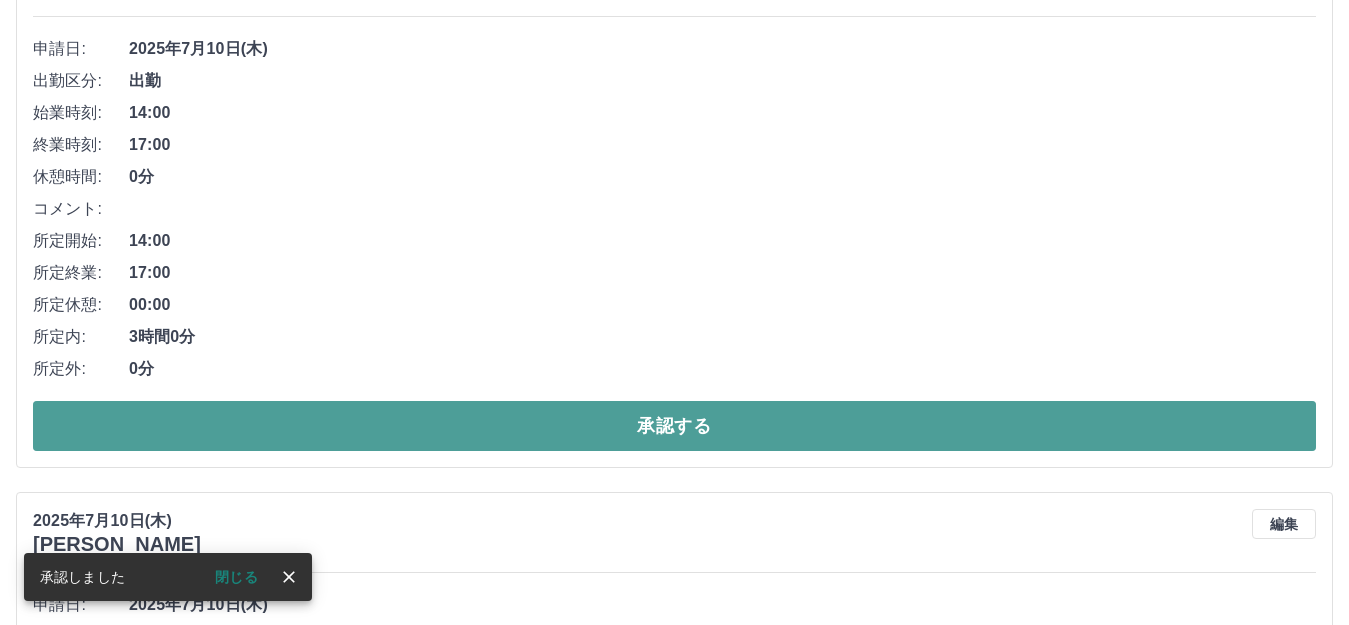 click on "承認する" at bounding box center (674, 426) 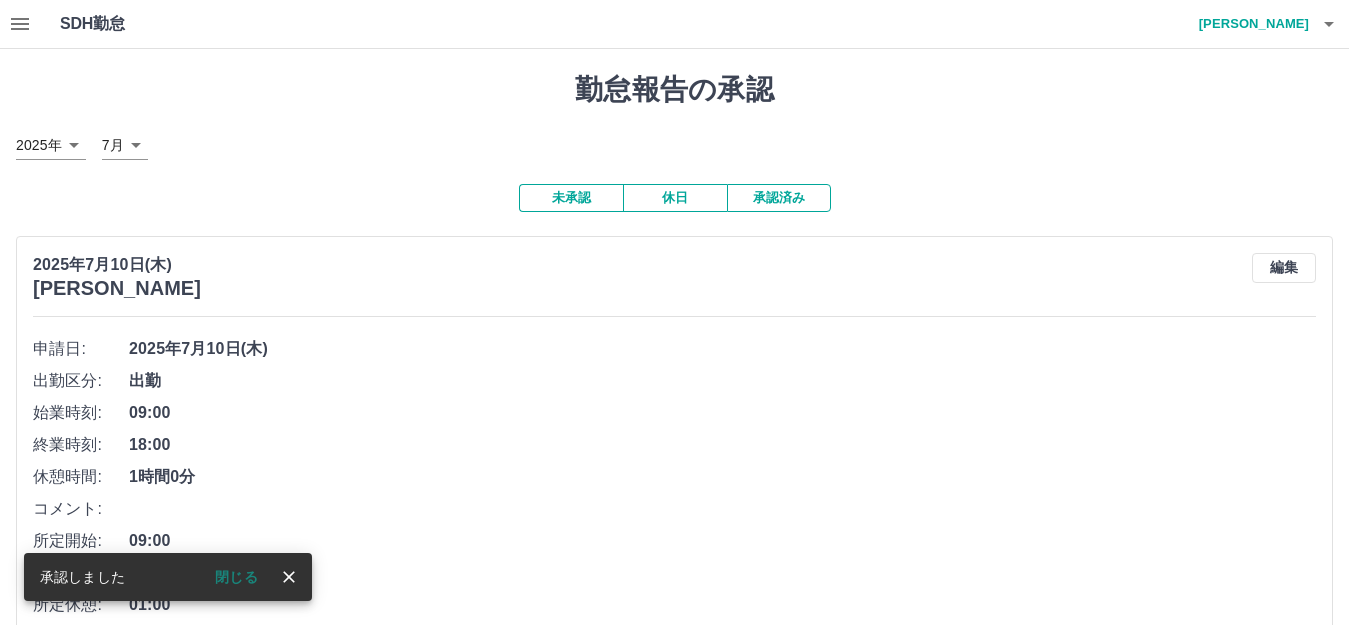 scroll, scrollTop: 300, scrollLeft: 0, axis: vertical 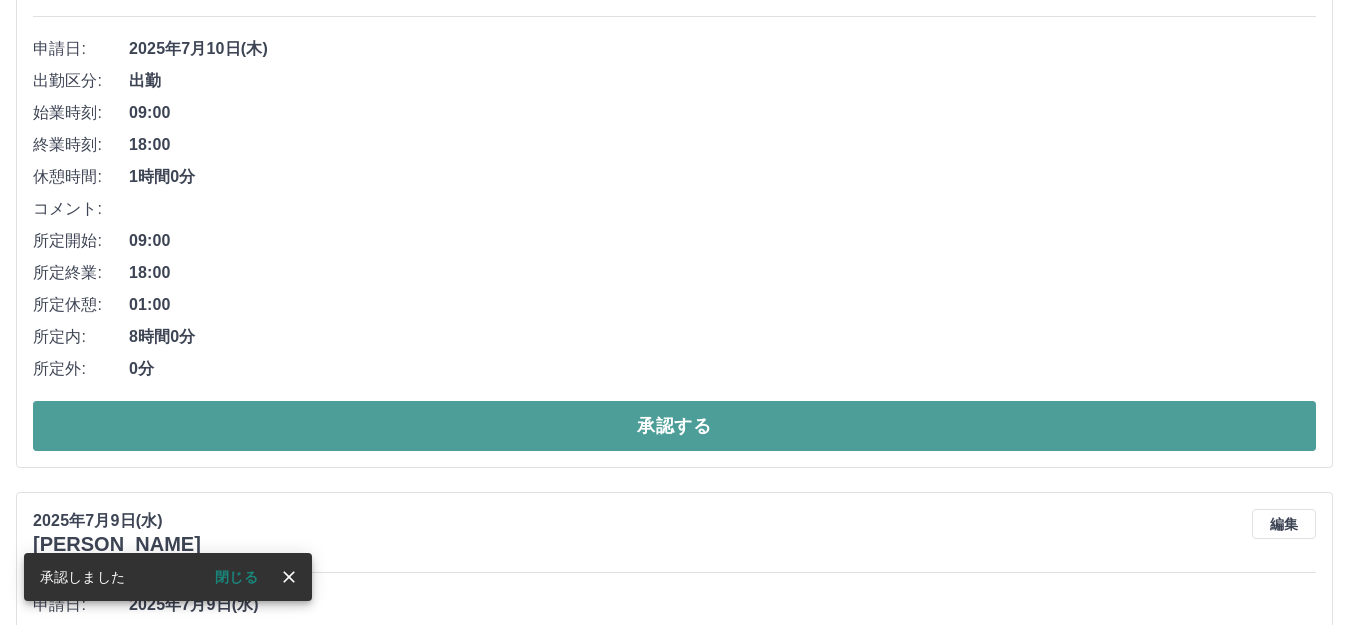 click on "承認する" at bounding box center [674, 426] 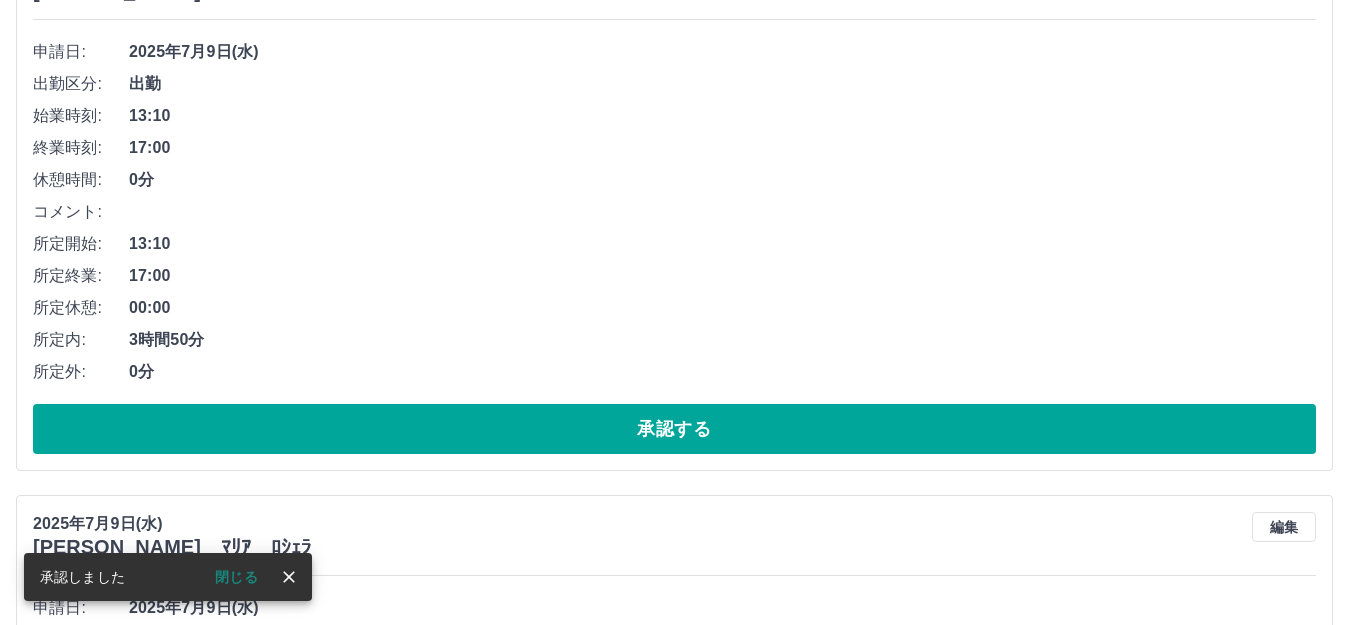 scroll, scrollTop: 300, scrollLeft: 0, axis: vertical 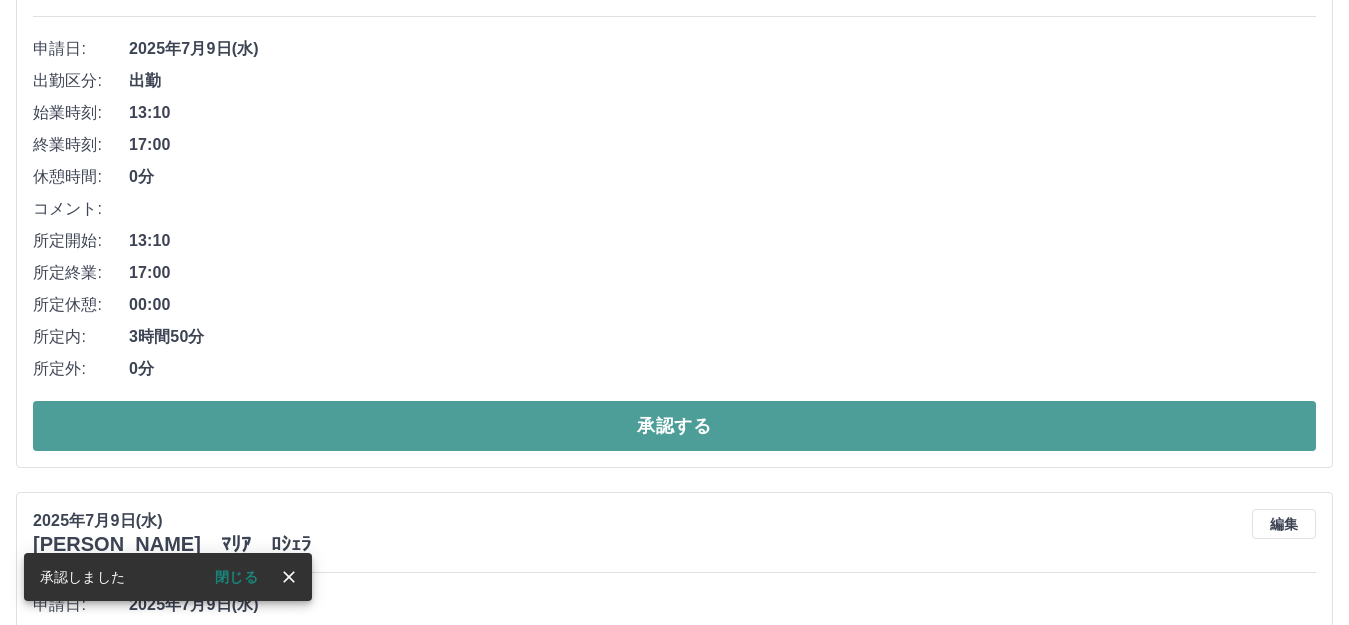 click on "承認する" at bounding box center (674, 426) 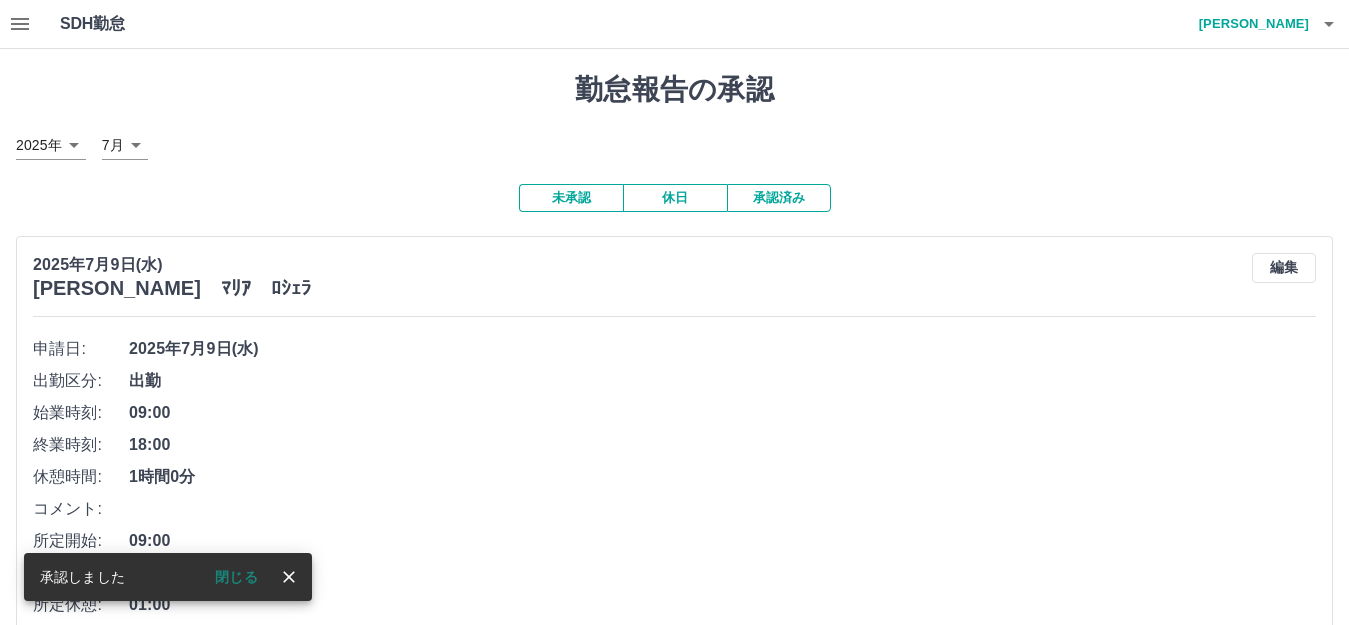 scroll, scrollTop: 300, scrollLeft: 0, axis: vertical 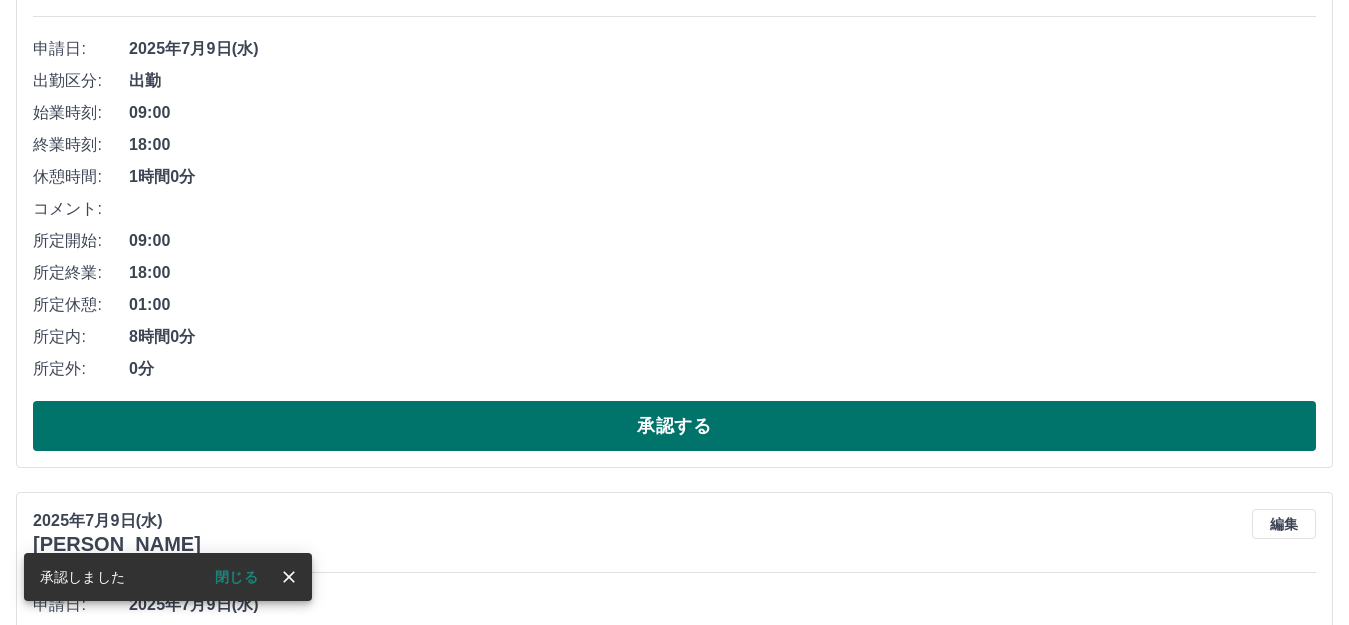 click on "承認する" at bounding box center [674, 426] 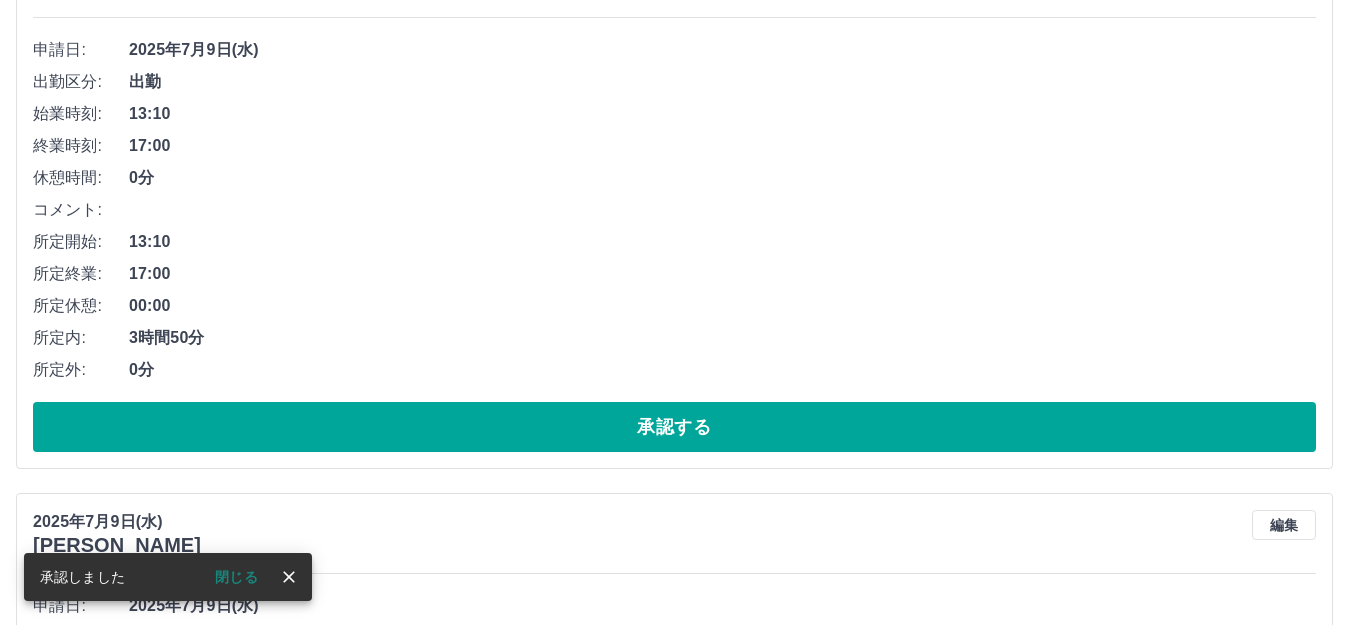 scroll, scrollTop: 300, scrollLeft: 0, axis: vertical 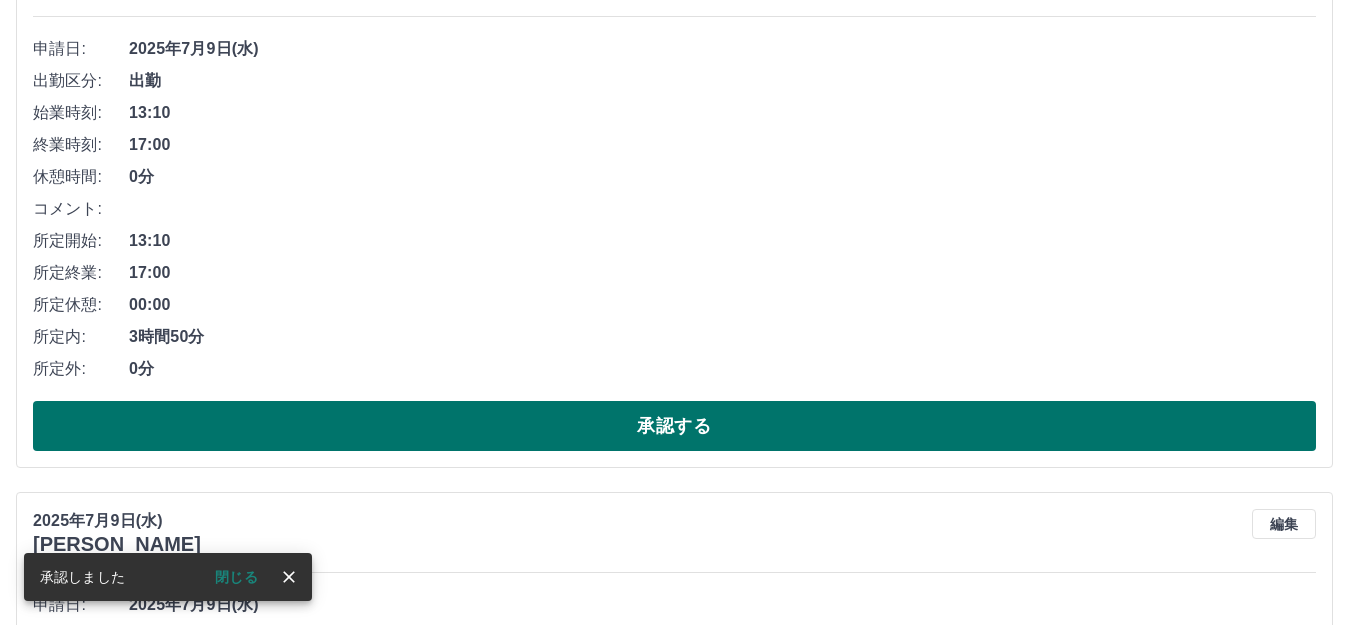 click on "承認する" at bounding box center [674, 426] 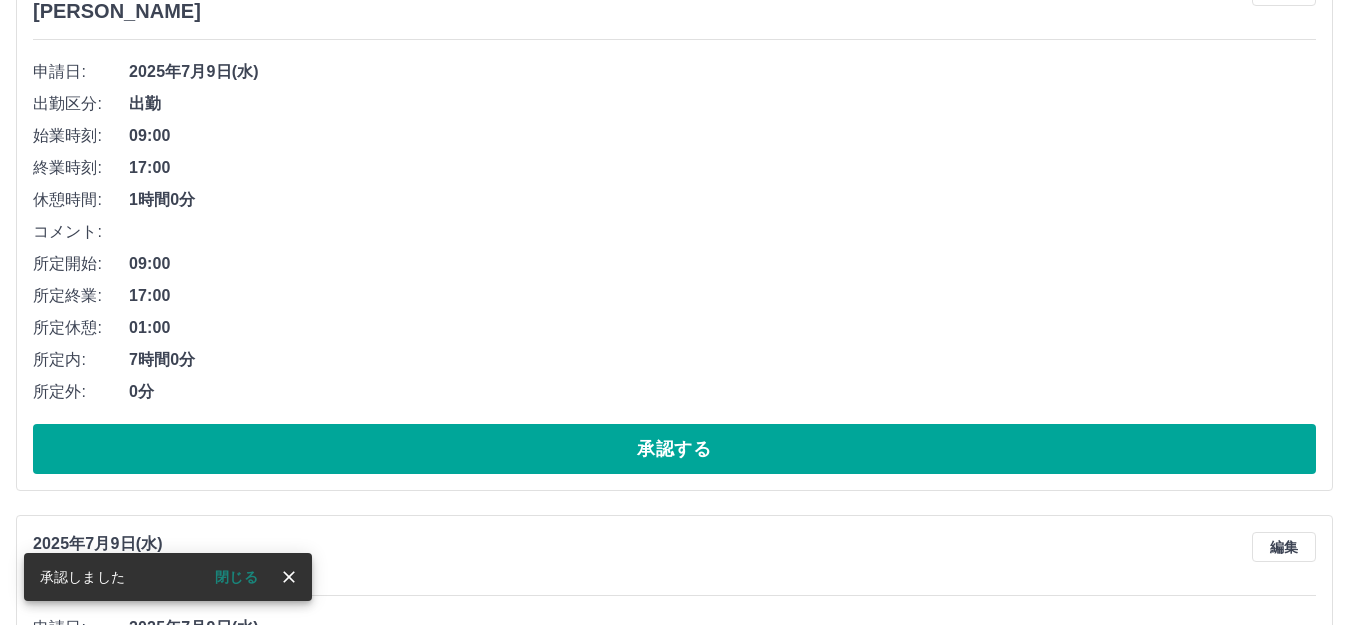 scroll, scrollTop: 300, scrollLeft: 0, axis: vertical 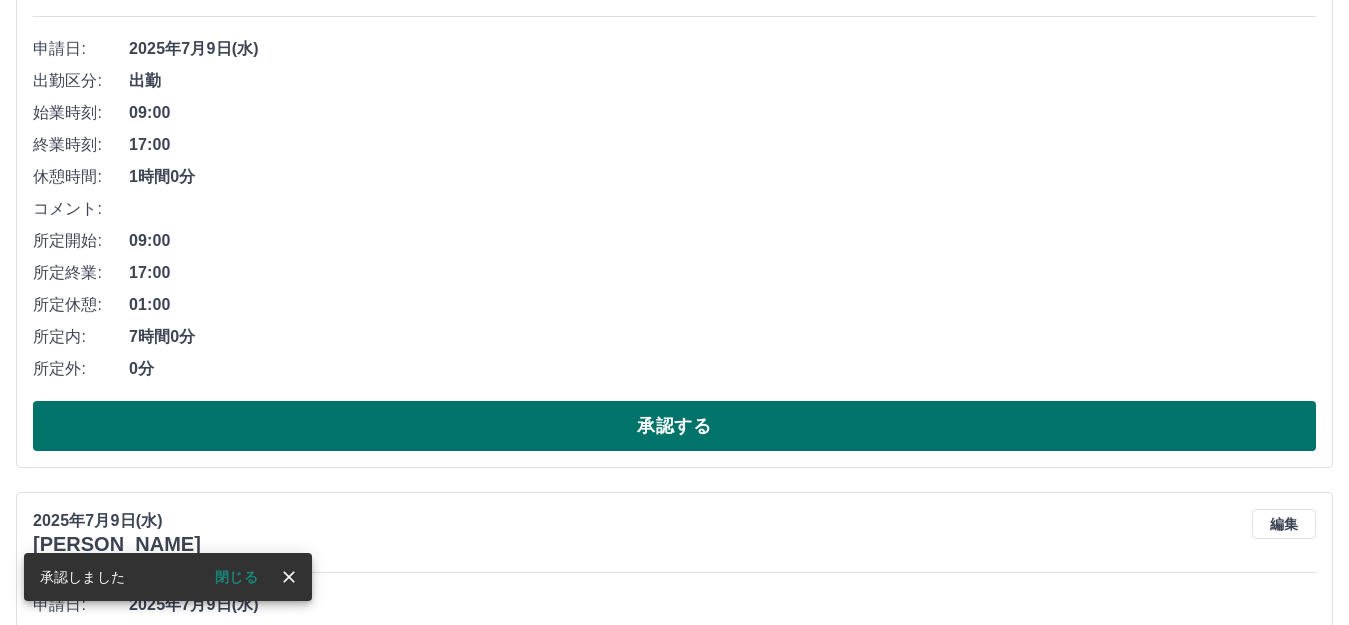 click on "承認する" at bounding box center [674, 426] 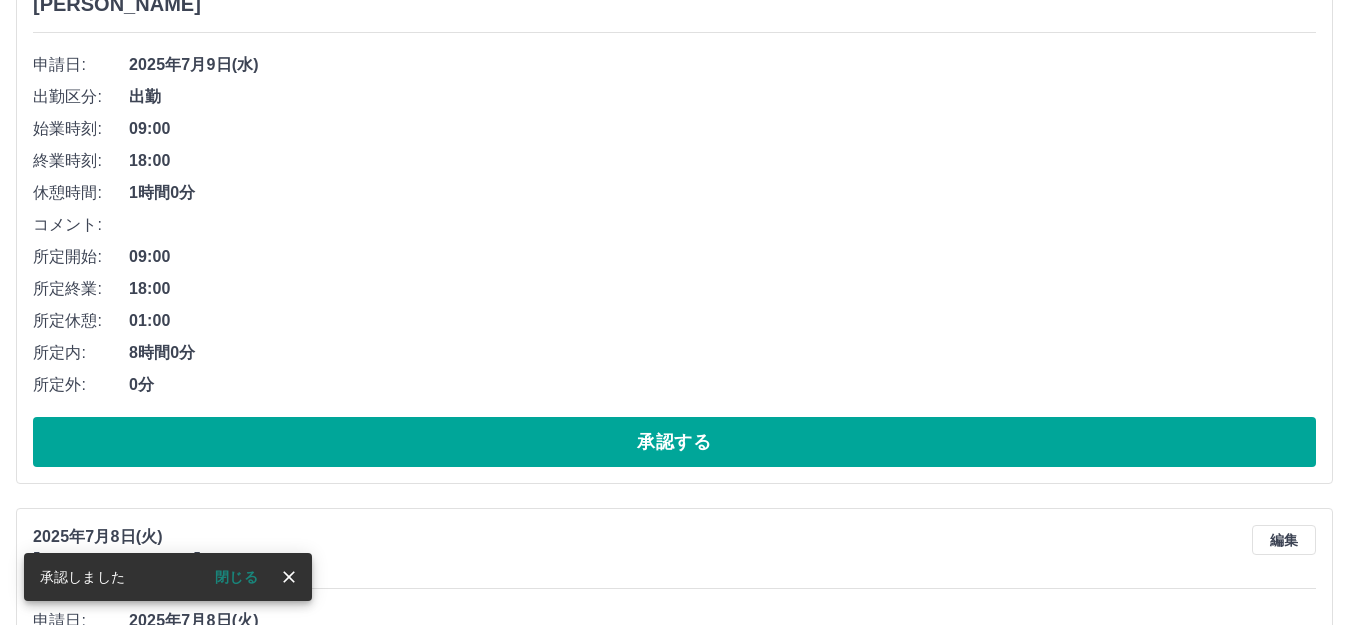 scroll, scrollTop: 300, scrollLeft: 0, axis: vertical 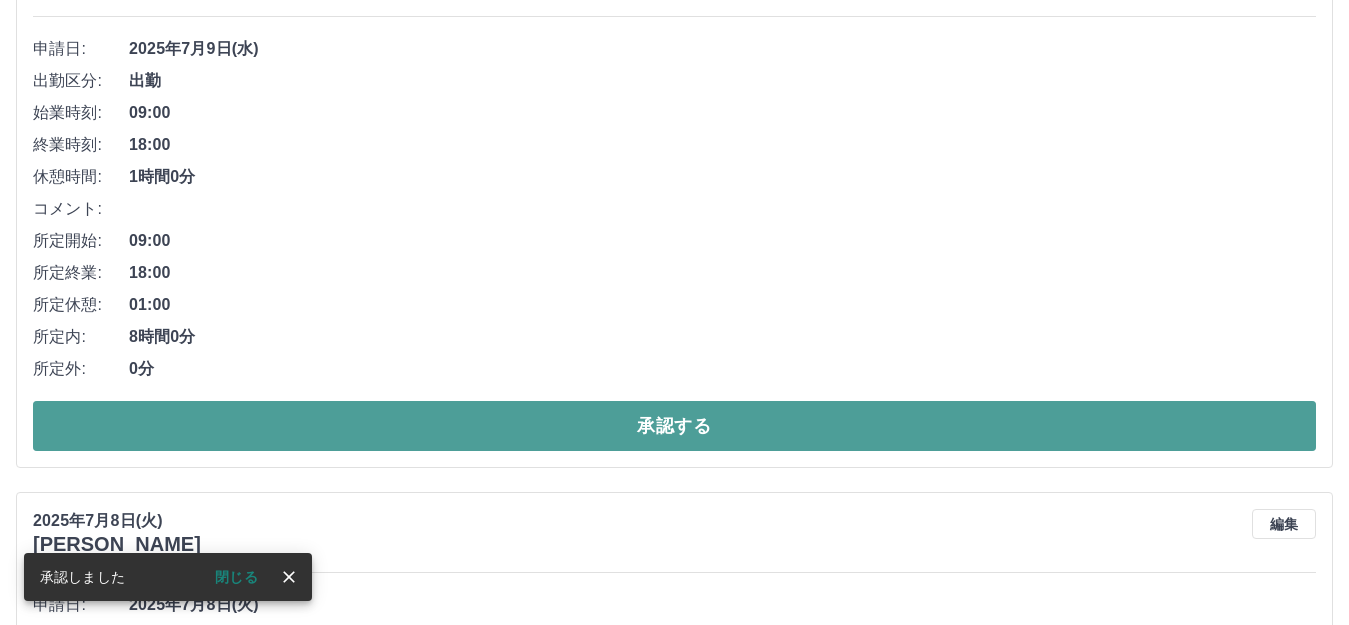 click on "承認する" at bounding box center (674, 426) 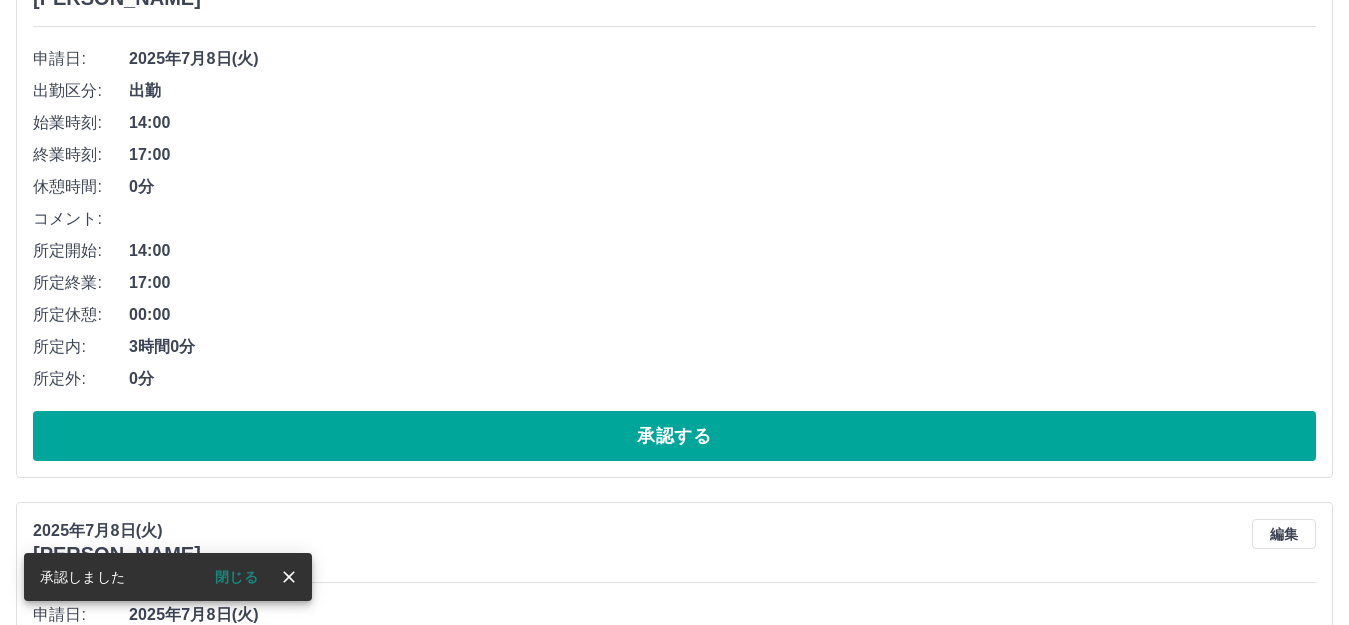 scroll, scrollTop: 300, scrollLeft: 0, axis: vertical 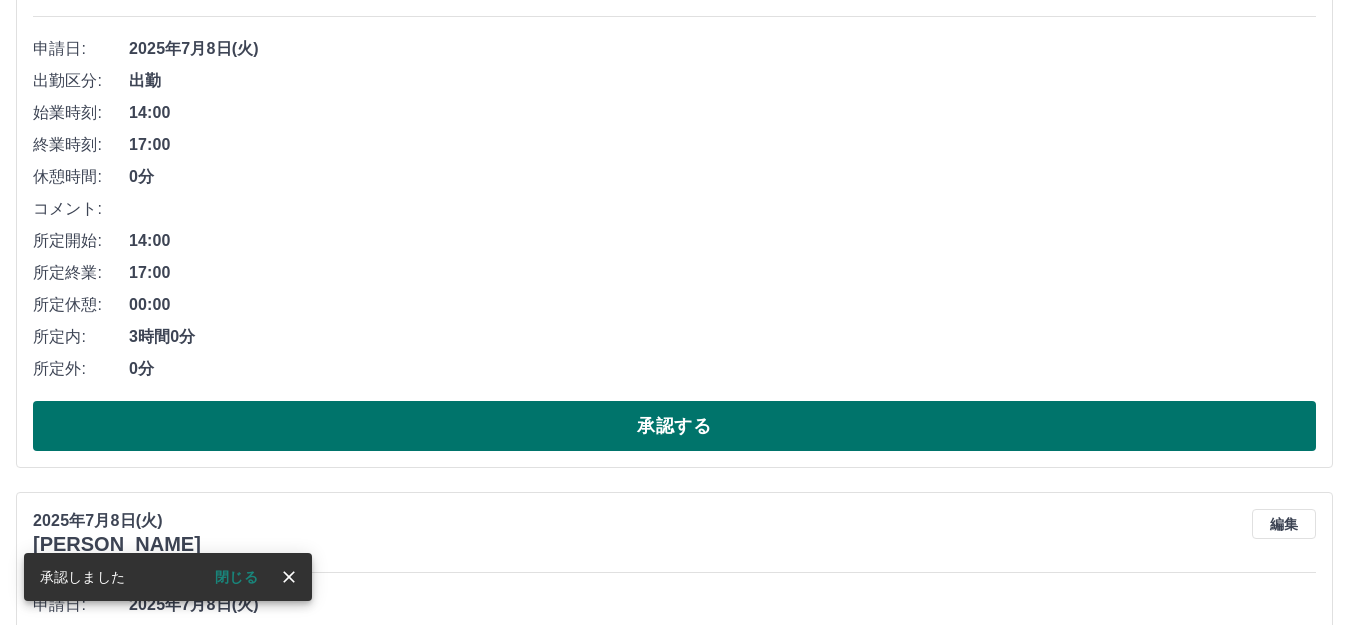 click on "承認する" at bounding box center (674, 426) 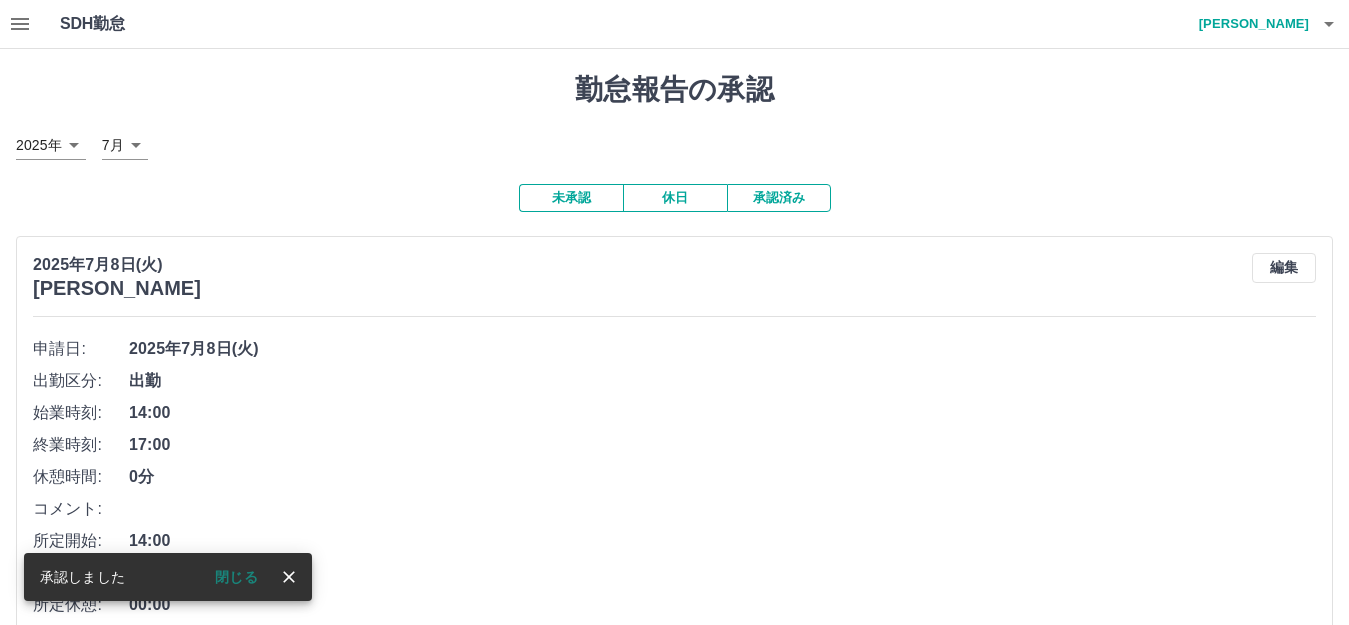 scroll, scrollTop: 300, scrollLeft: 0, axis: vertical 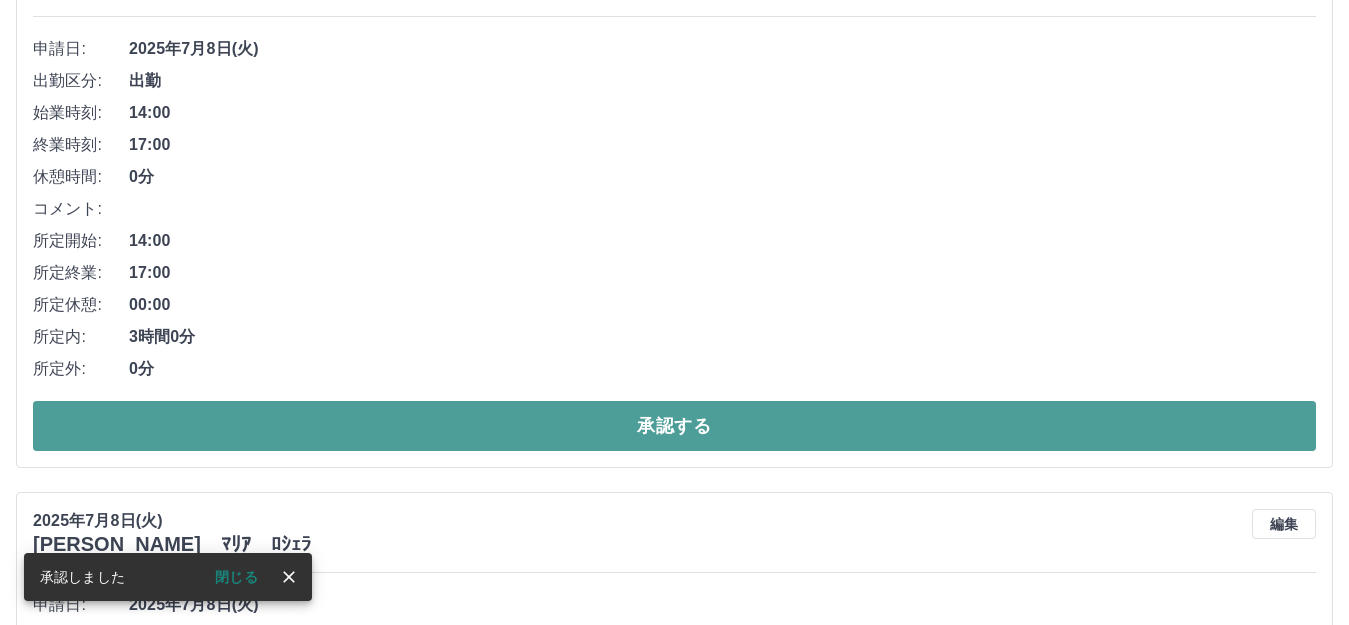 click on "承認する" at bounding box center (674, 426) 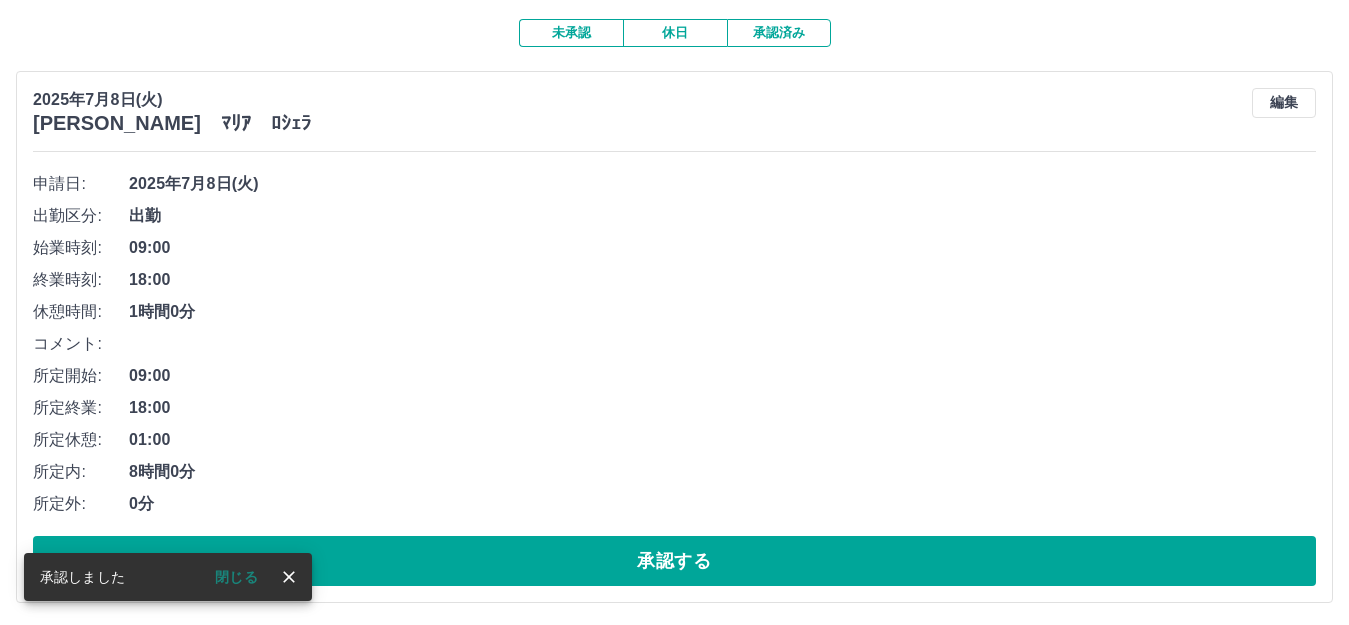 scroll, scrollTop: 200, scrollLeft: 0, axis: vertical 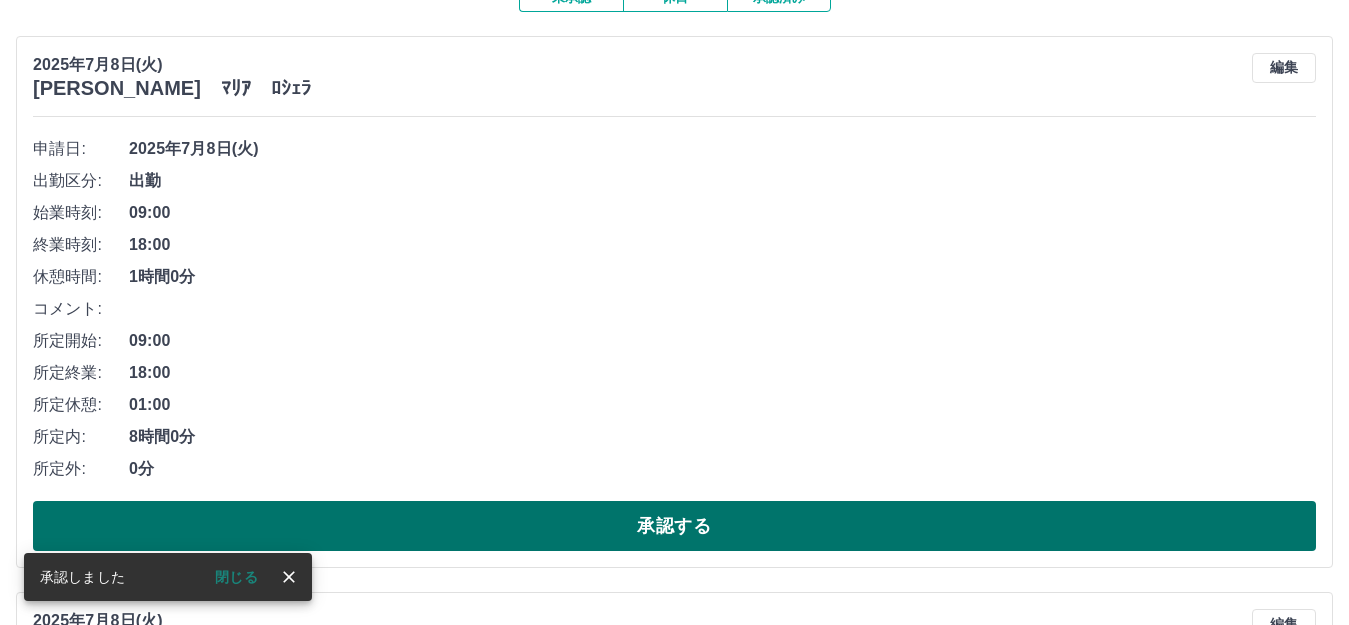 click on "承認する" at bounding box center [674, 526] 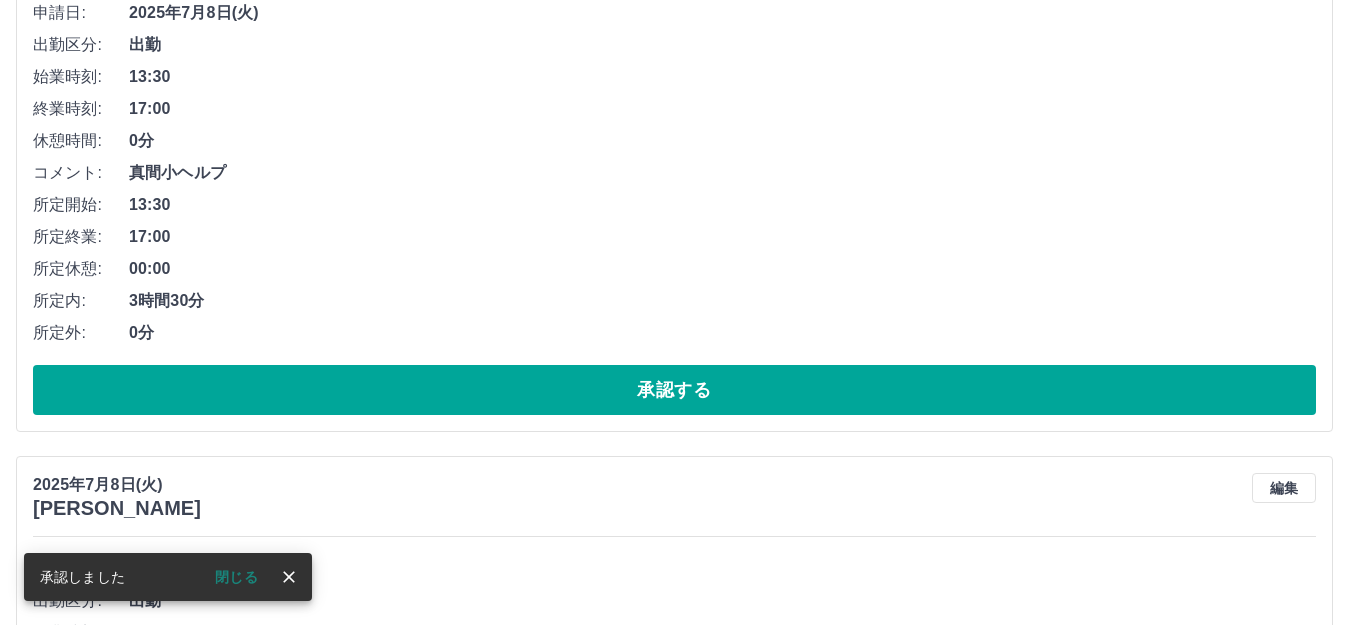 scroll, scrollTop: 300, scrollLeft: 0, axis: vertical 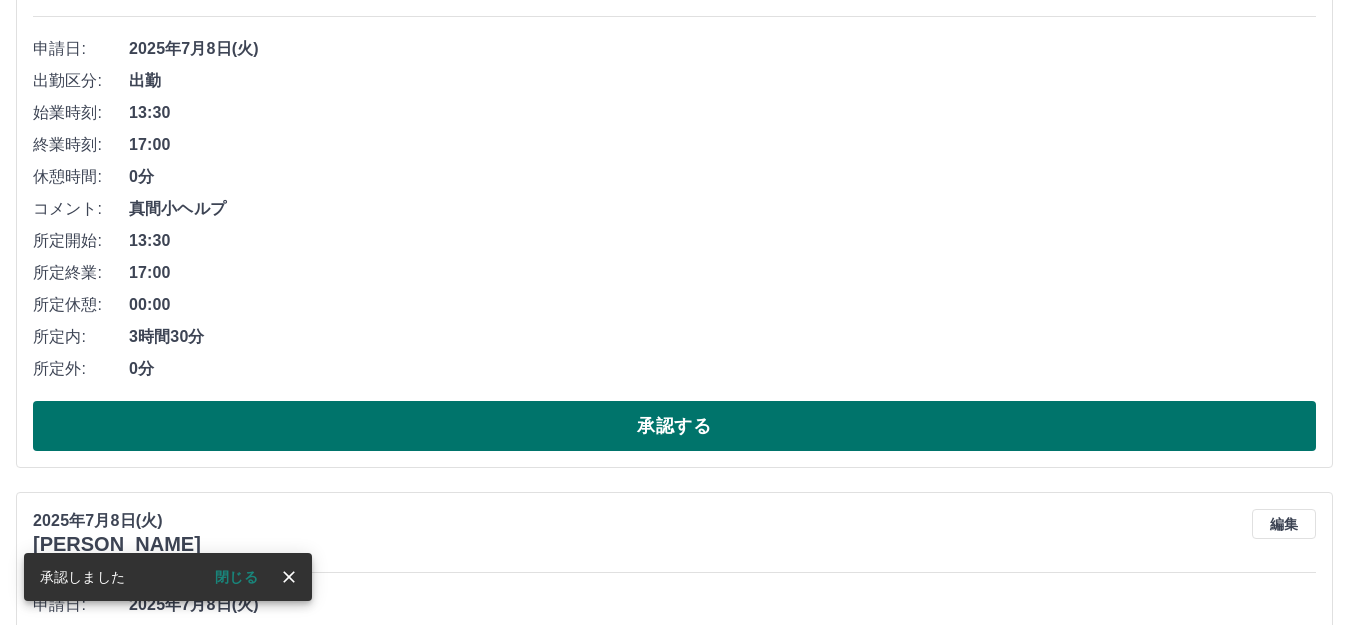 click on "承認する" at bounding box center [674, 426] 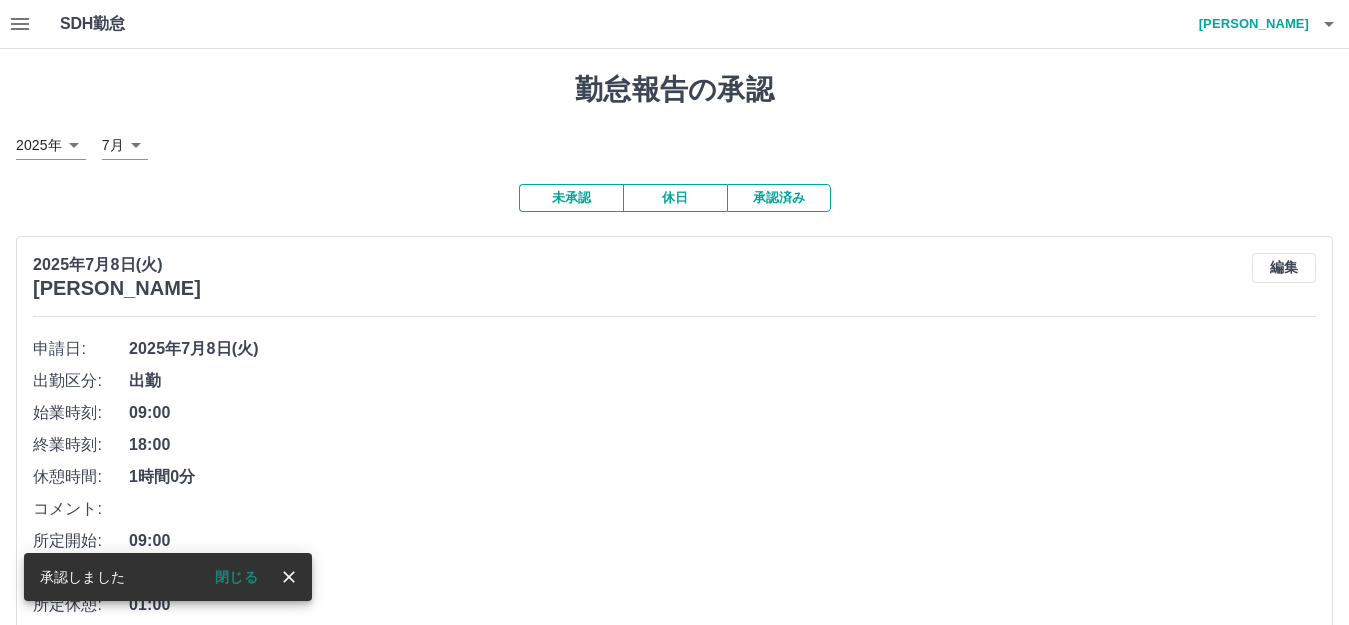 scroll, scrollTop: 400, scrollLeft: 0, axis: vertical 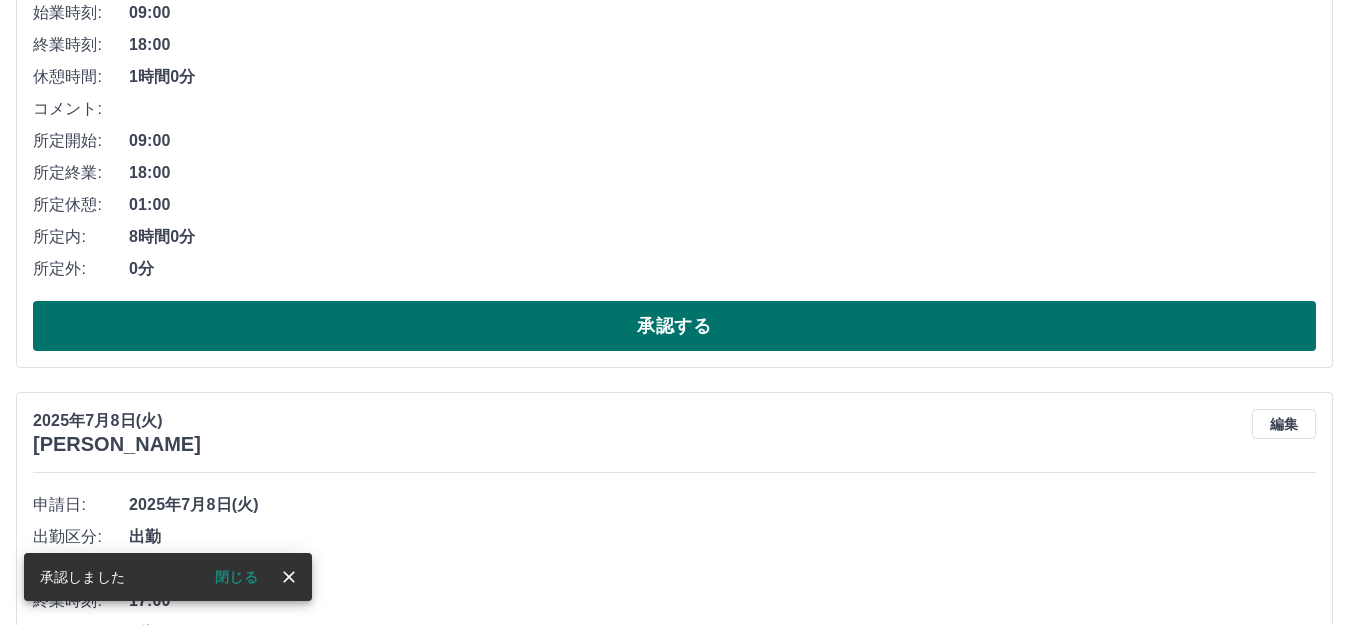 click on "承認する" at bounding box center (674, 326) 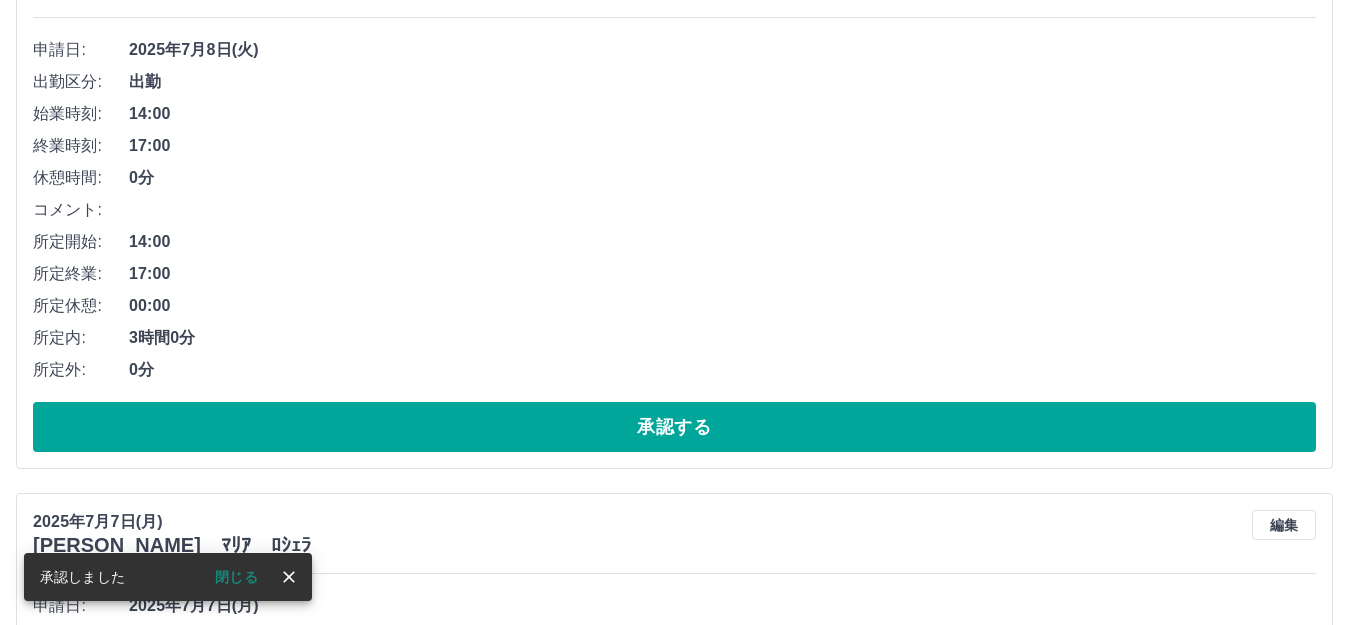 scroll, scrollTop: 300, scrollLeft: 0, axis: vertical 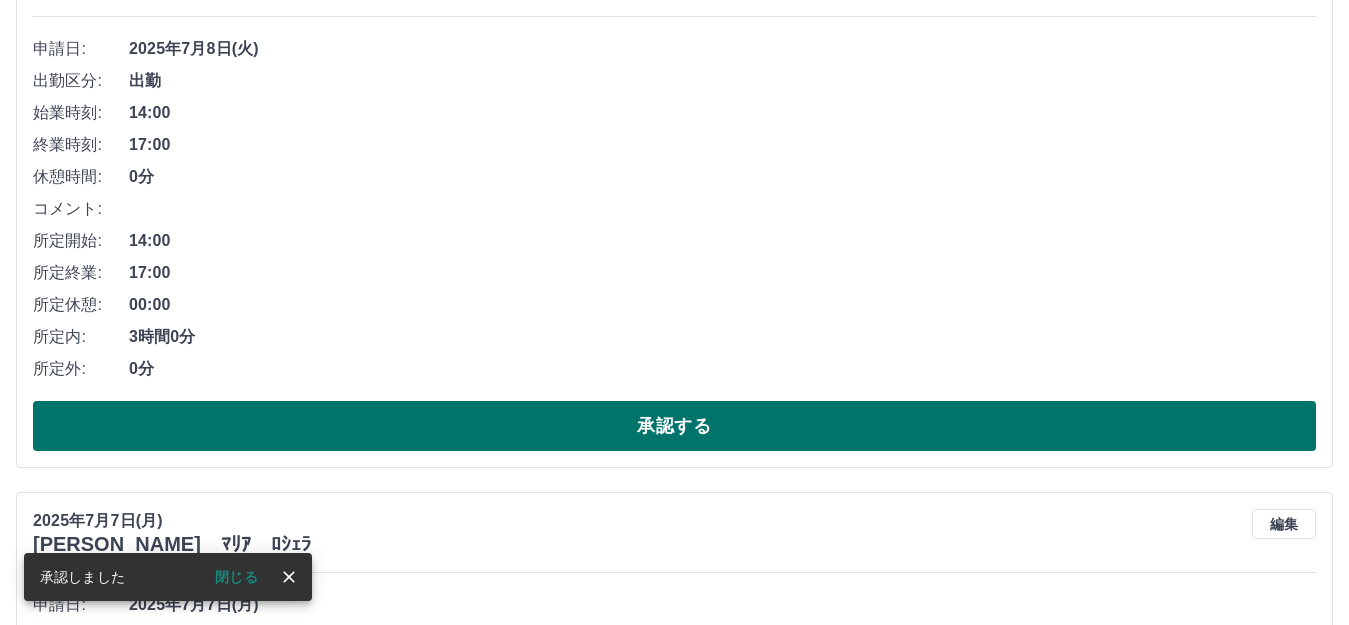 click on "承認する" at bounding box center (674, 426) 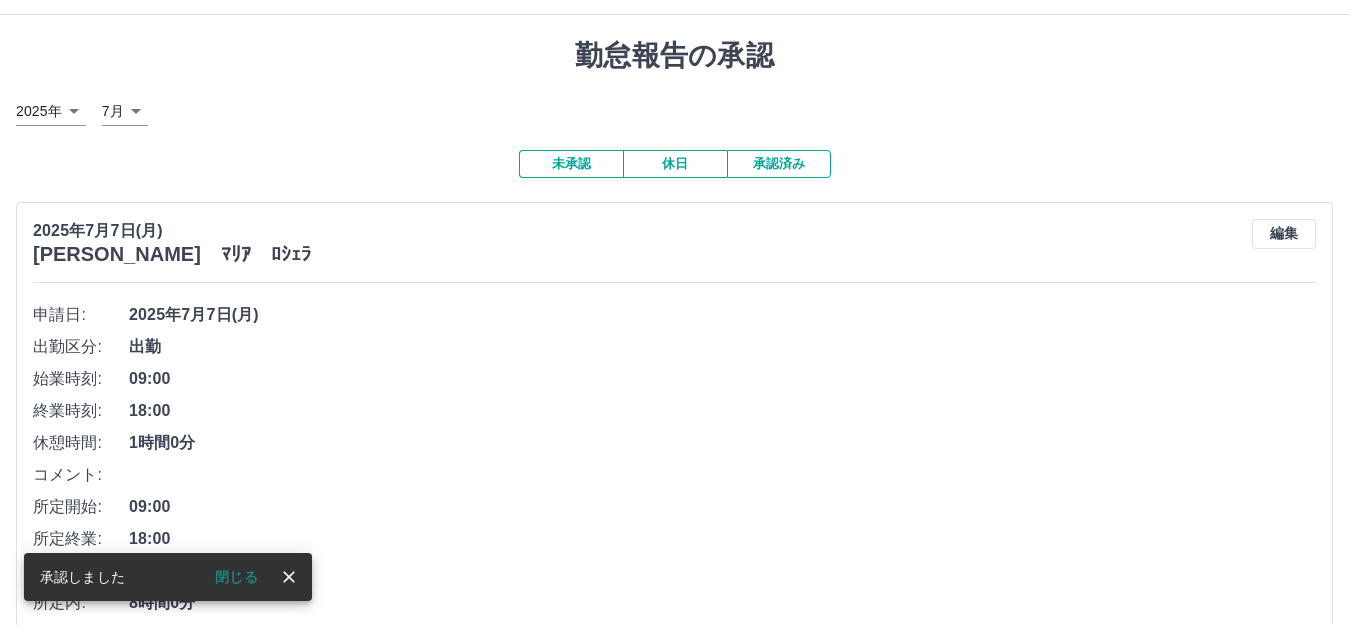 scroll, scrollTop: 400, scrollLeft: 0, axis: vertical 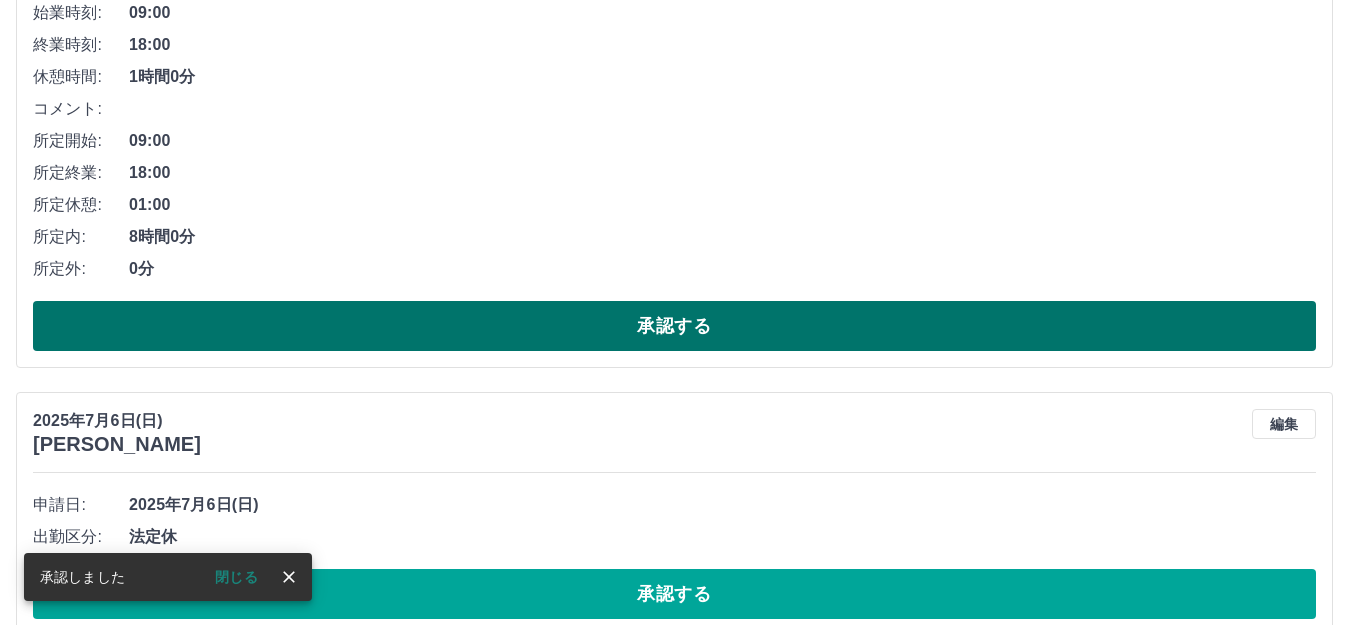 click on "承認する" at bounding box center [674, 326] 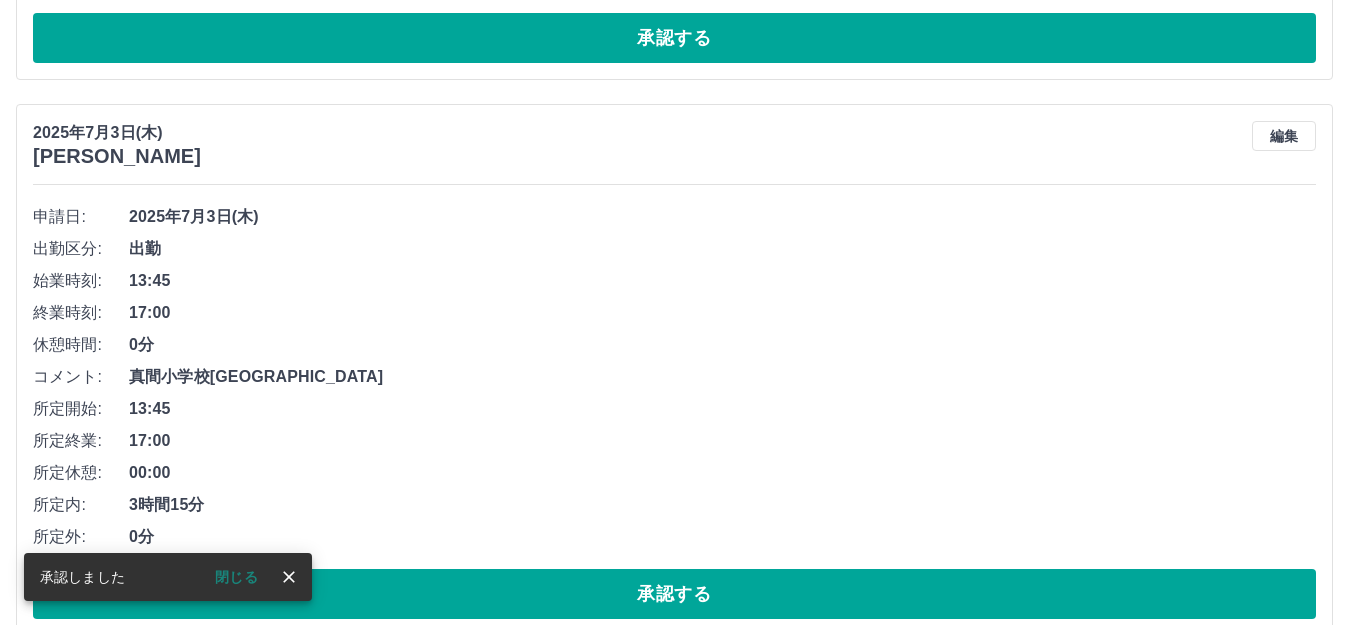 scroll, scrollTop: 437, scrollLeft: 0, axis: vertical 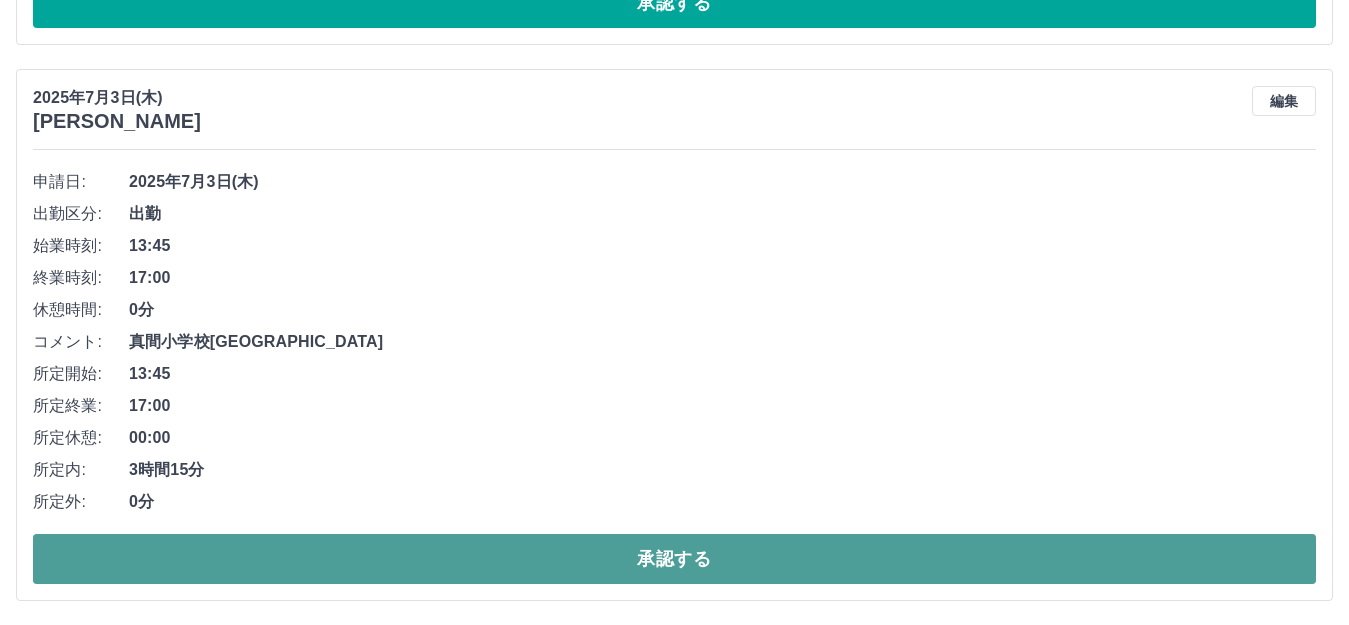 click on "承認する" at bounding box center (674, 559) 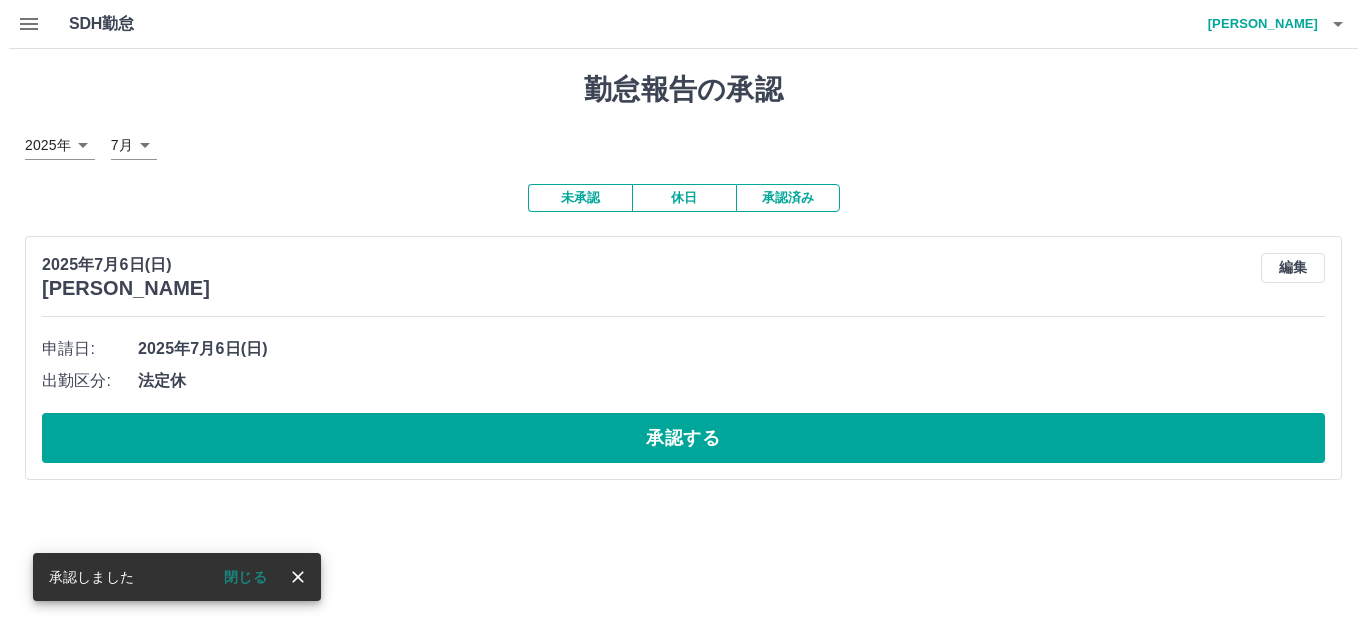 scroll, scrollTop: 0, scrollLeft: 0, axis: both 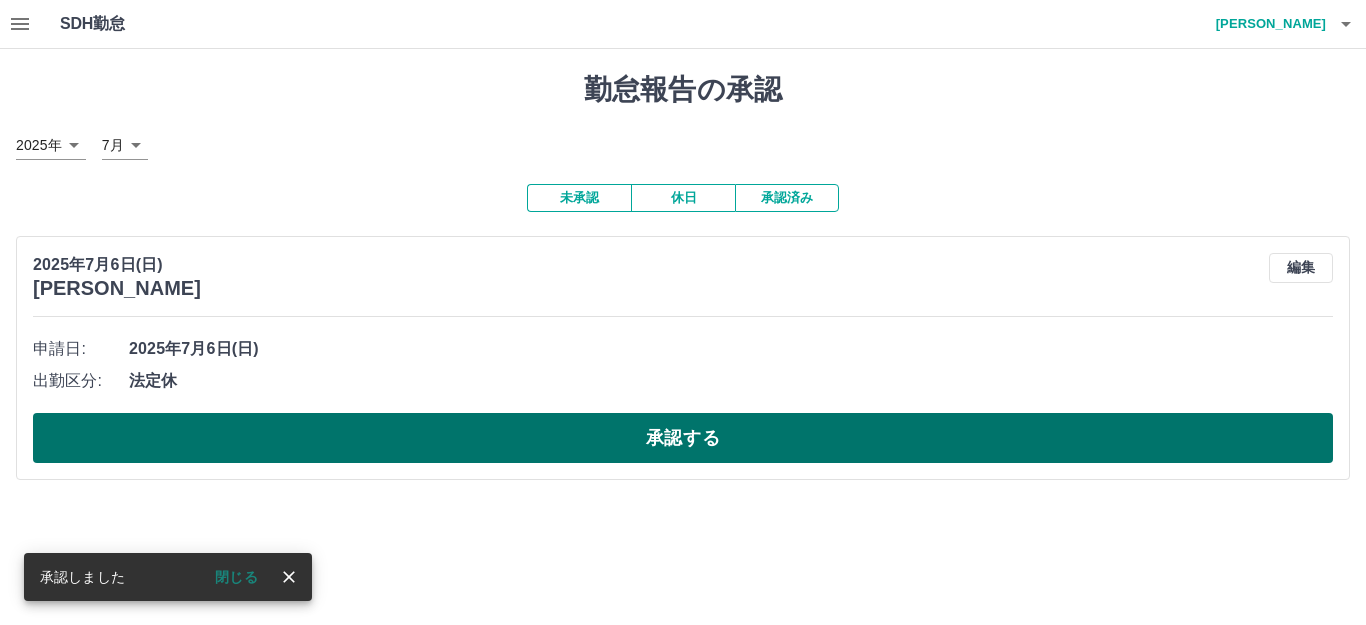 click on "承認する" at bounding box center [683, 438] 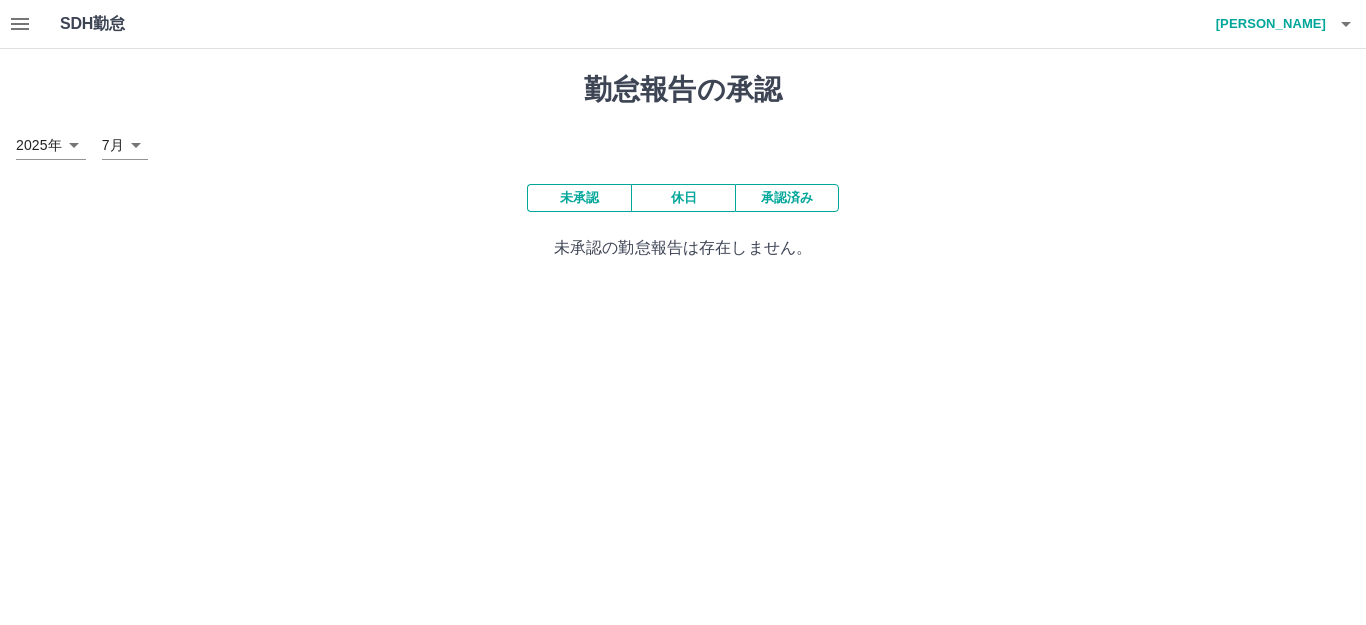 click on "高松　靖子" at bounding box center (1266, 24) 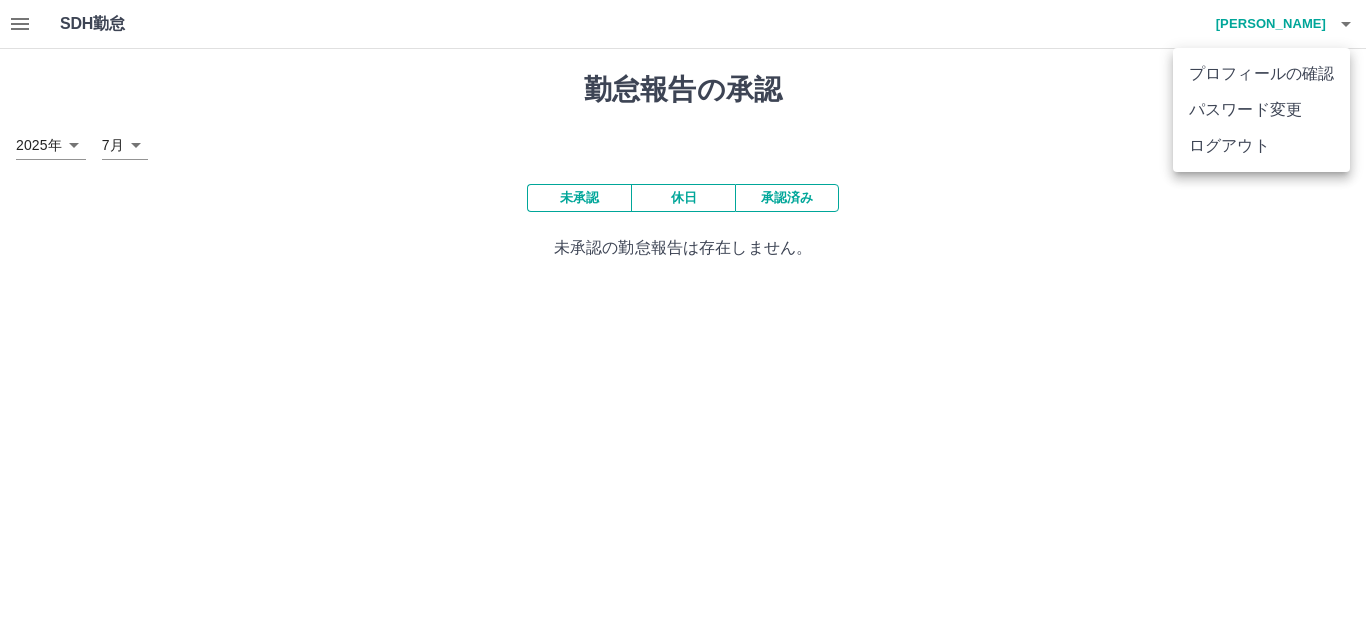 click on "ログアウト" at bounding box center [1261, 146] 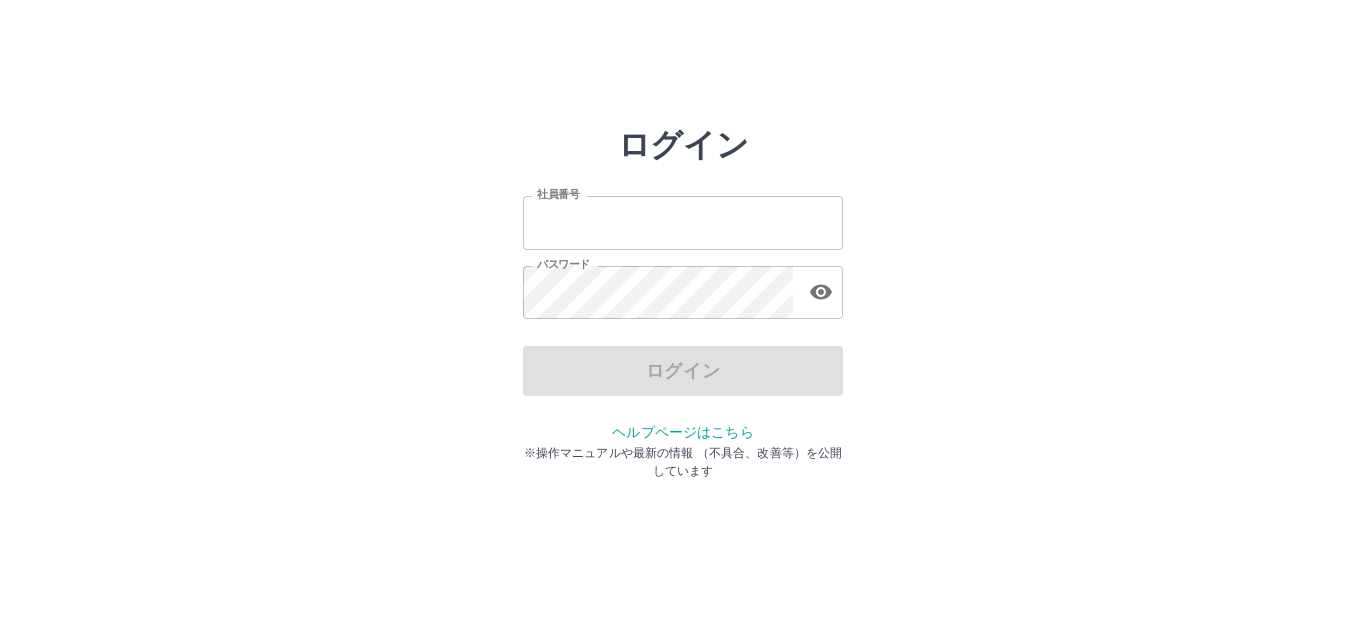 scroll, scrollTop: 0, scrollLeft: 0, axis: both 